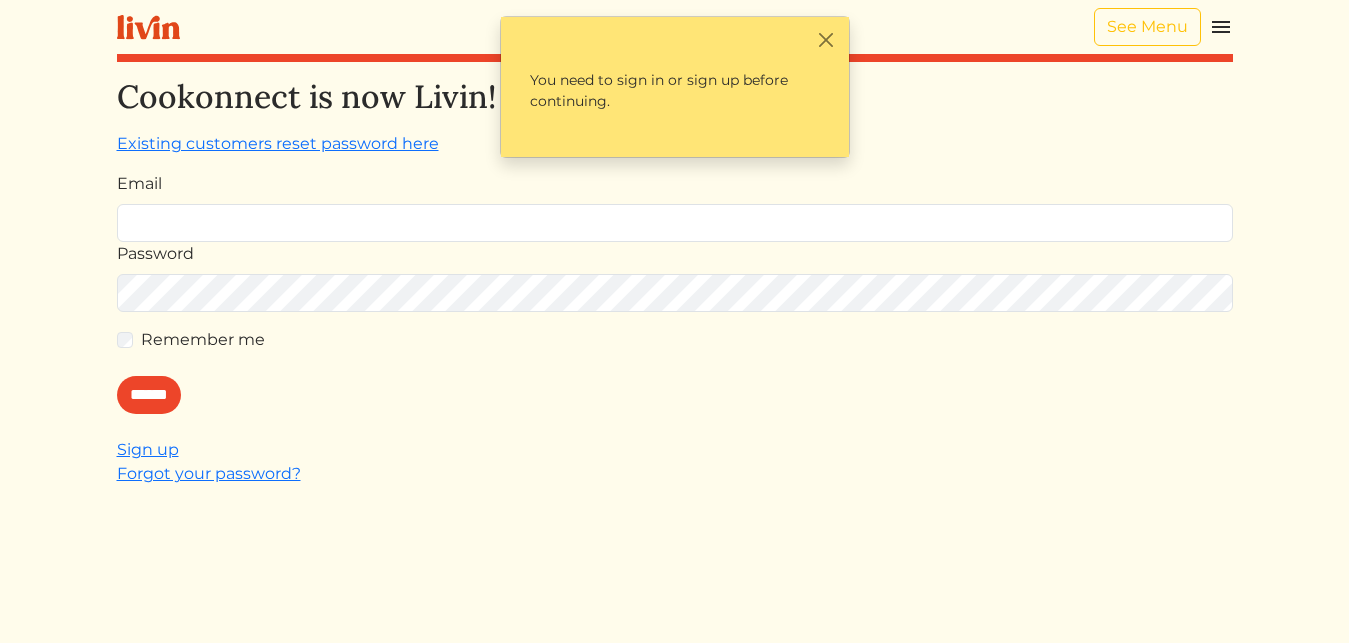 scroll, scrollTop: 0, scrollLeft: 0, axis: both 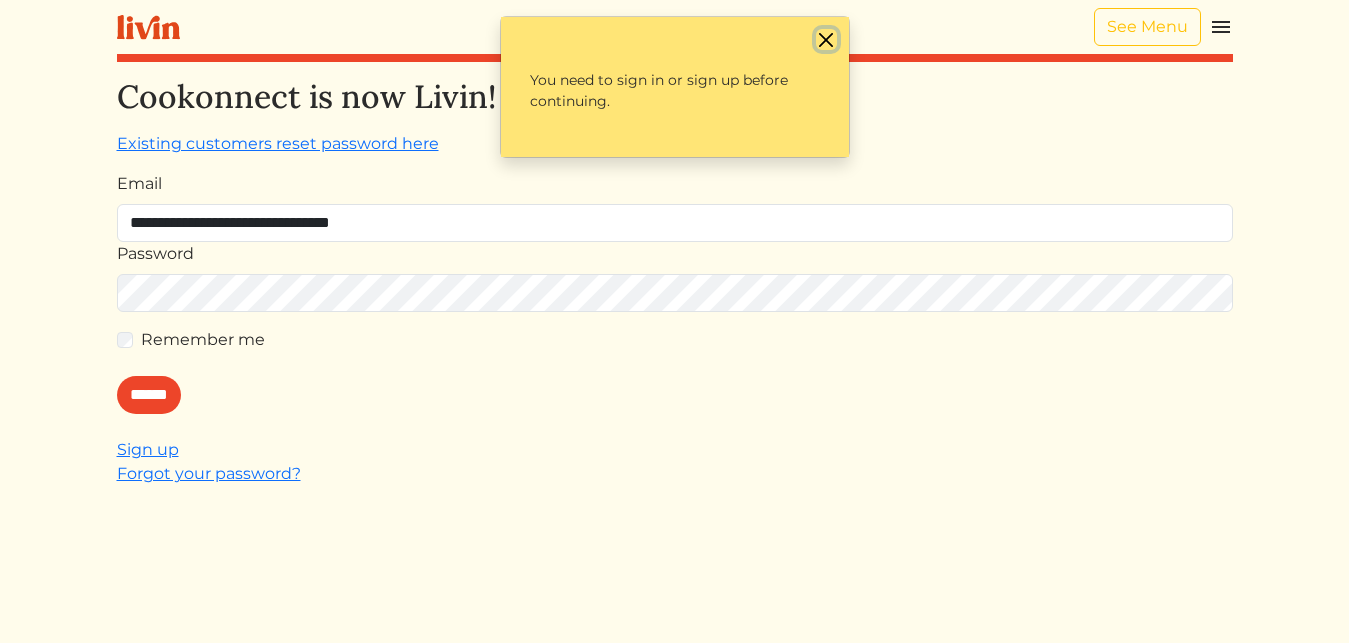 click at bounding box center (826, 39) 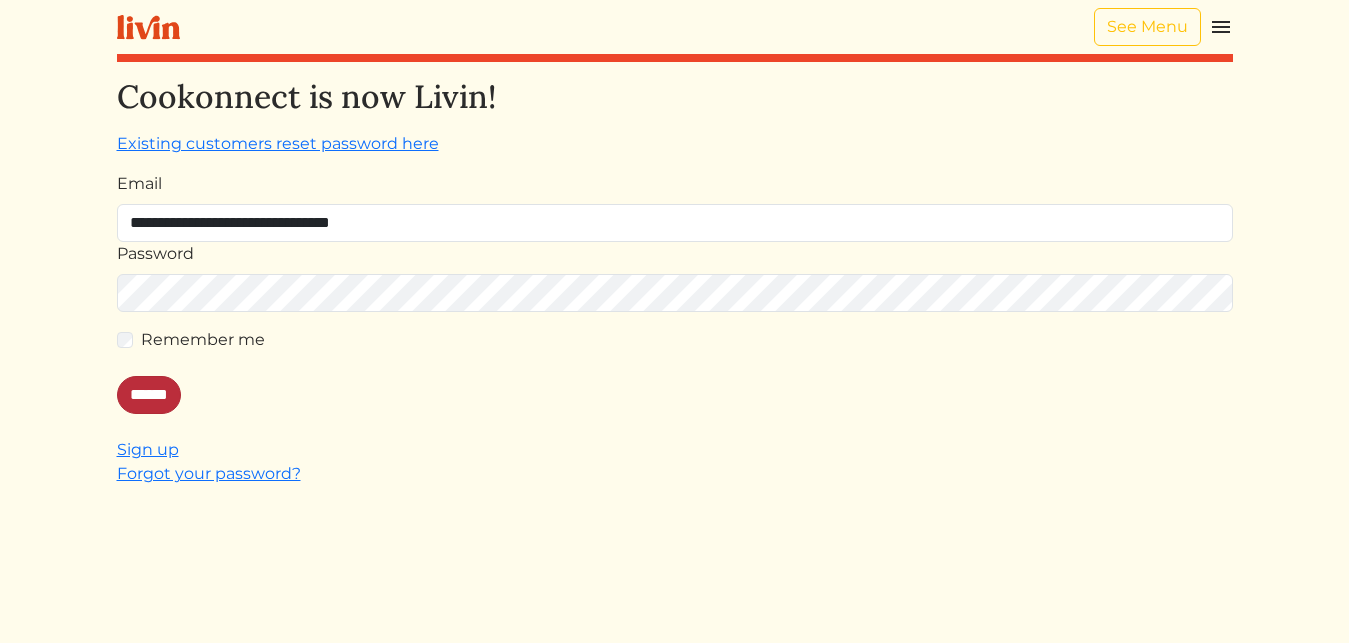 click on "******" at bounding box center [149, 395] 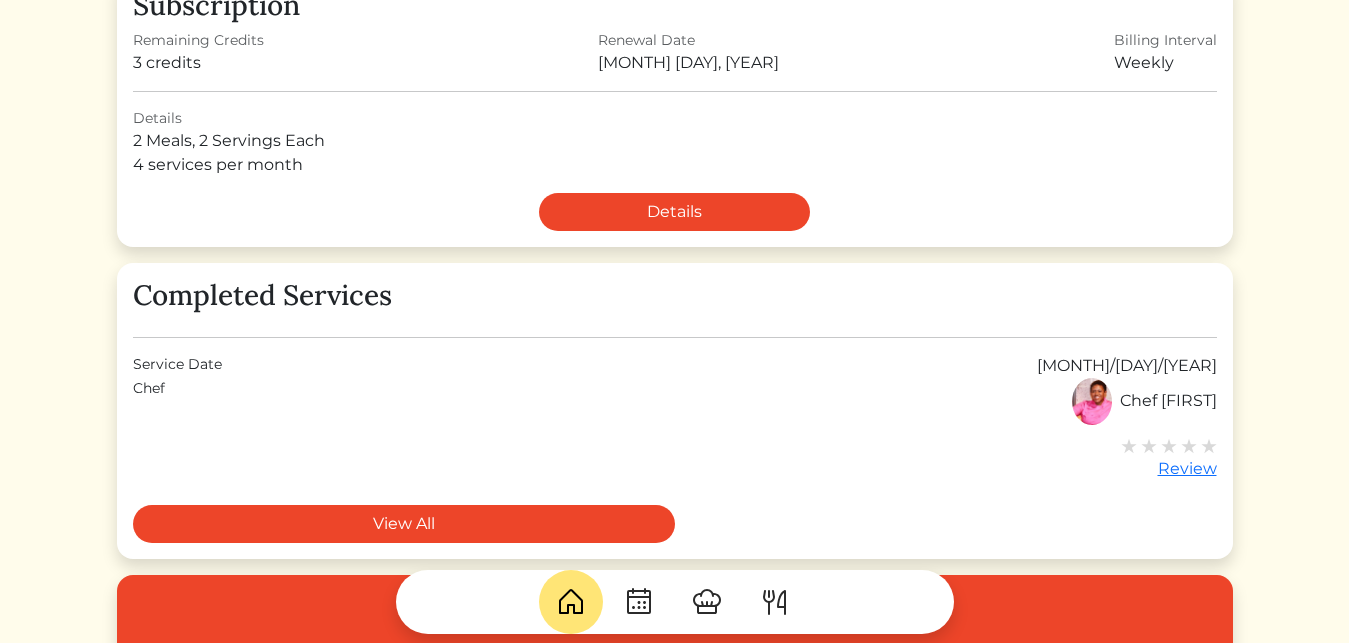 scroll, scrollTop: 482, scrollLeft: 0, axis: vertical 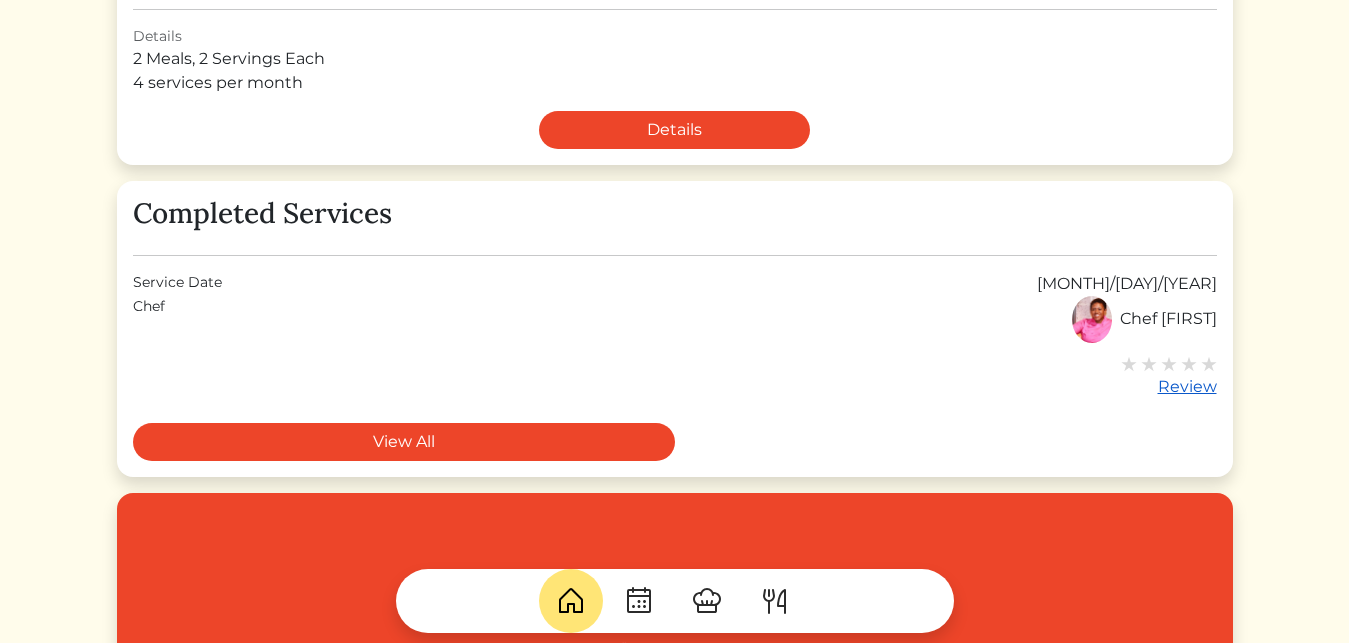 click on "Review" at bounding box center [1169, 387] 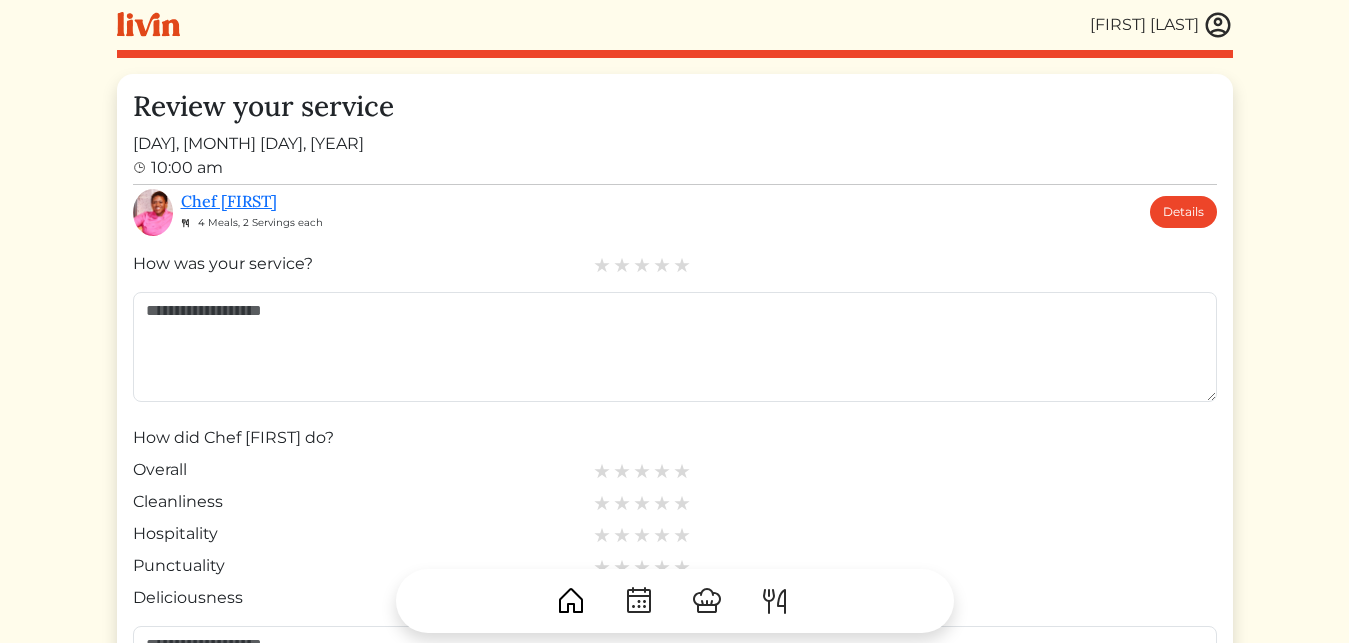 scroll, scrollTop: 0, scrollLeft: 0, axis: both 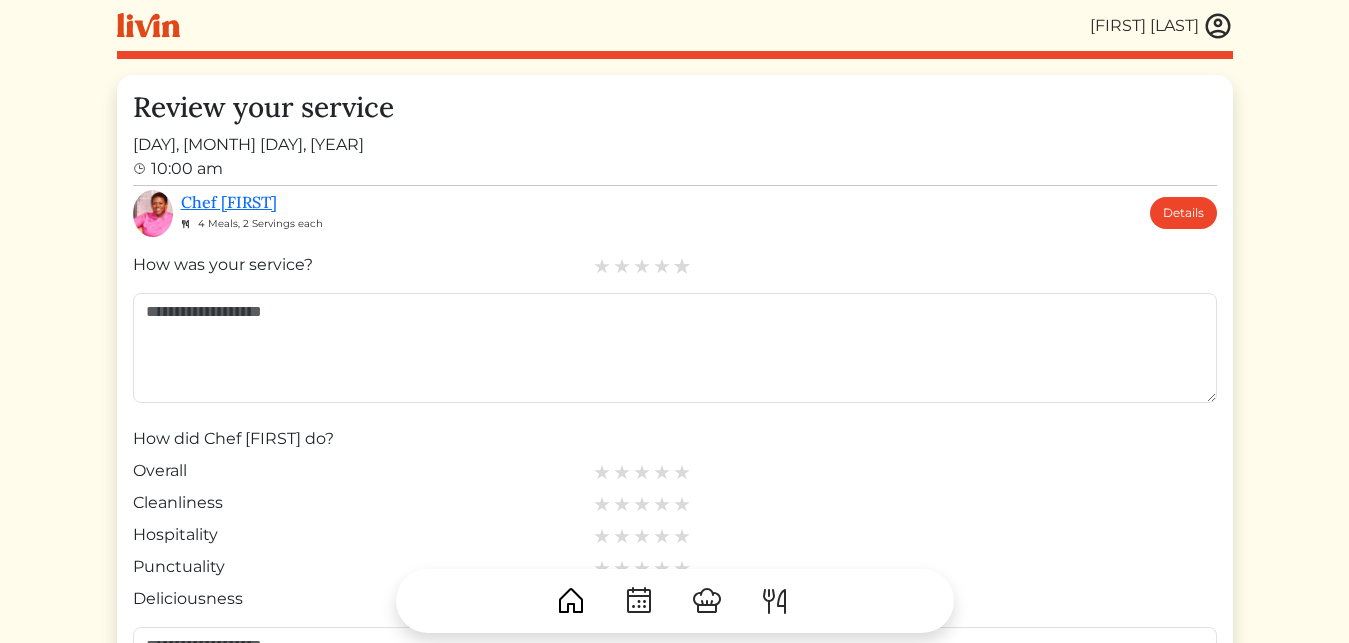 click at bounding box center [682, 266] 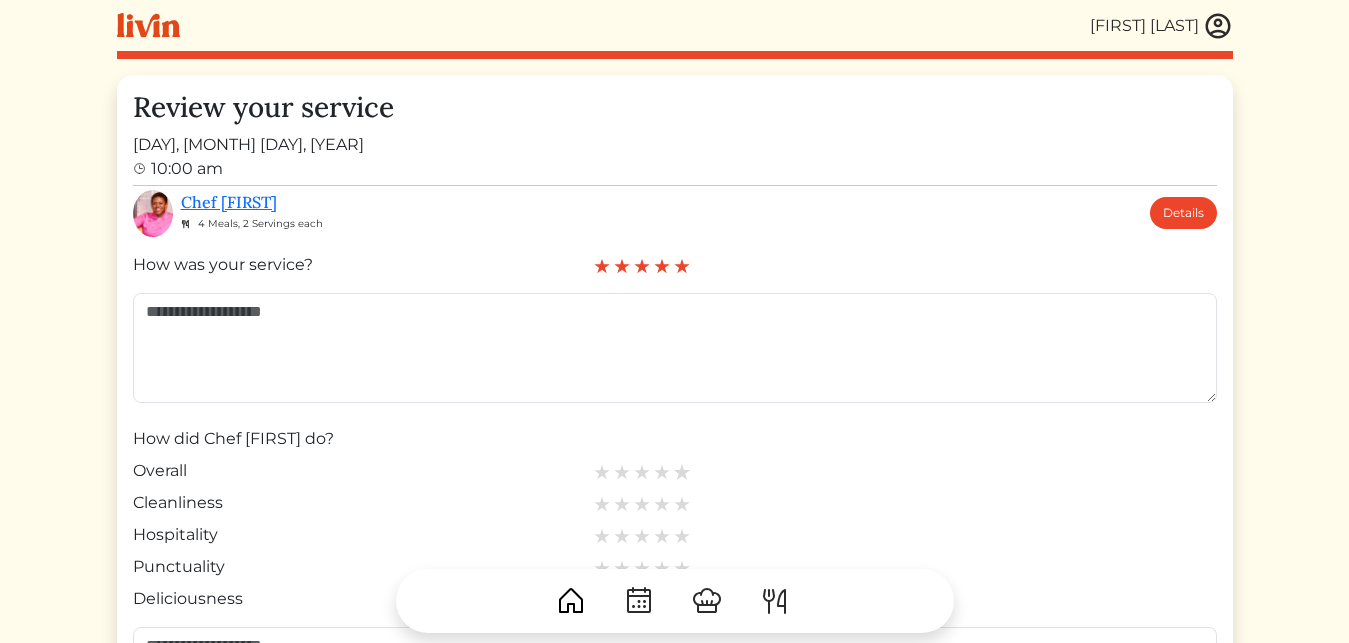 click at bounding box center [682, 472] 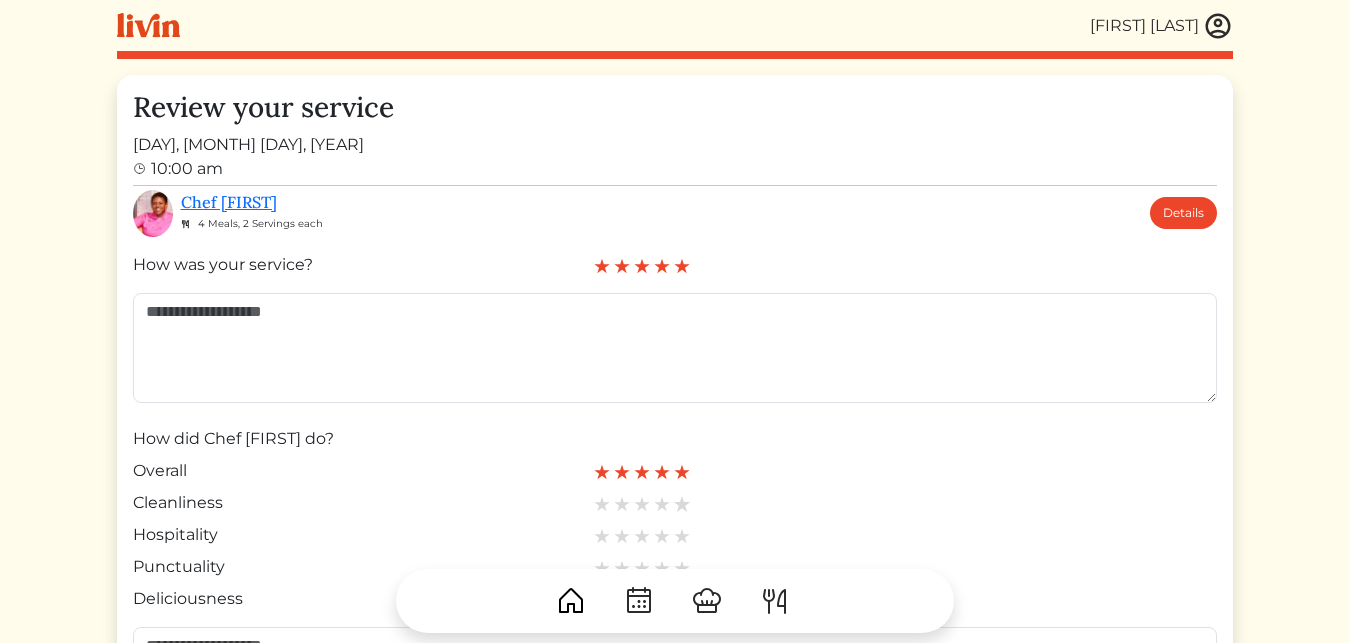 click at bounding box center (682, 504) 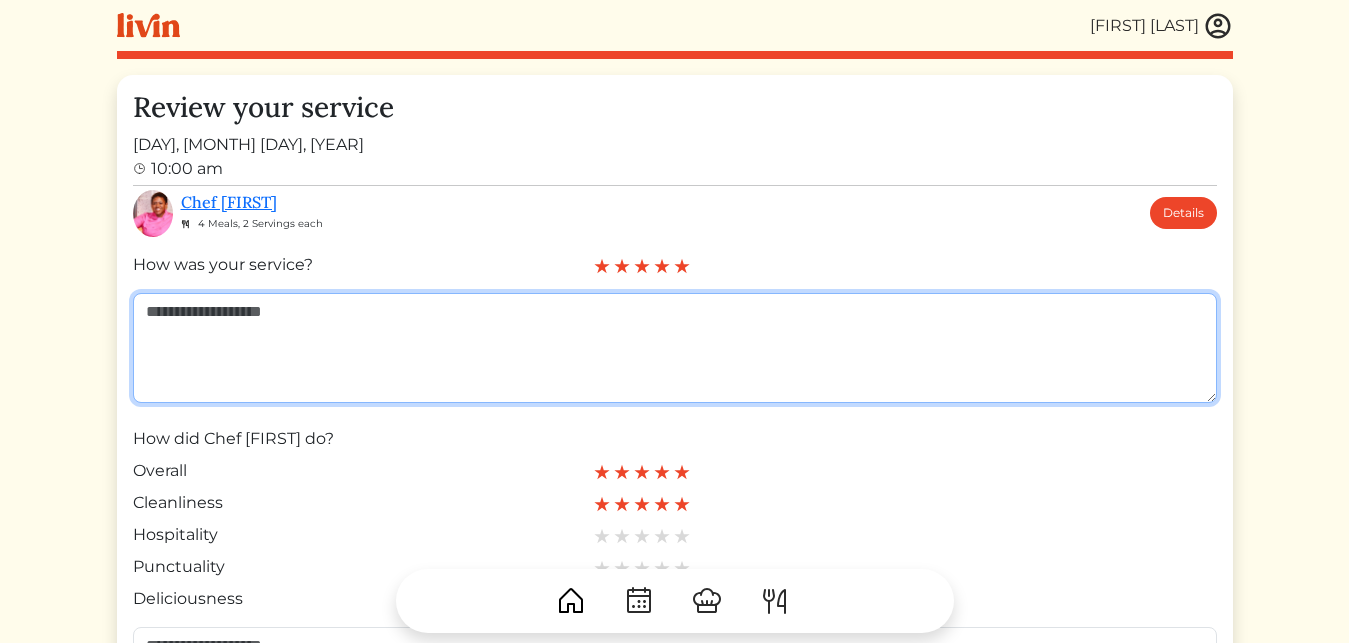 click at bounding box center [675, 348] 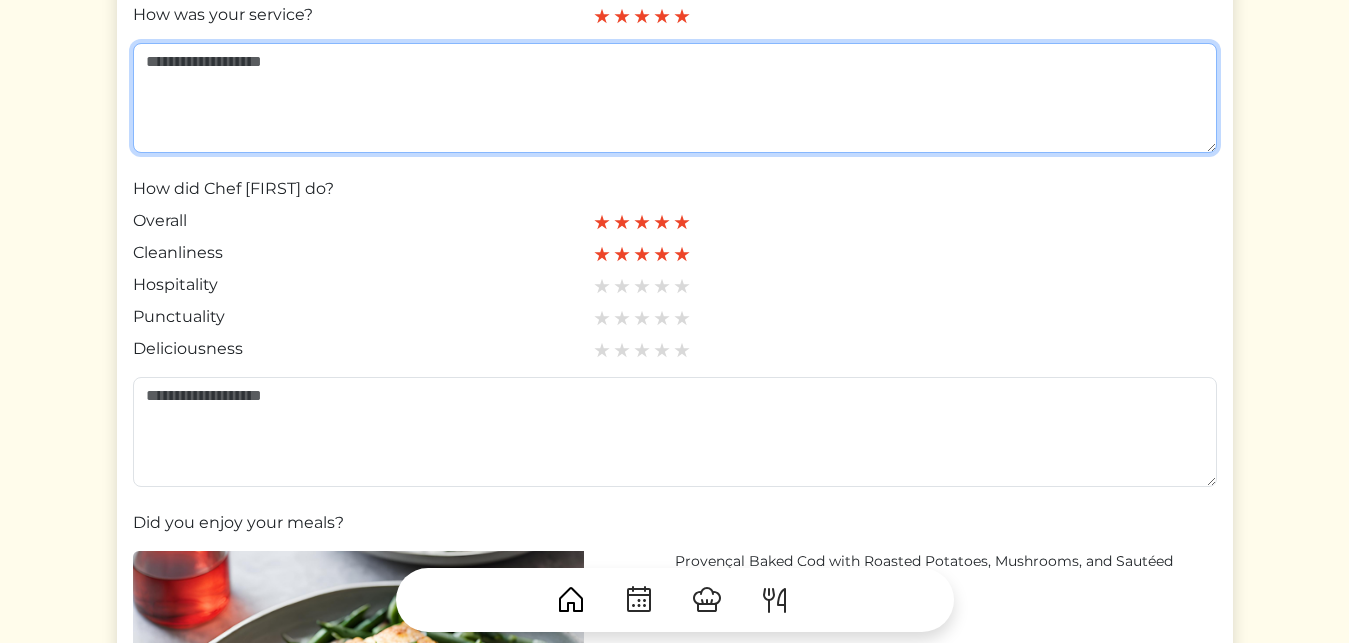 scroll, scrollTop: 260, scrollLeft: 0, axis: vertical 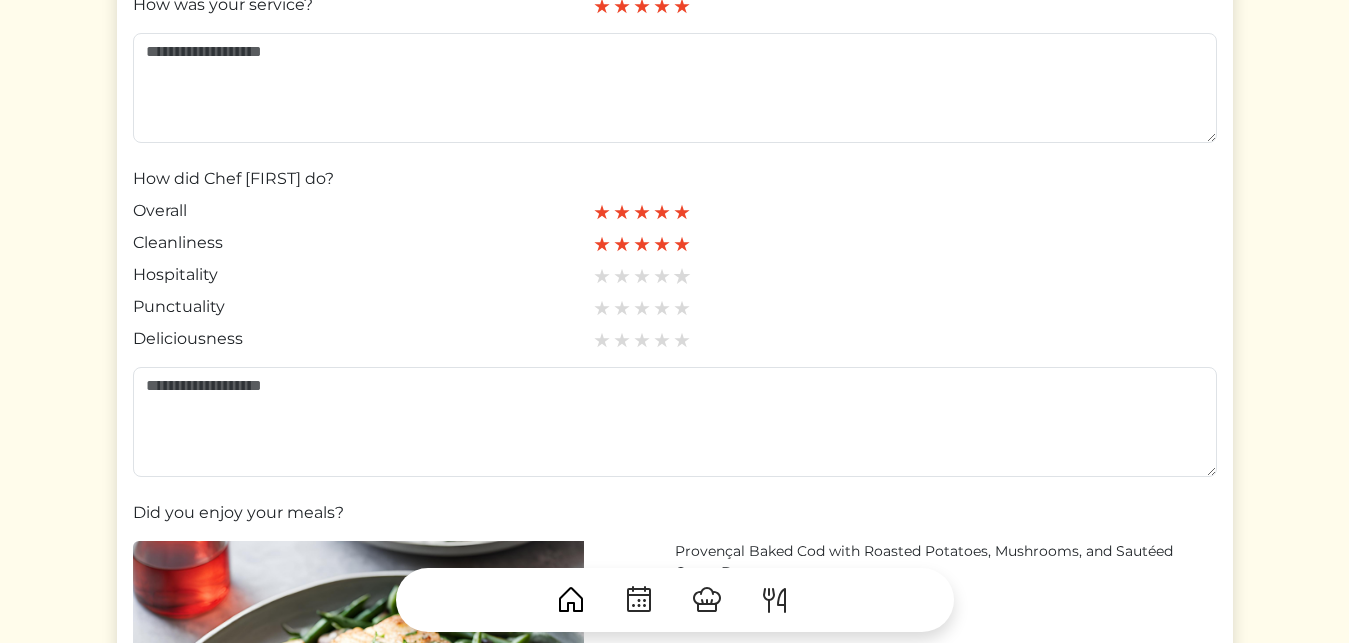 click at bounding box center (682, 276) 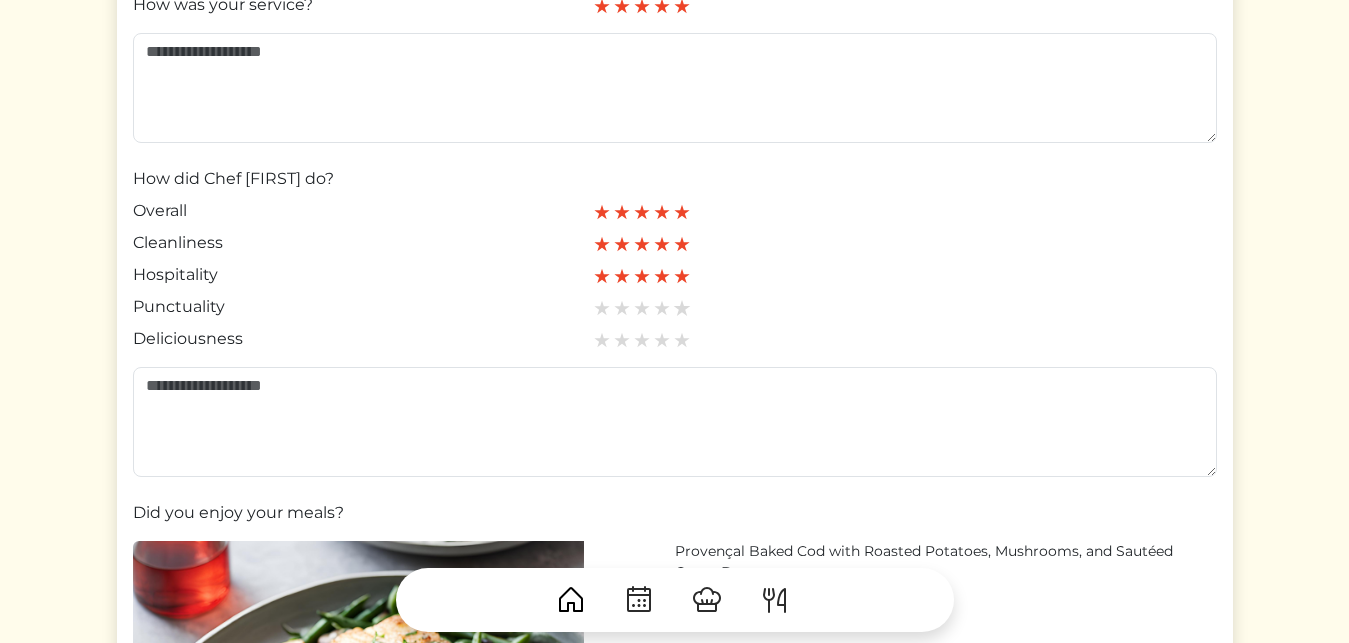 click at bounding box center [682, 308] 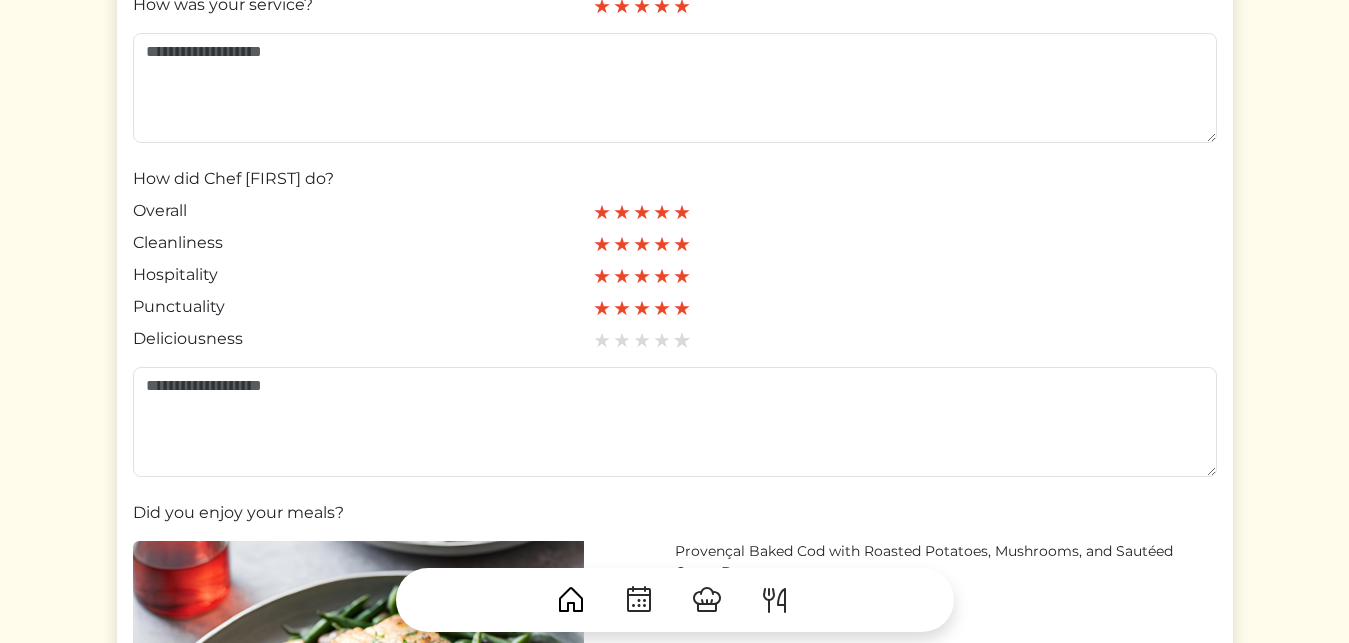 click at bounding box center [682, 340] 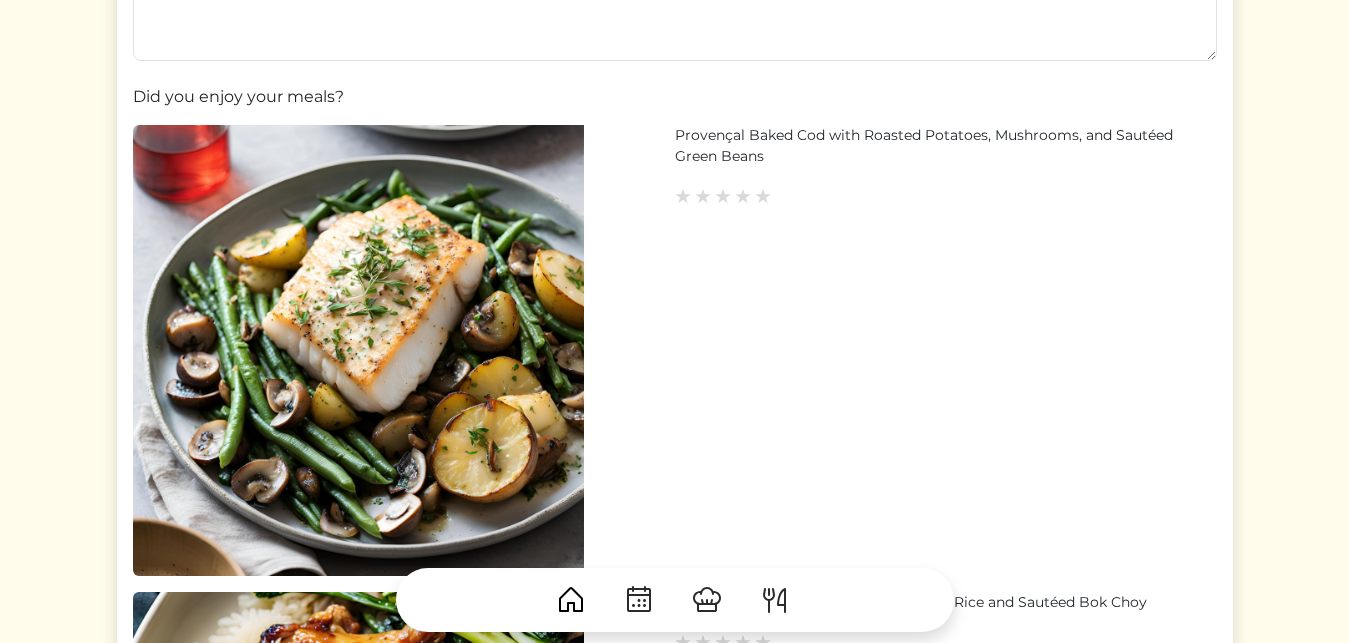 scroll, scrollTop: 716, scrollLeft: 0, axis: vertical 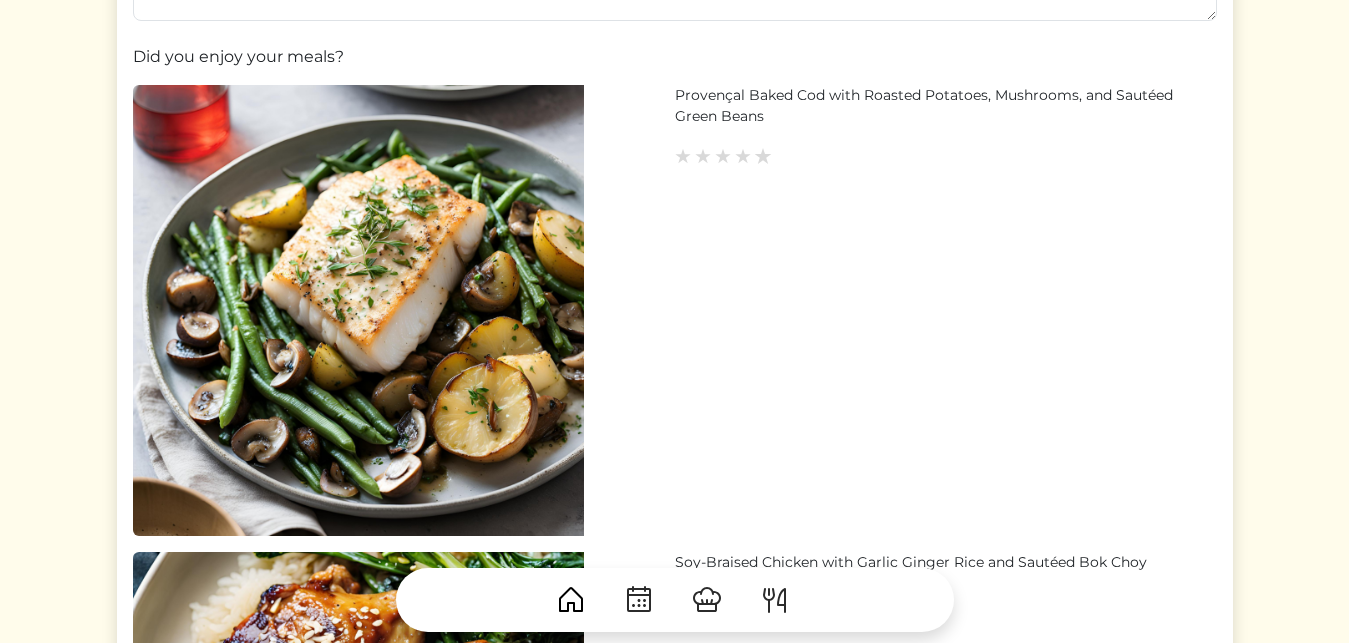 click at bounding box center [763, 156] 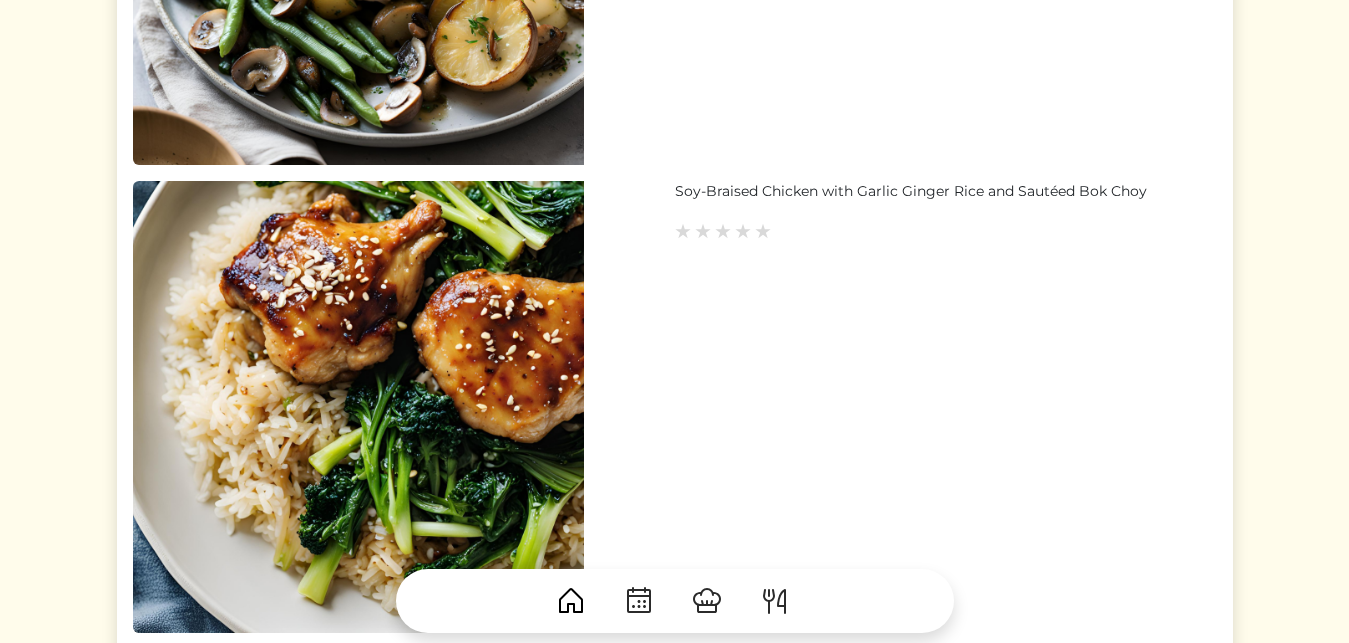 scroll, scrollTop: 1107, scrollLeft: 0, axis: vertical 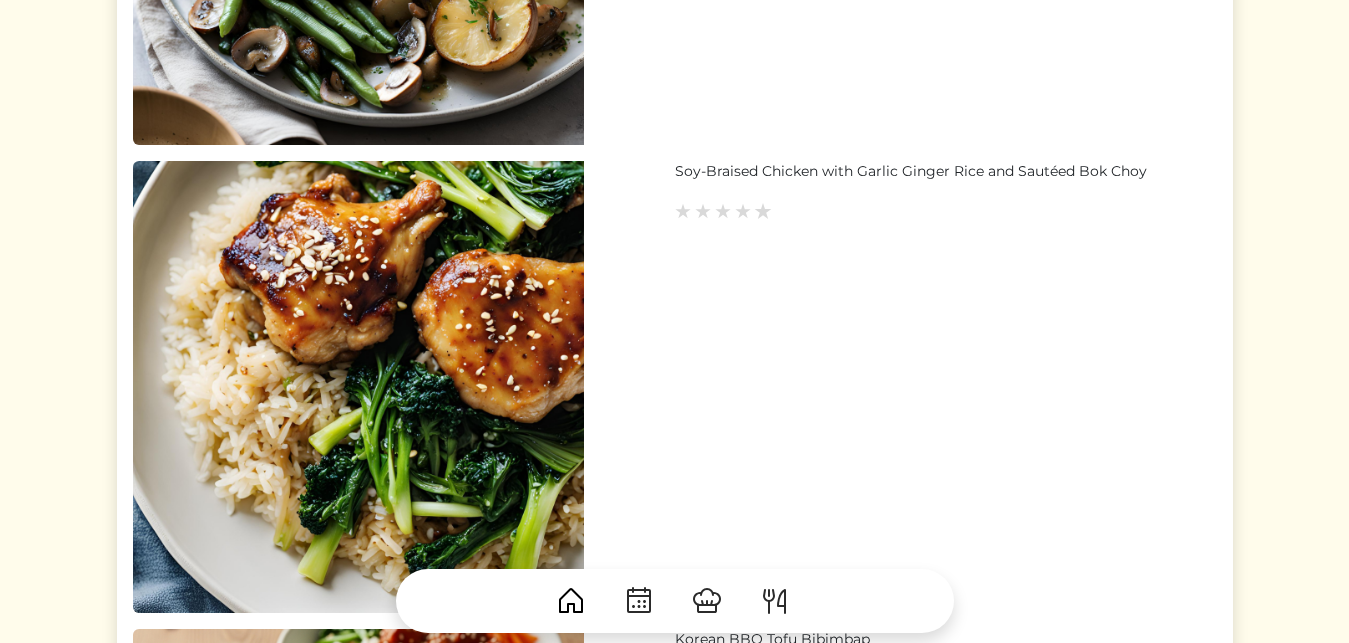 click at bounding box center (763, 211) 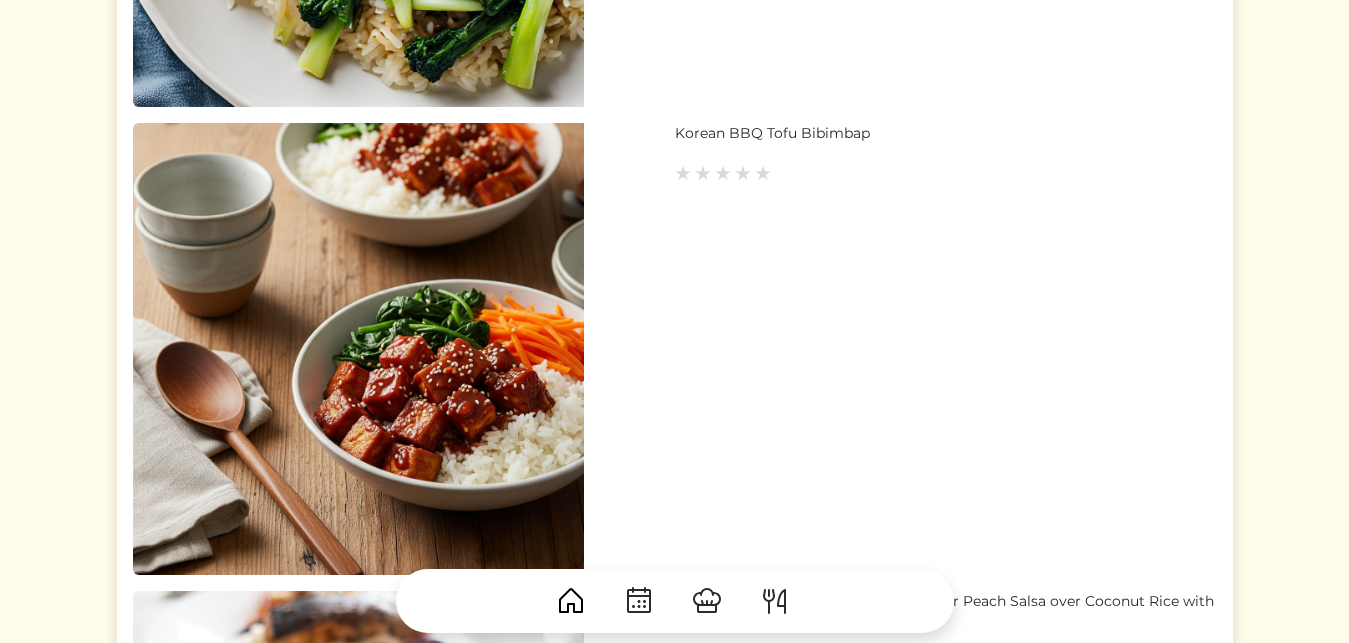scroll, scrollTop: 1618, scrollLeft: 0, axis: vertical 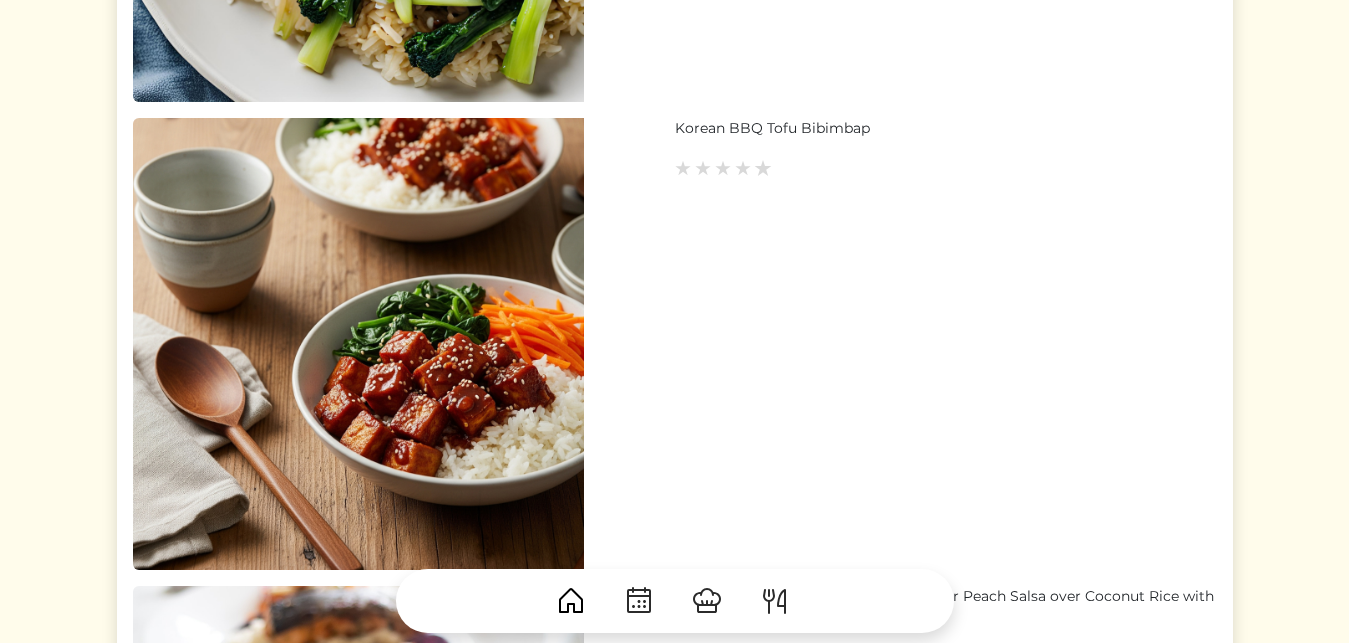 click at bounding box center [763, 168] 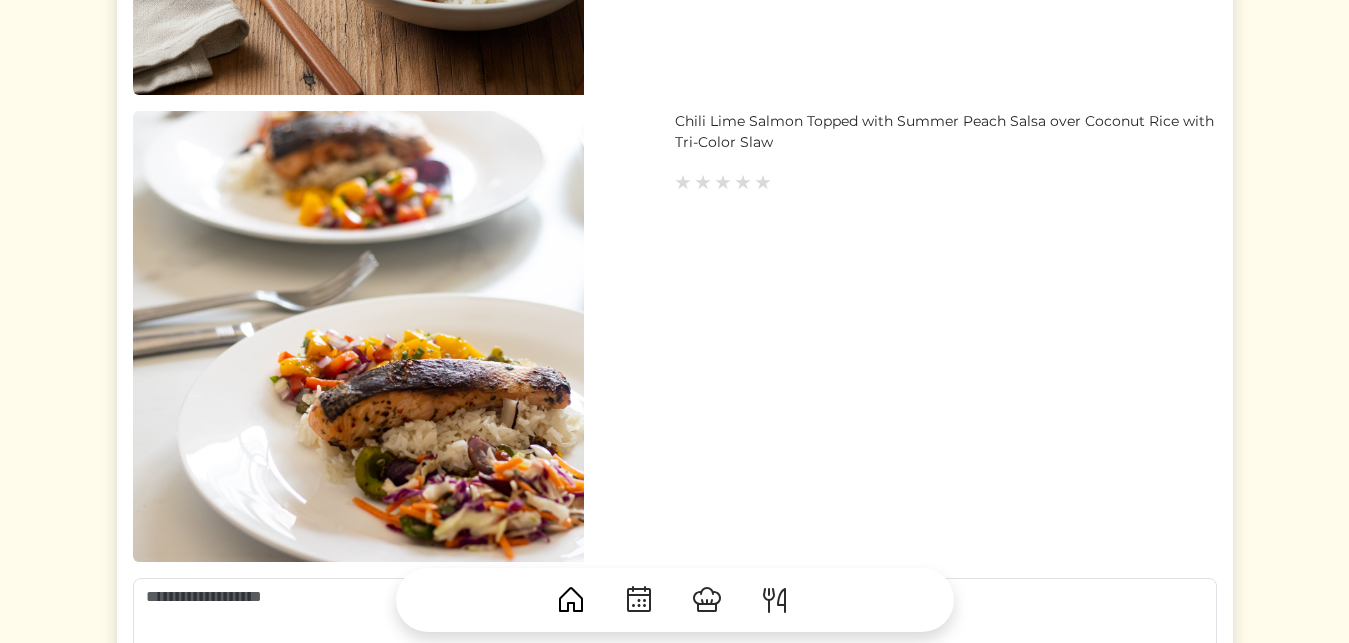scroll, scrollTop: 2103, scrollLeft: 0, axis: vertical 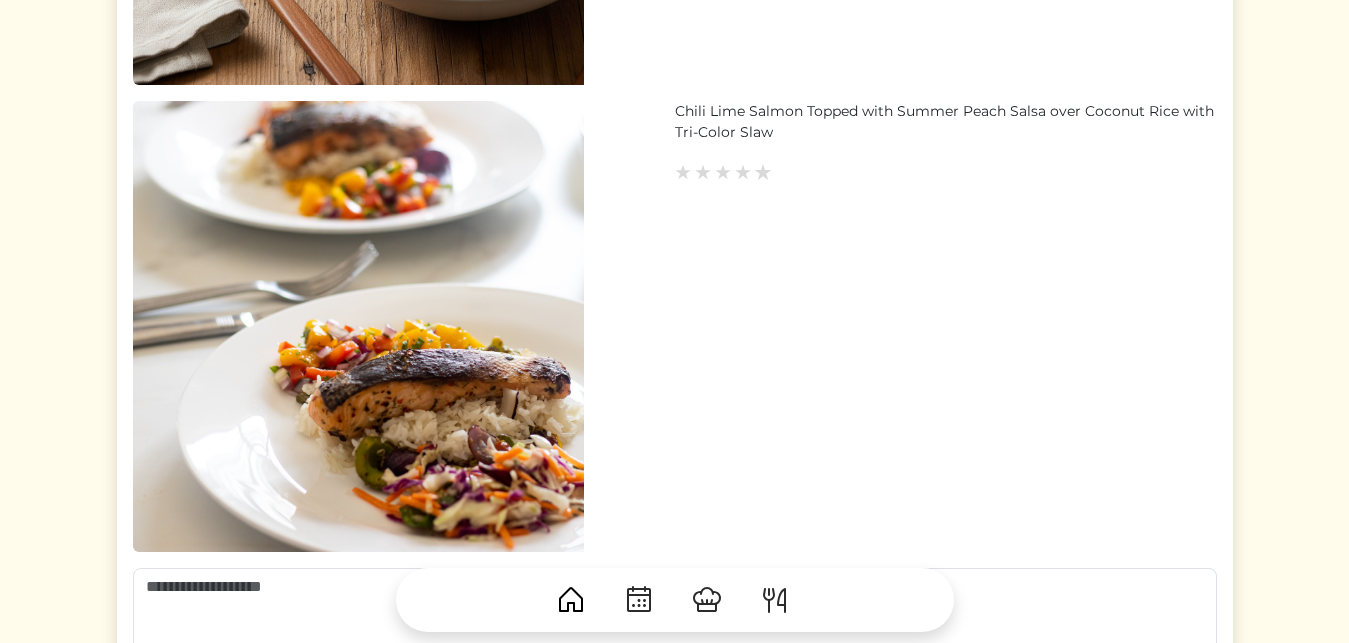 click at bounding box center (763, 172) 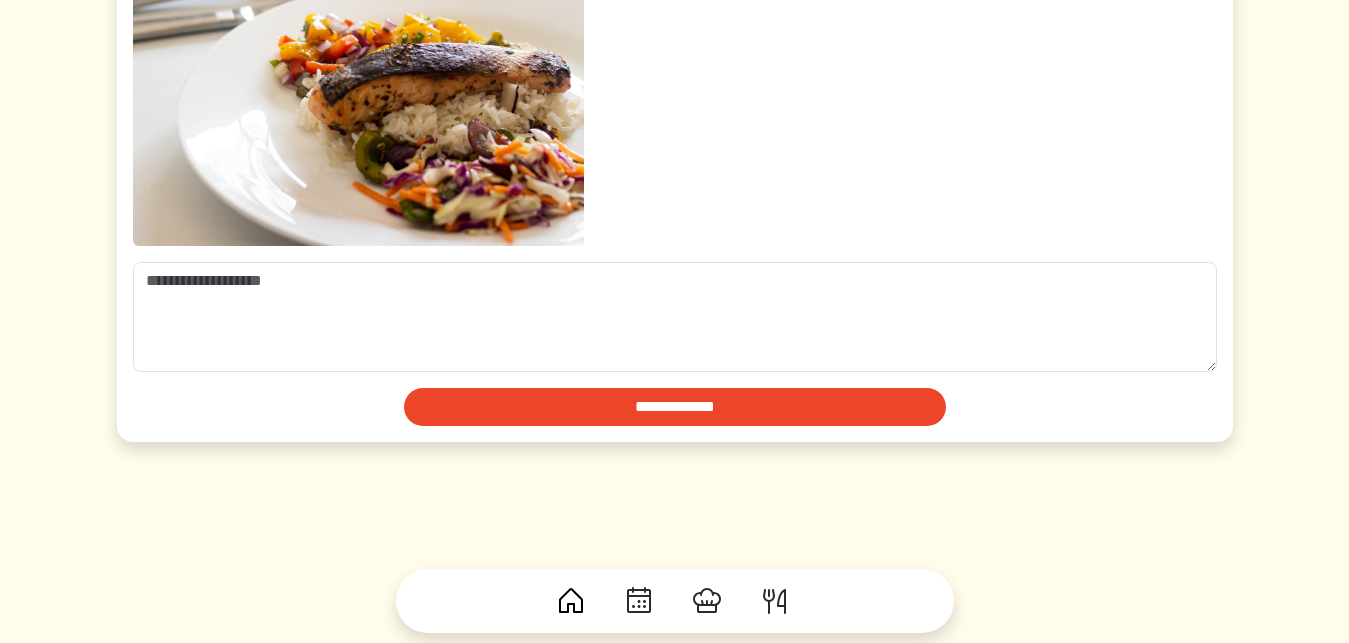 scroll, scrollTop: 2424, scrollLeft: 0, axis: vertical 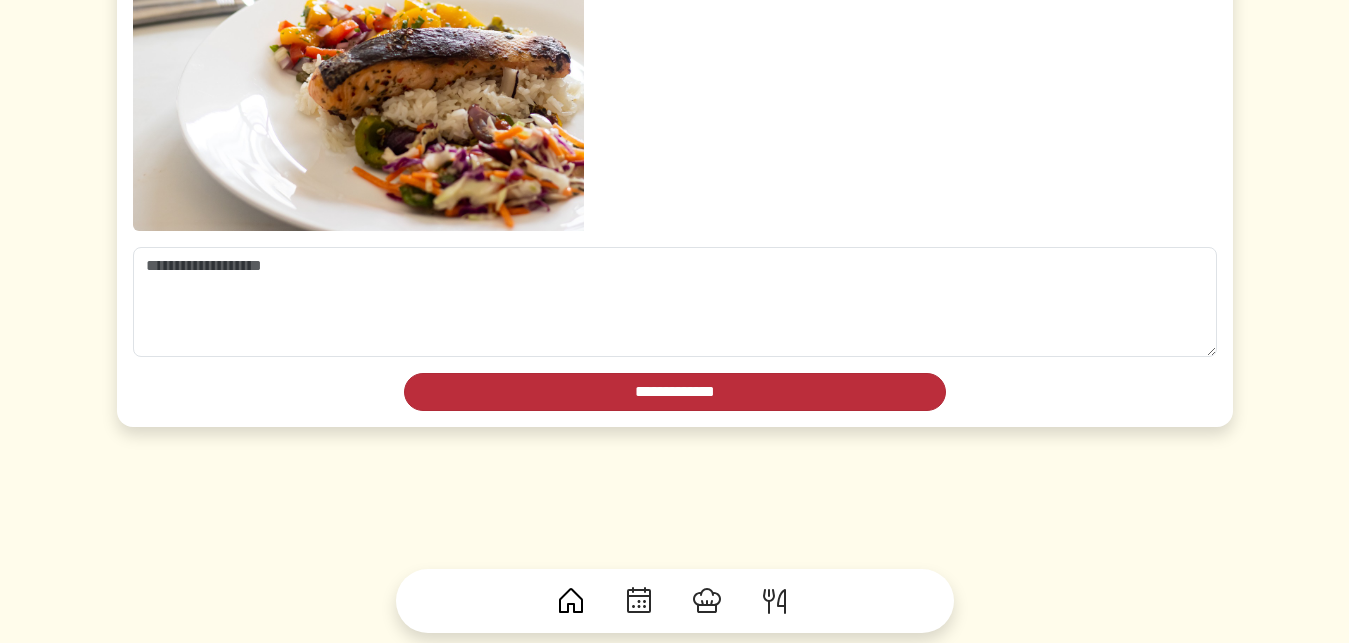 click on "**********" at bounding box center (675, 392) 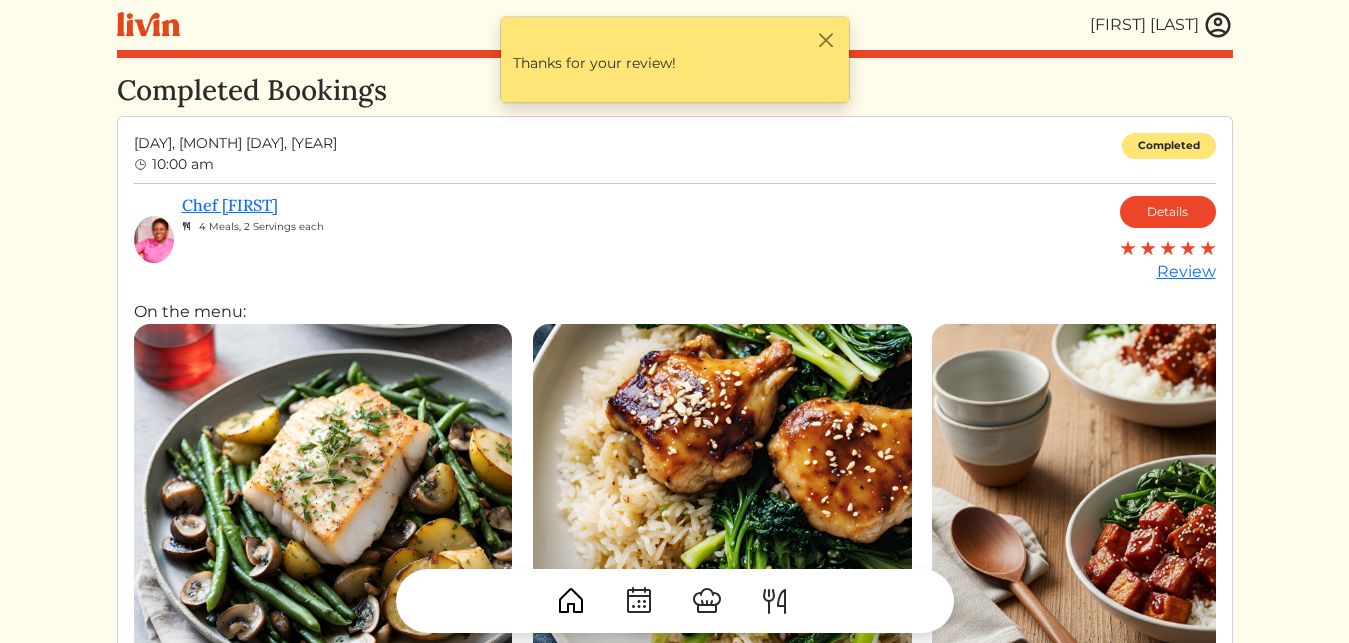scroll, scrollTop: 0, scrollLeft: 0, axis: both 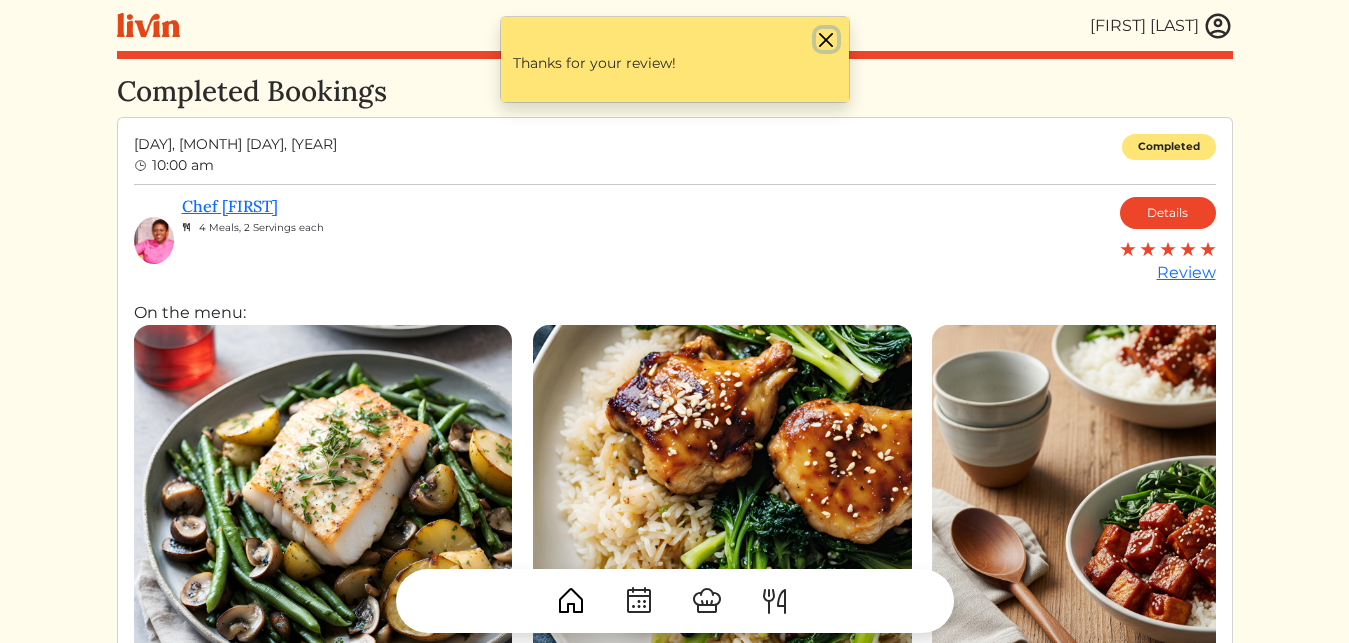 click at bounding box center [826, 39] 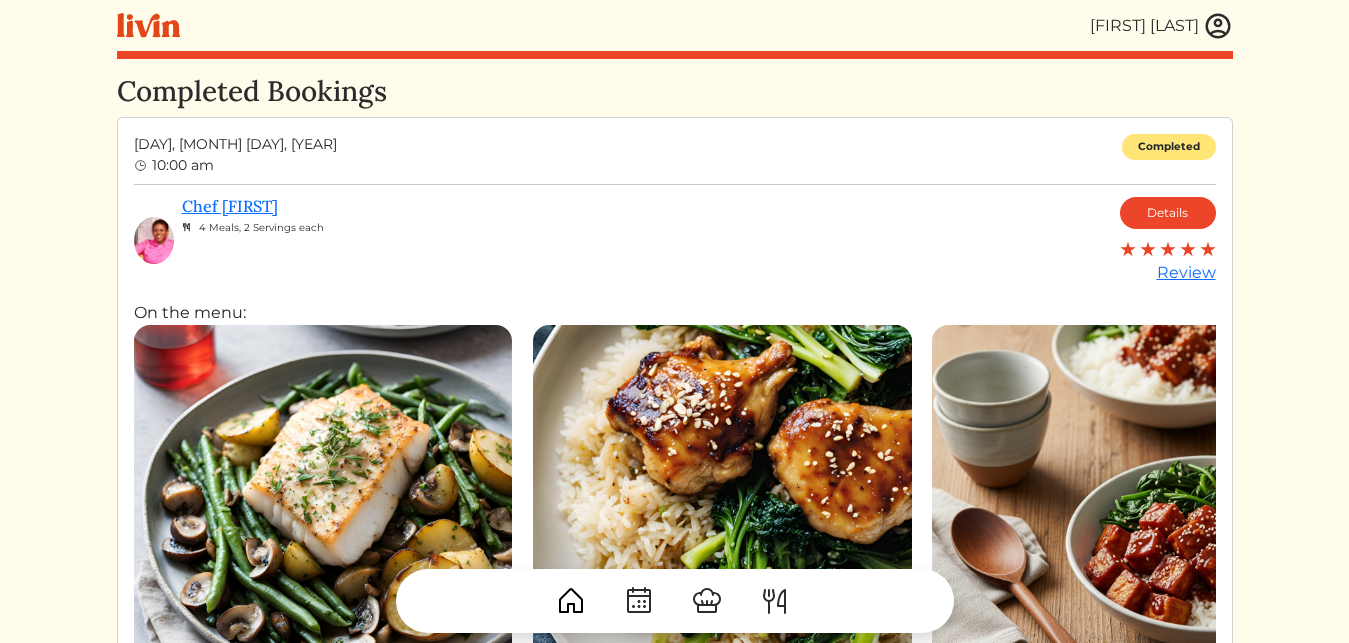 click at bounding box center [639, 601] 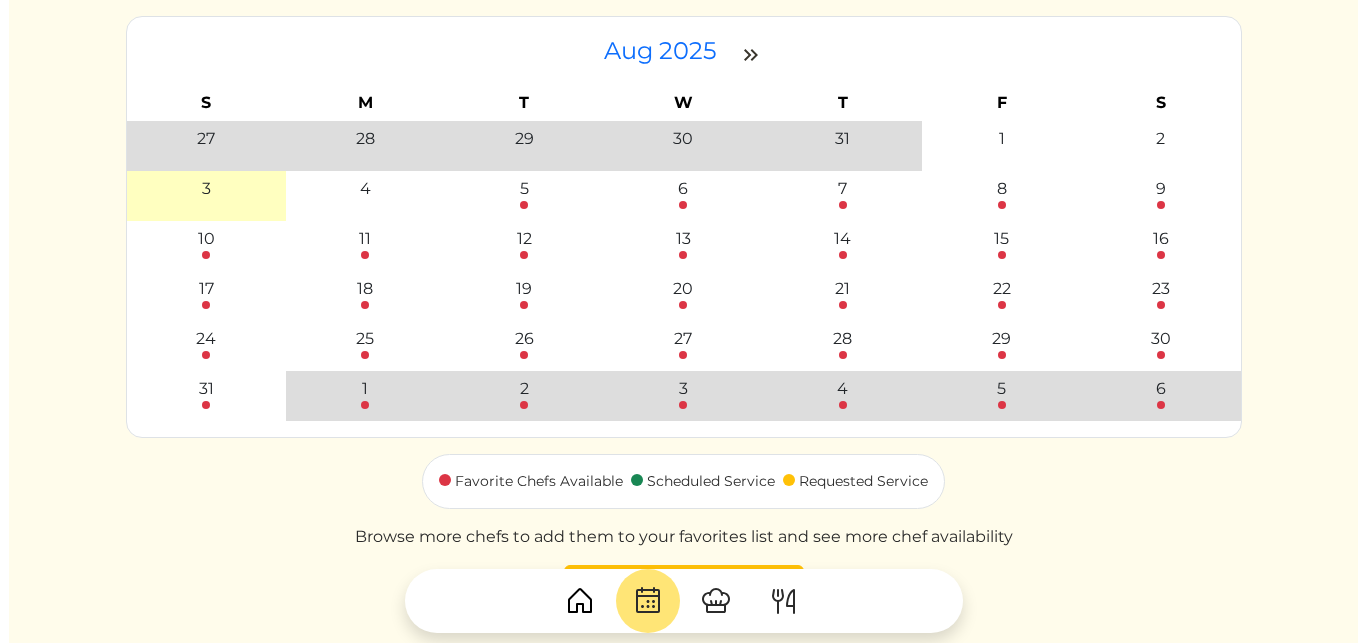 scroll, scrollTop: 194, scrollLeft: 0, axis: vertical 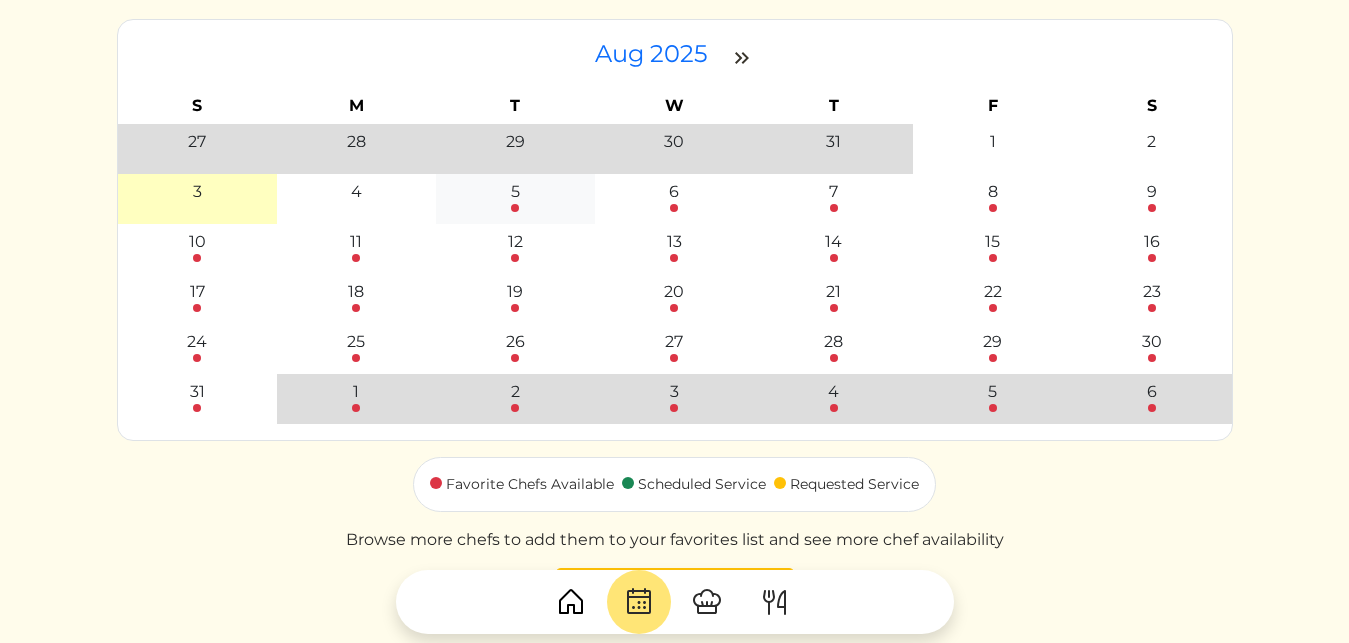 click on "5" at bounding box center (515, 192) 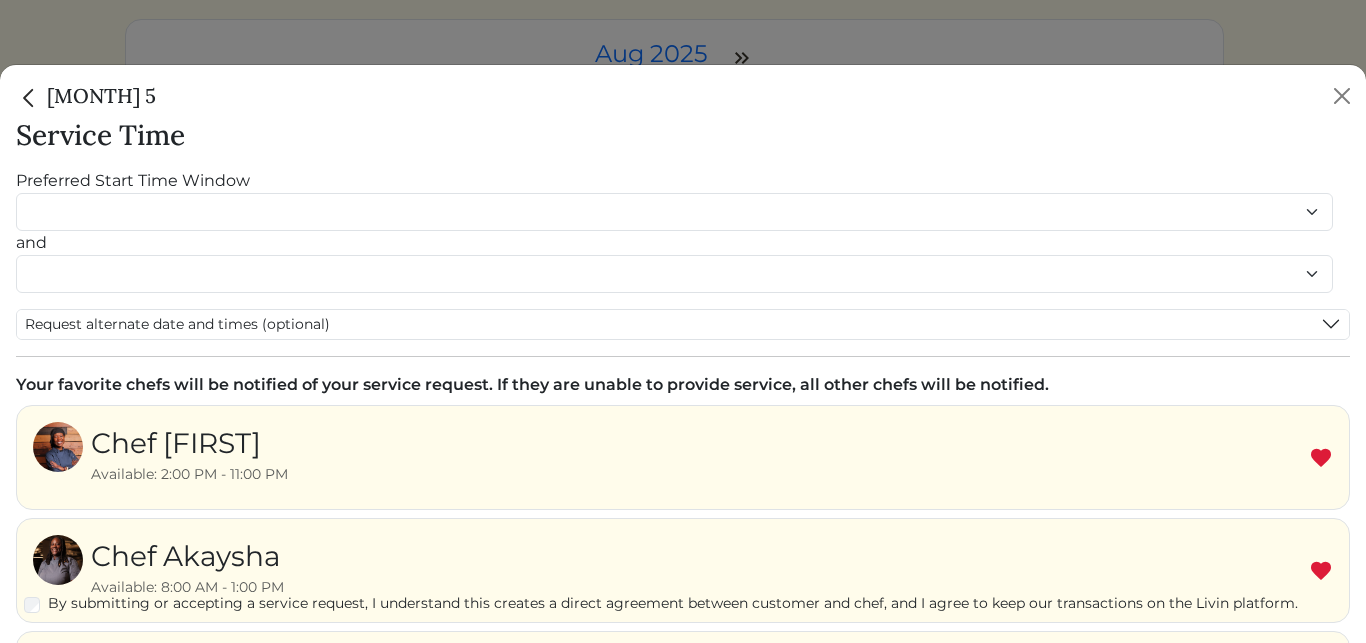click at bounding box center (1321, 458) 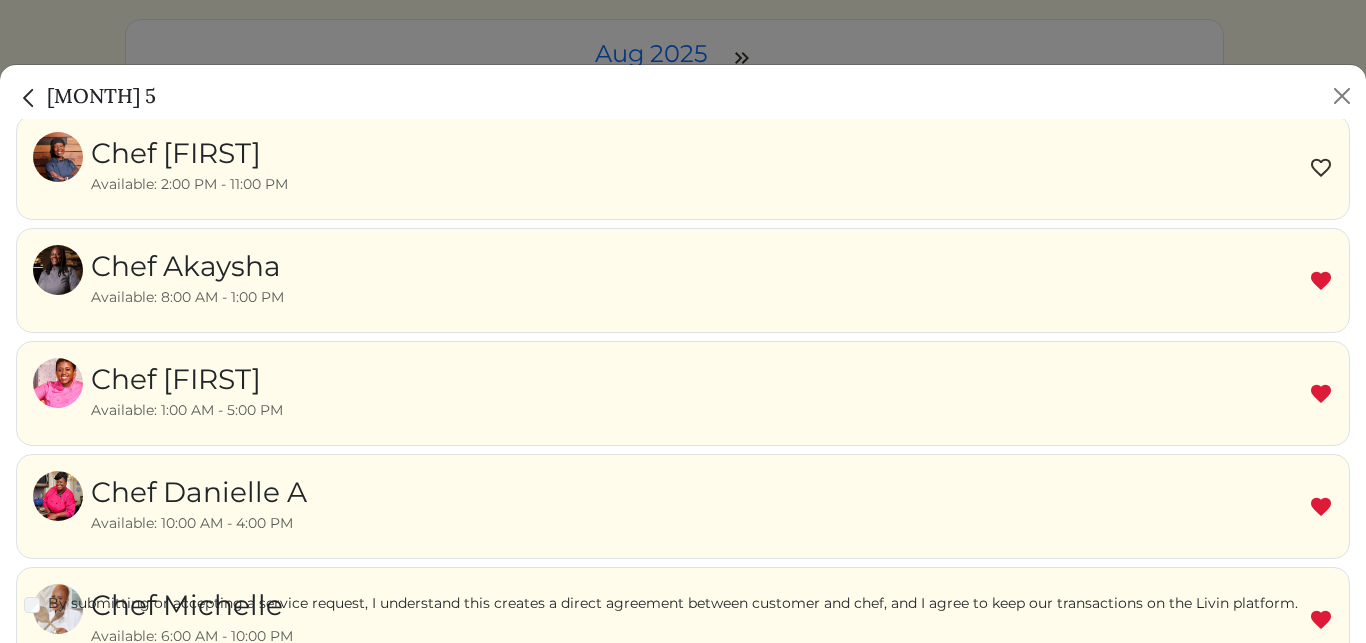 scroll, scrollTop: 297, scrollLeft: 0, axis: vertical 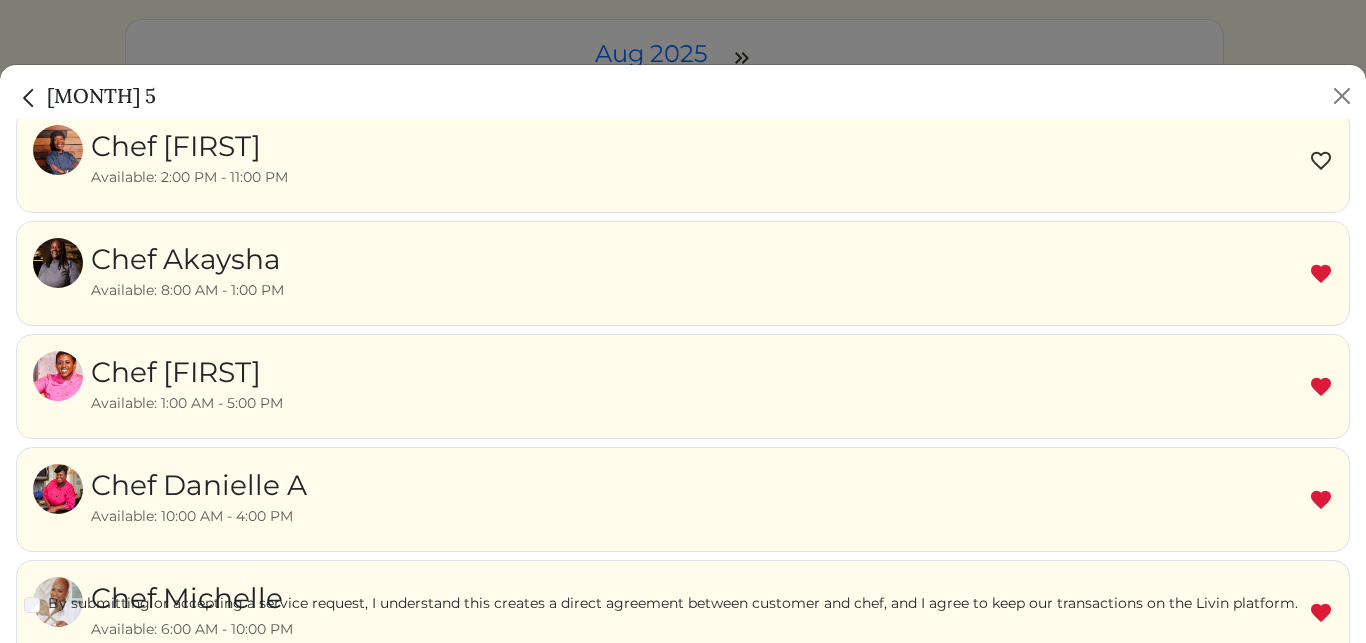 click at bounding box center (1321, 387) 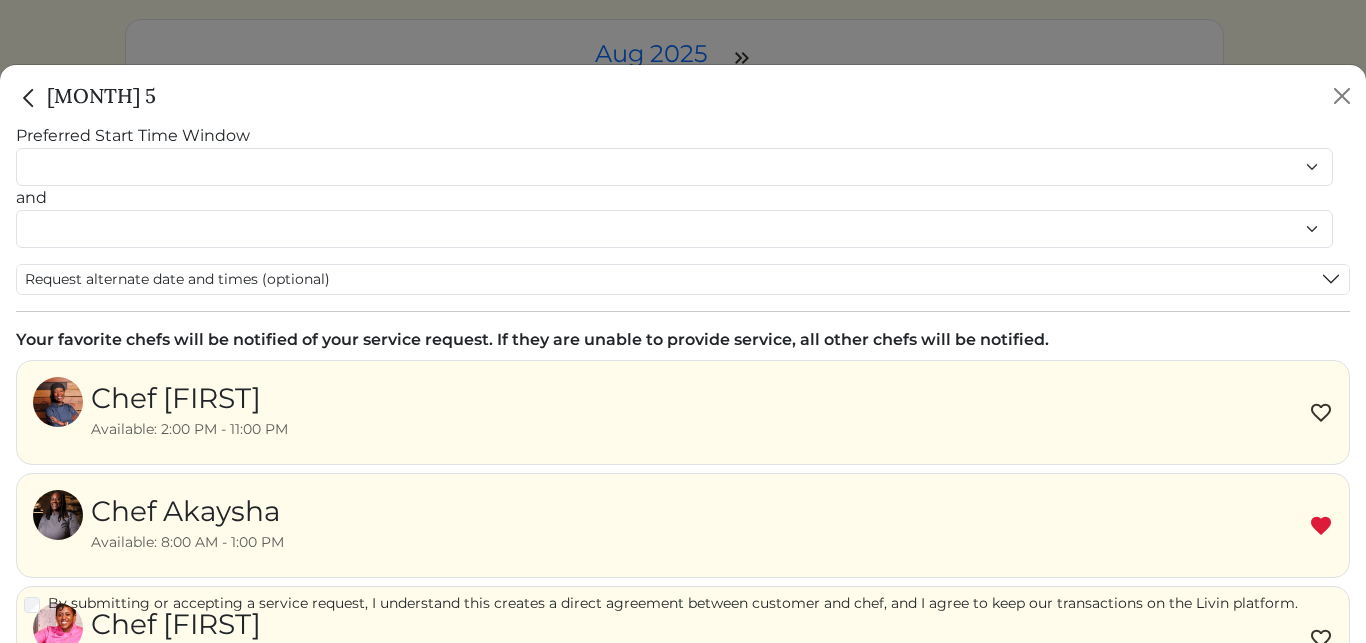 scroll, scrollTop: 0, scrollLeft: 0, axis: both 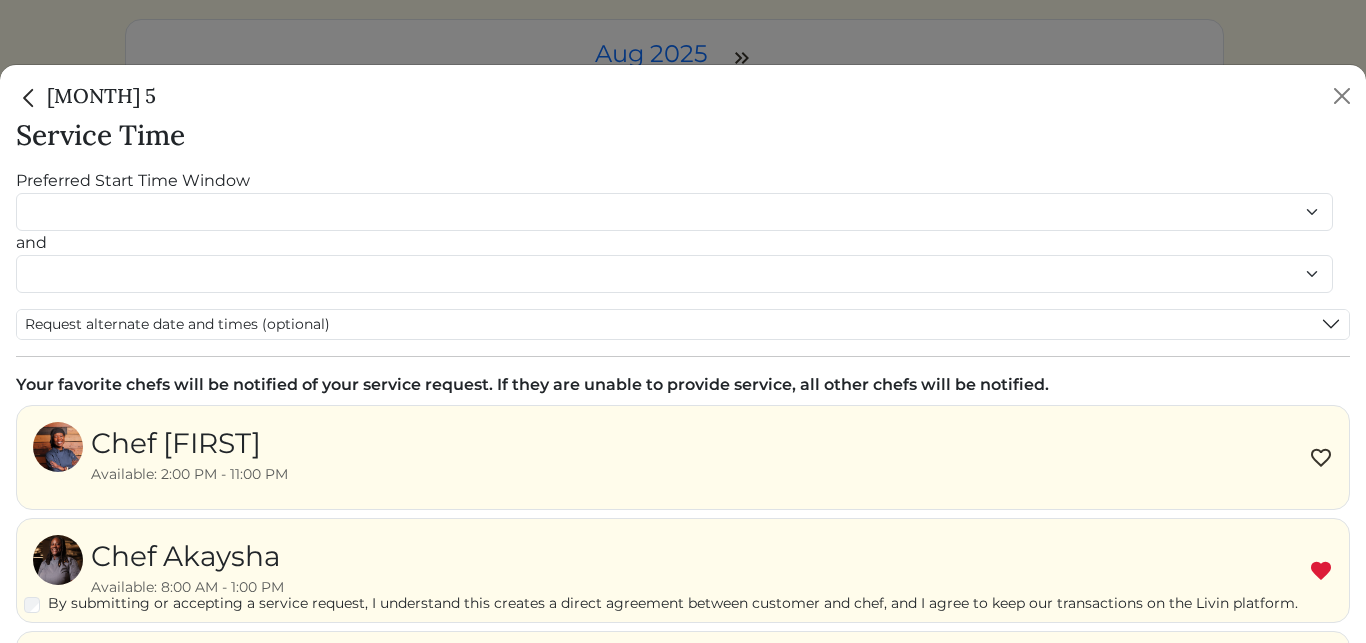 click at bounding box center [29, 98] 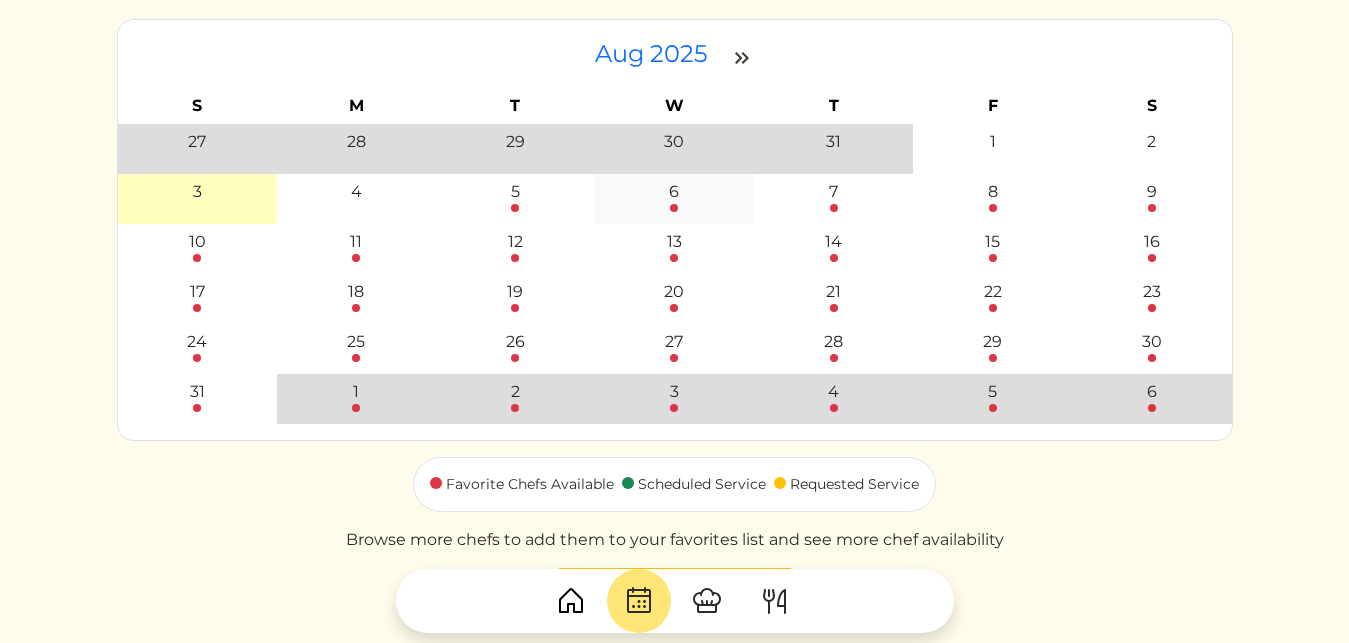 click on "6" at bounding box center (674, 192) 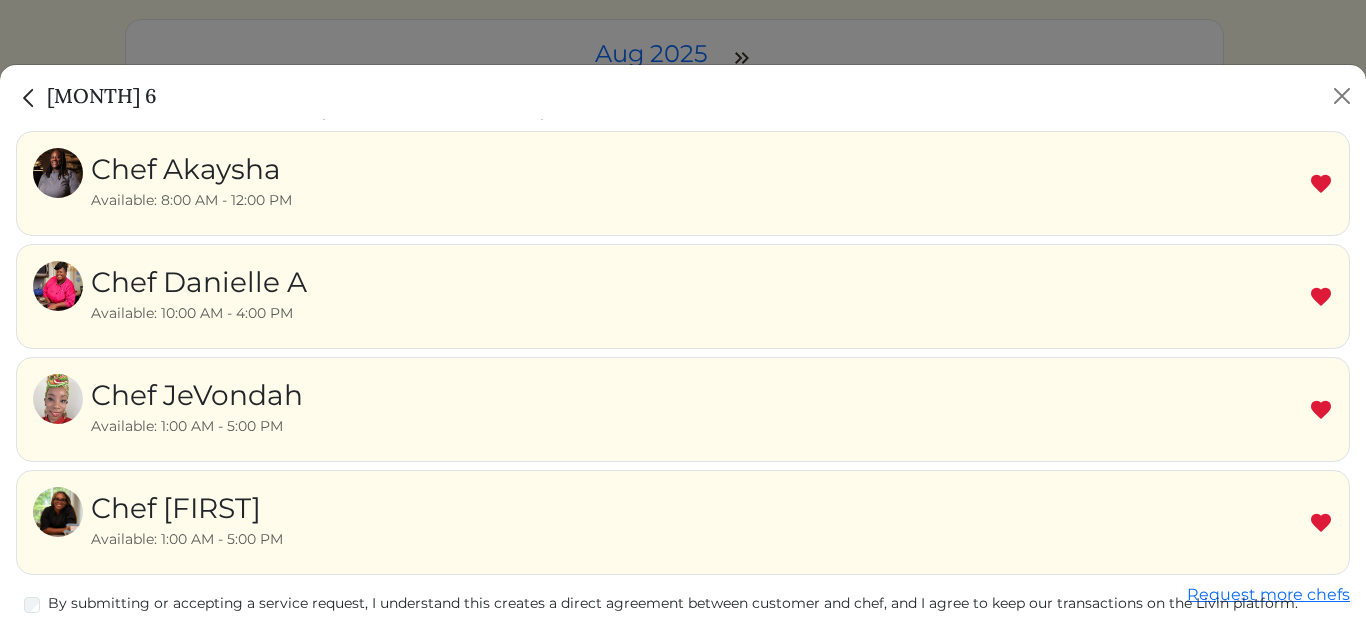 scroll, scrollTop: 276, scrollLeft: 0, axis: vertical 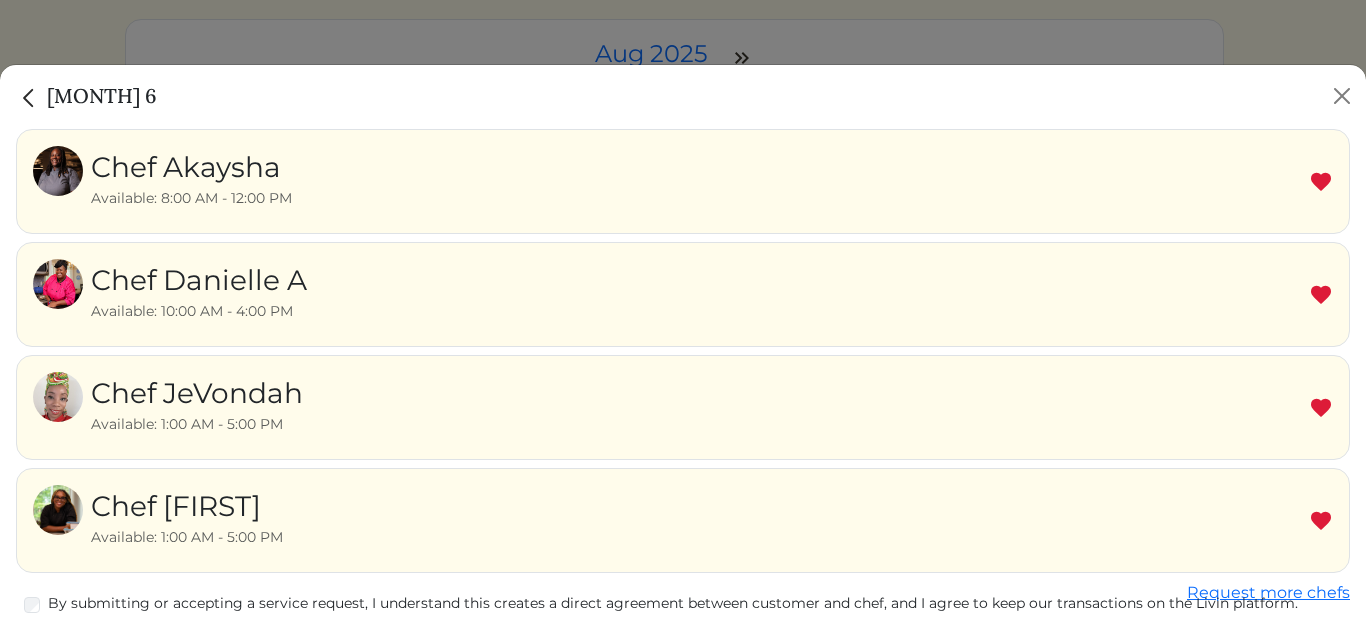 click at bounding box center (1321, 295) 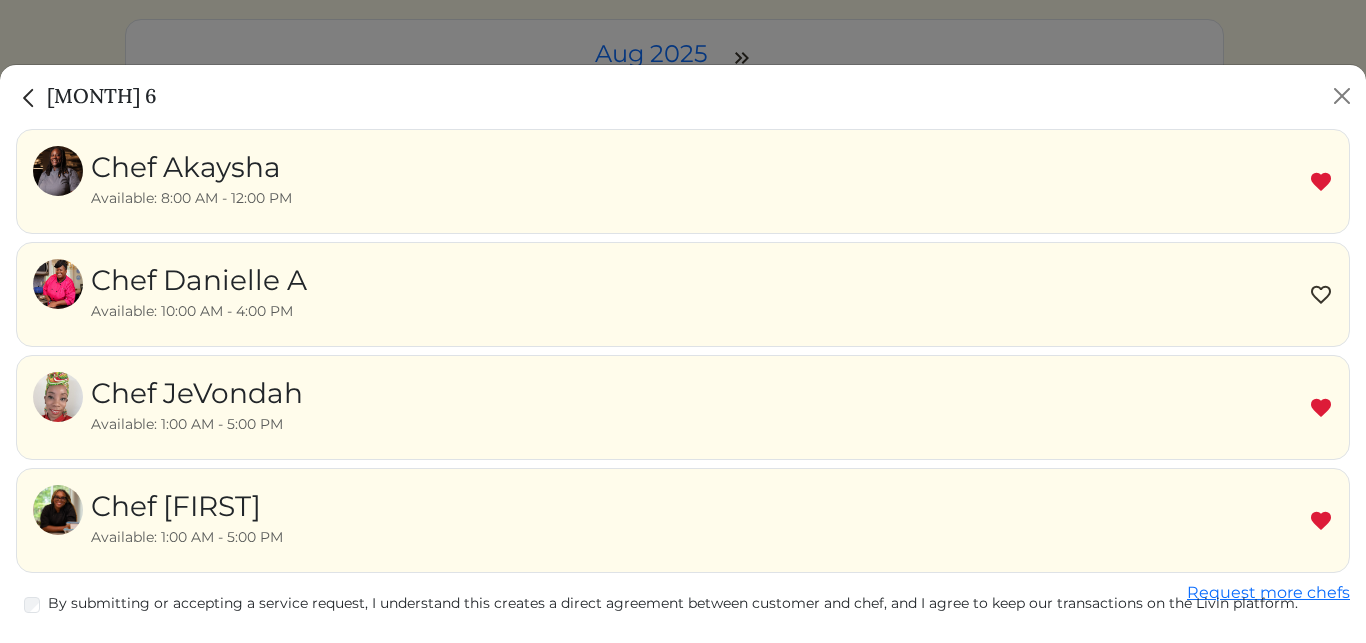 click at bounding box center (1321, 408) 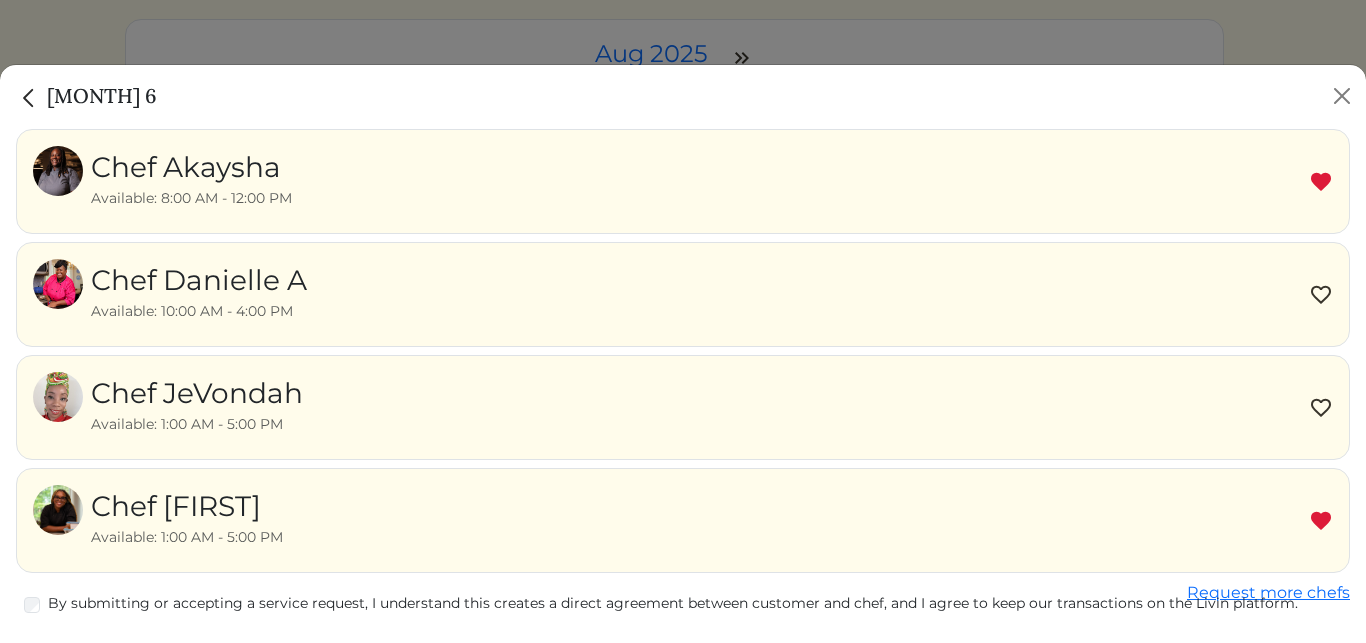 click at bounding box center (1321, 521) 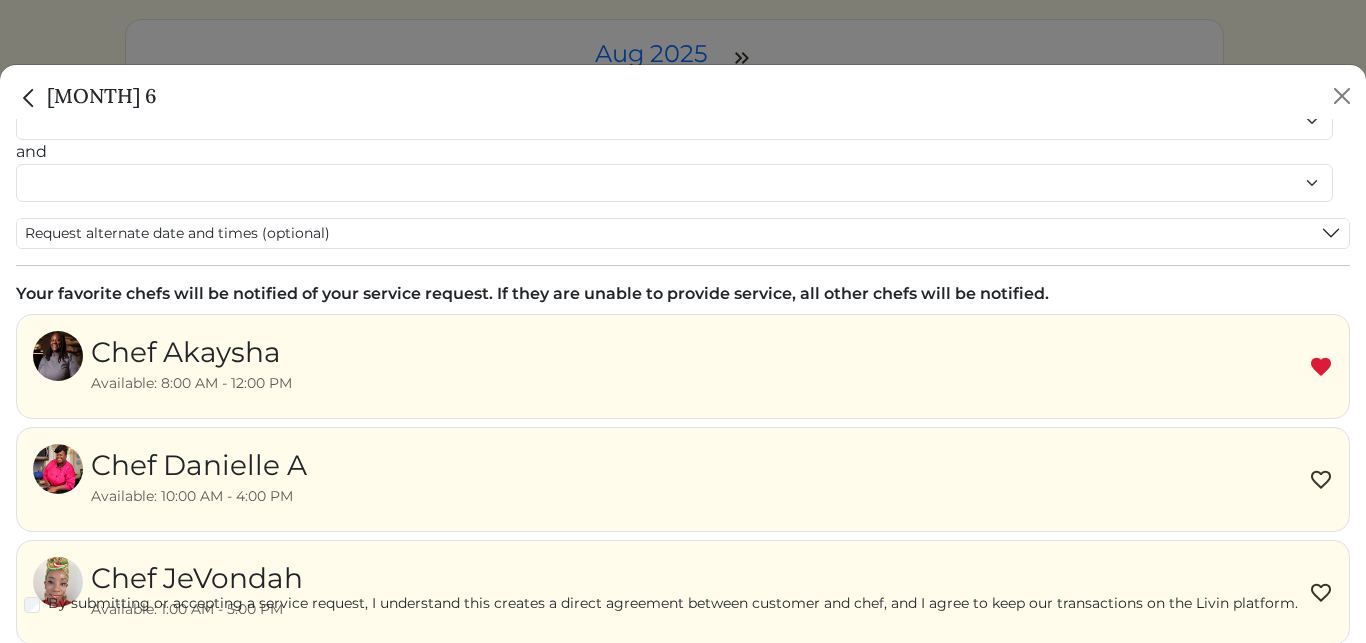 scroll, scrollTop: 82, scrollLeft: 0, axis: vertical 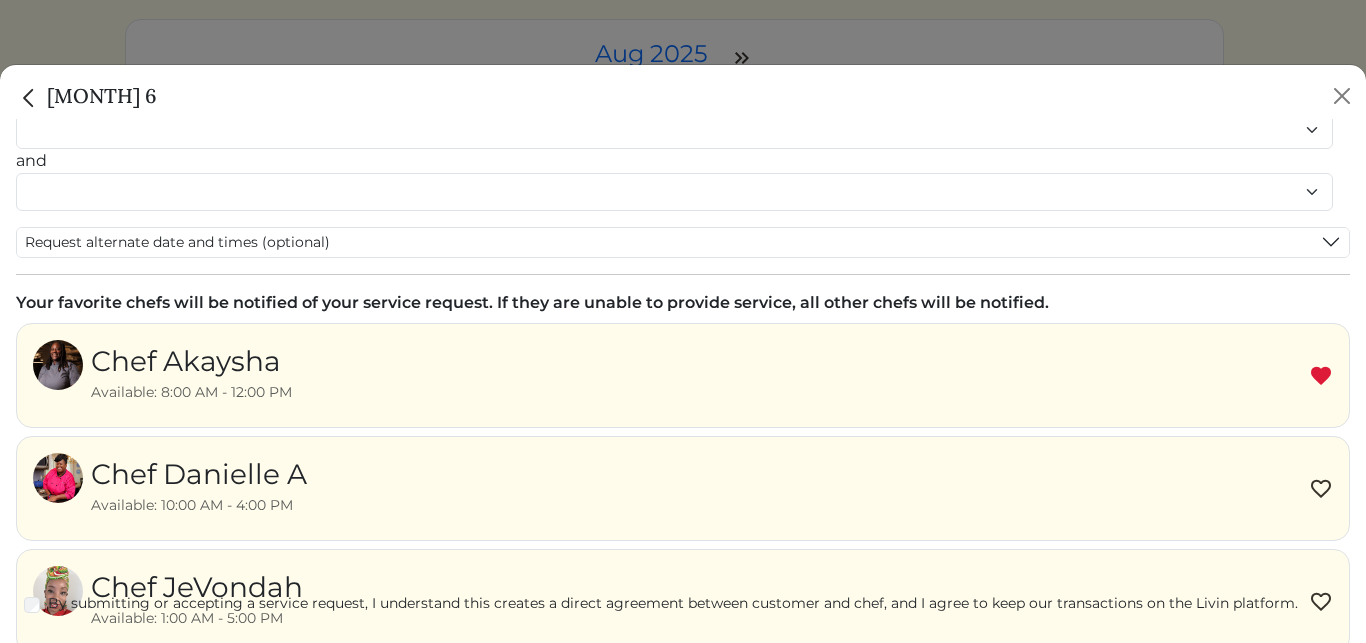 click on "Chef Akaysha" at bounding box center (191, 361) 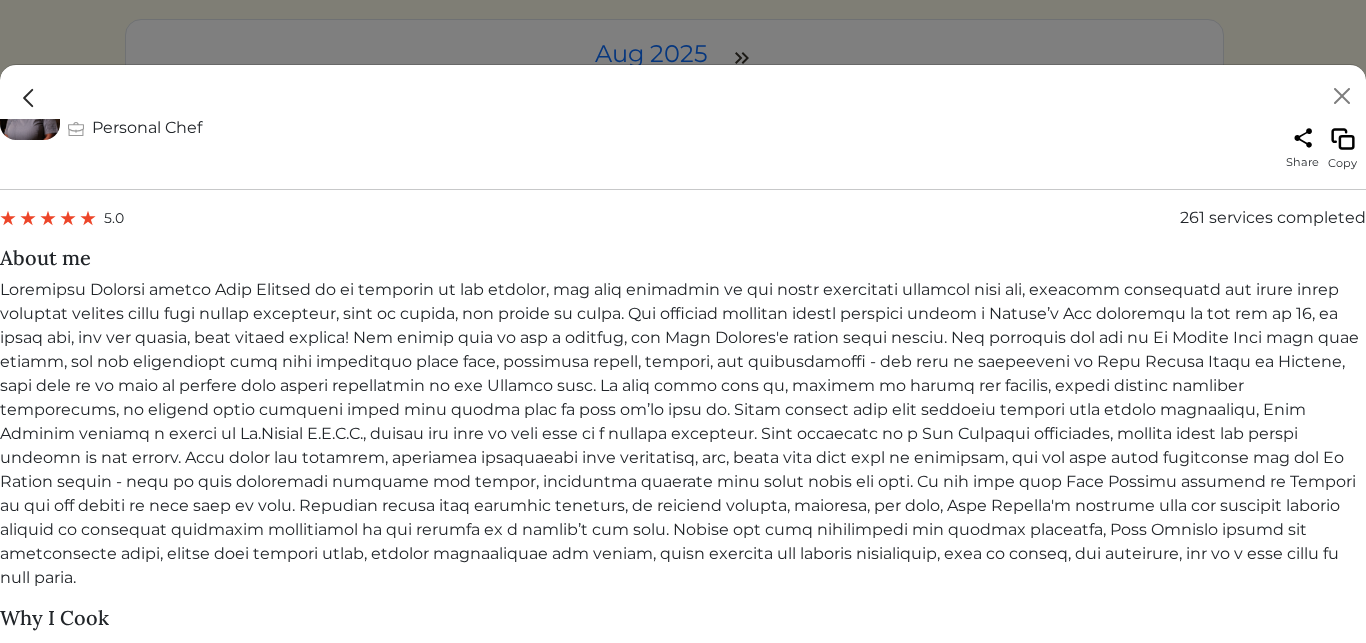 scroll, scrollTop: 724, scrollLeft: 0, axis: vertical 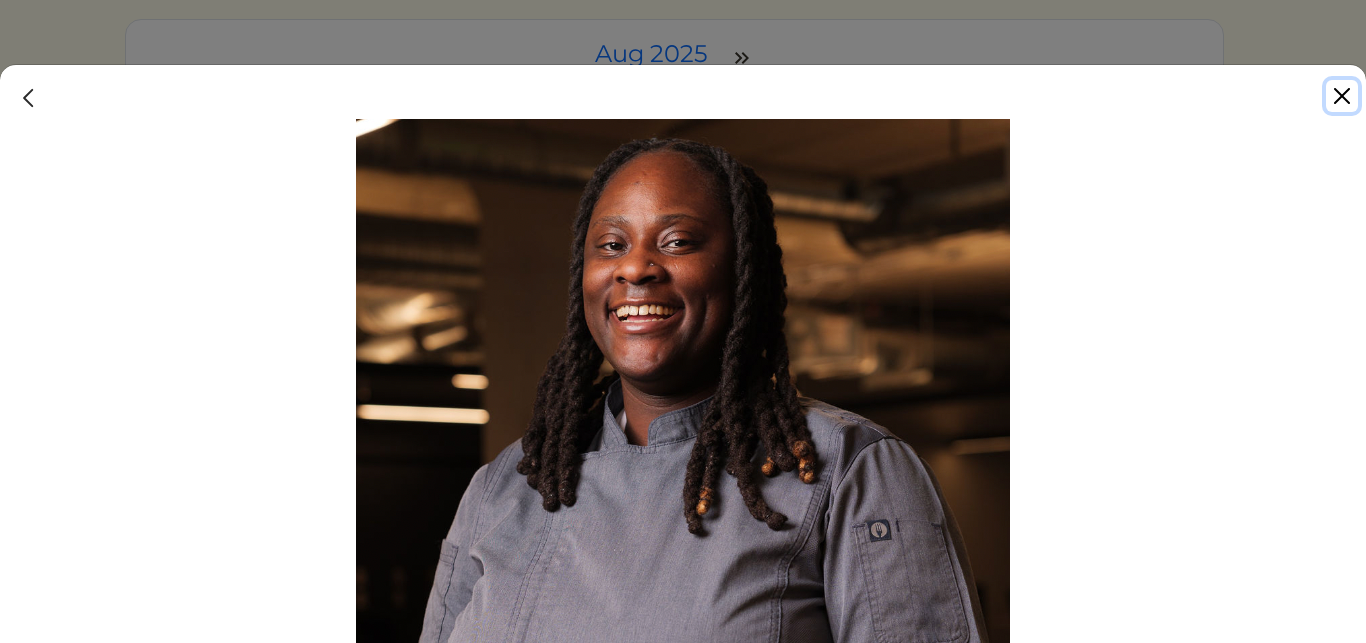 click at bounding box center (1342, 96) 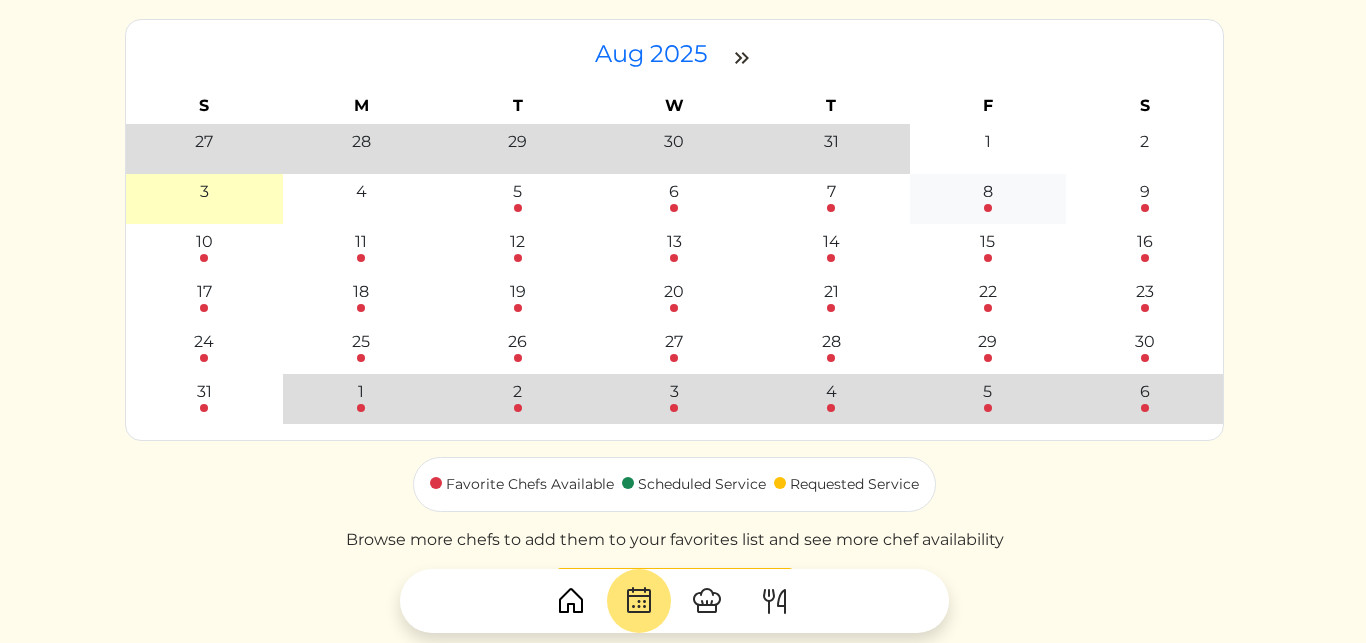 click on "8" at bounding box center [988, 192] 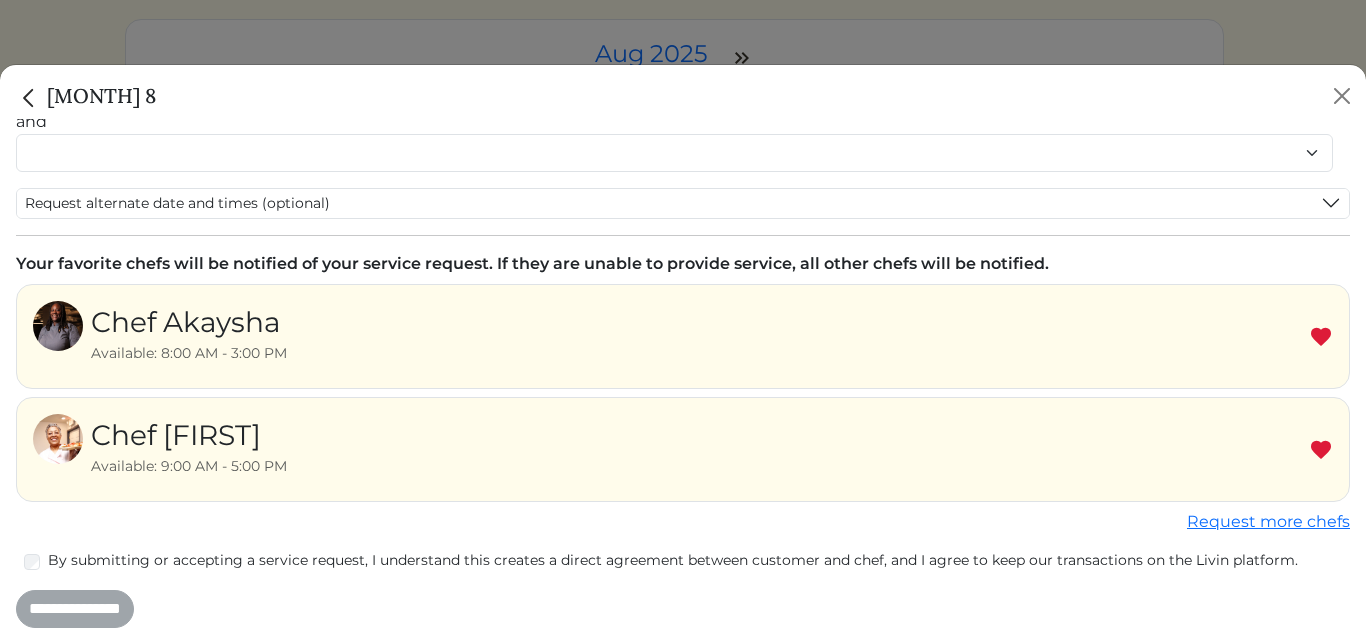 scroll, scrollTop: 122, scrollLeft: 0, axis: vertical 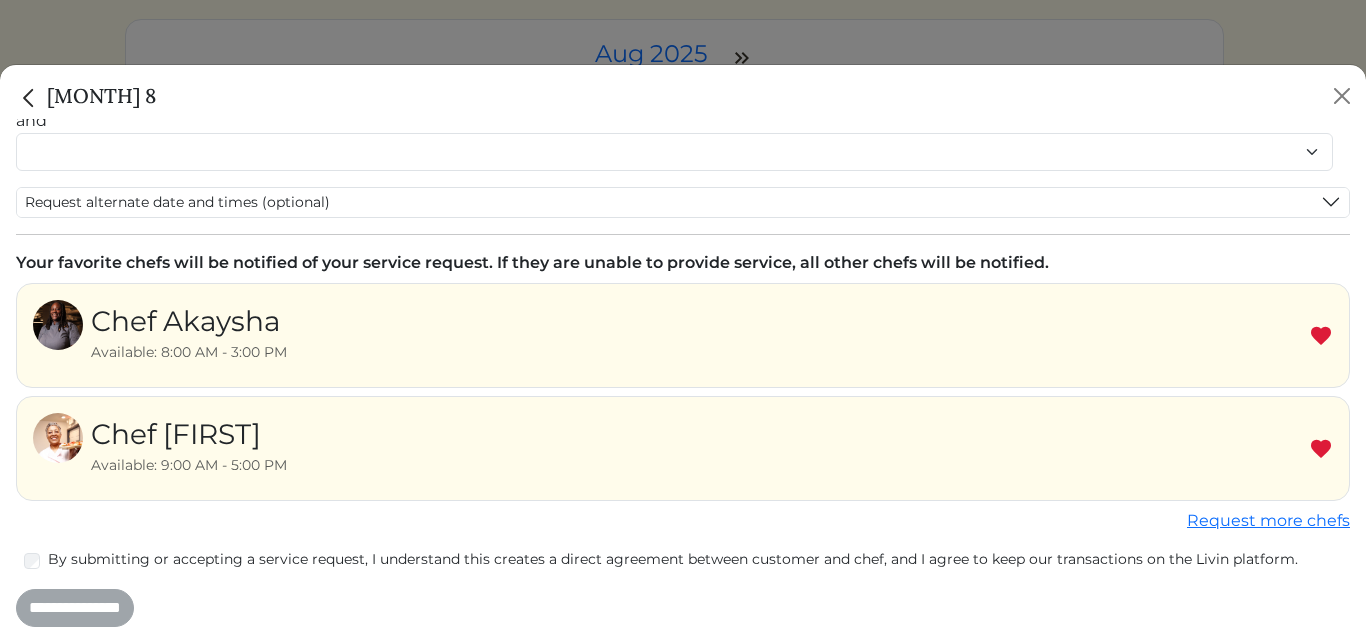 click at bounding box center [1321, 449] 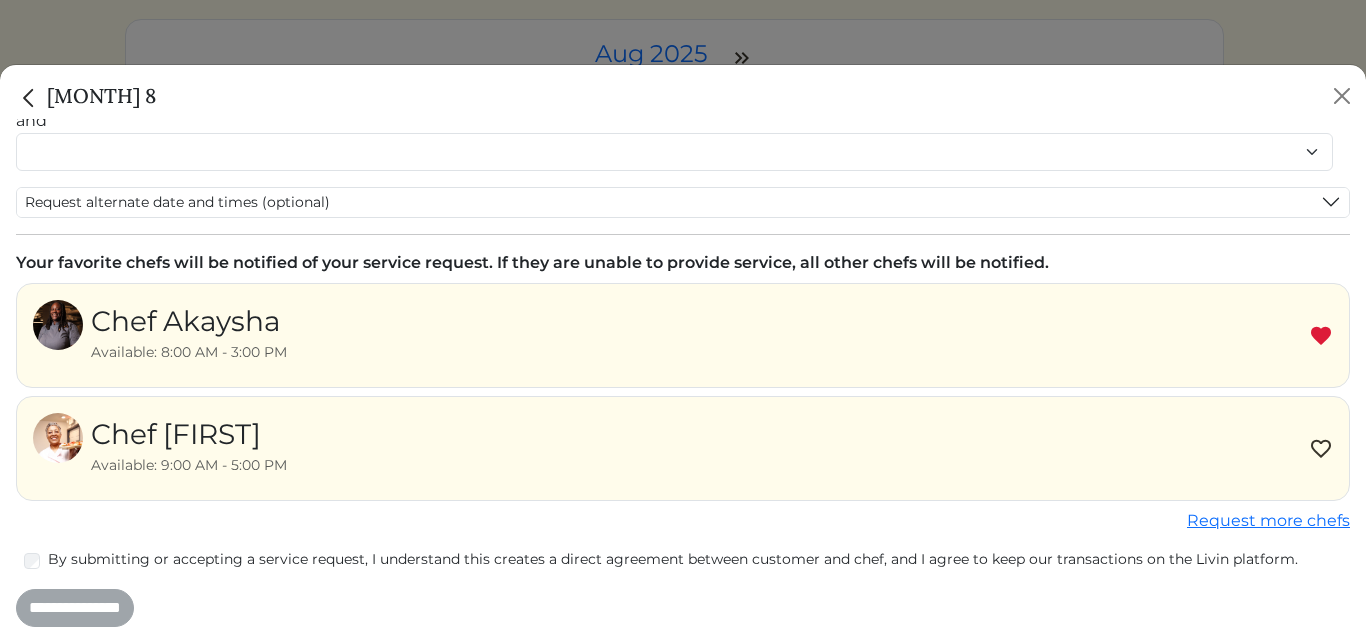 scroll, scrollTop: 0, scrollLeft: 0, axis: both 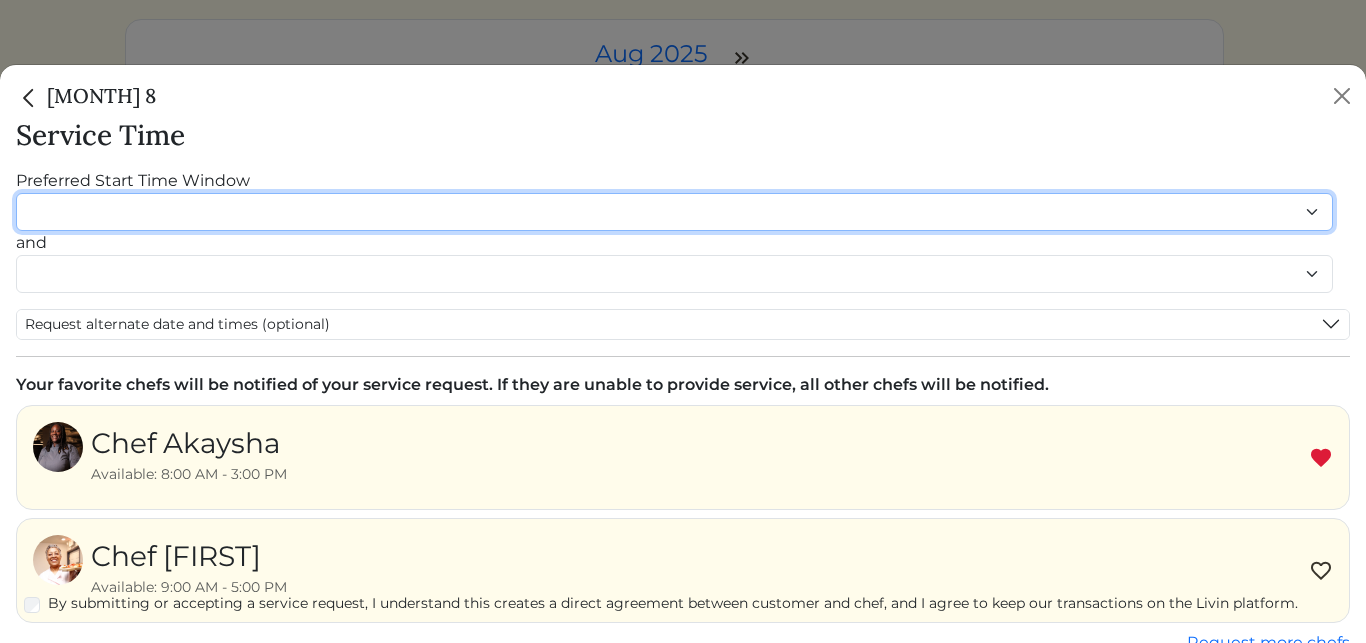 click on "*******
*******
*******
*******
*******
*******
********
********
********
********
********
********
*******
*******
*******
*******
*******
*******
*******
*******
*******
*******
*******
*******
*******
*******
*******
*******
*******
*******
********" at bounding box center (674, 212) 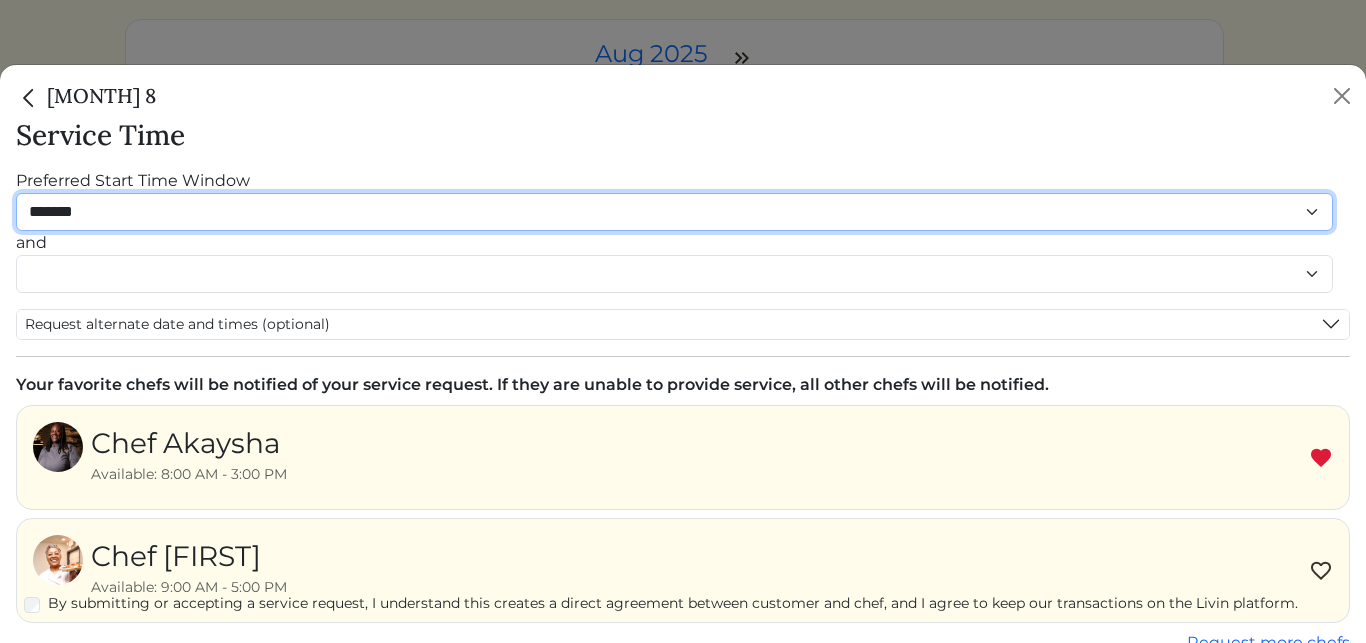 click on "********" at bounding box center (0, 0) 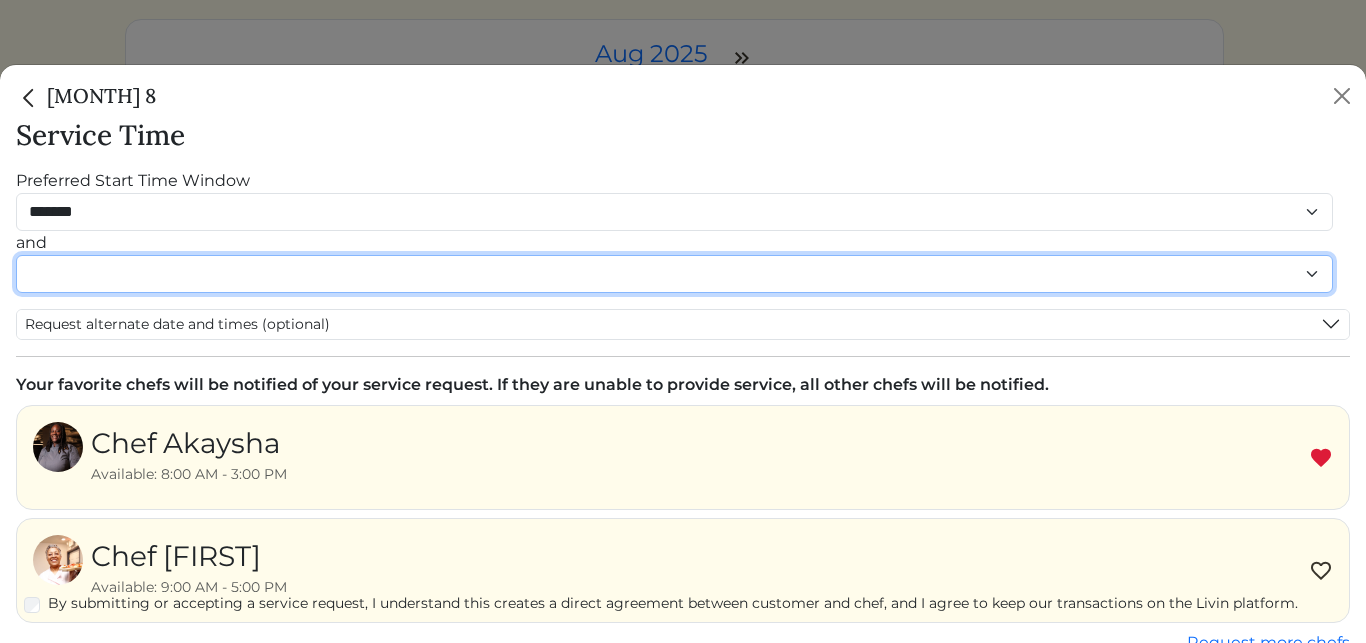 select on "********" 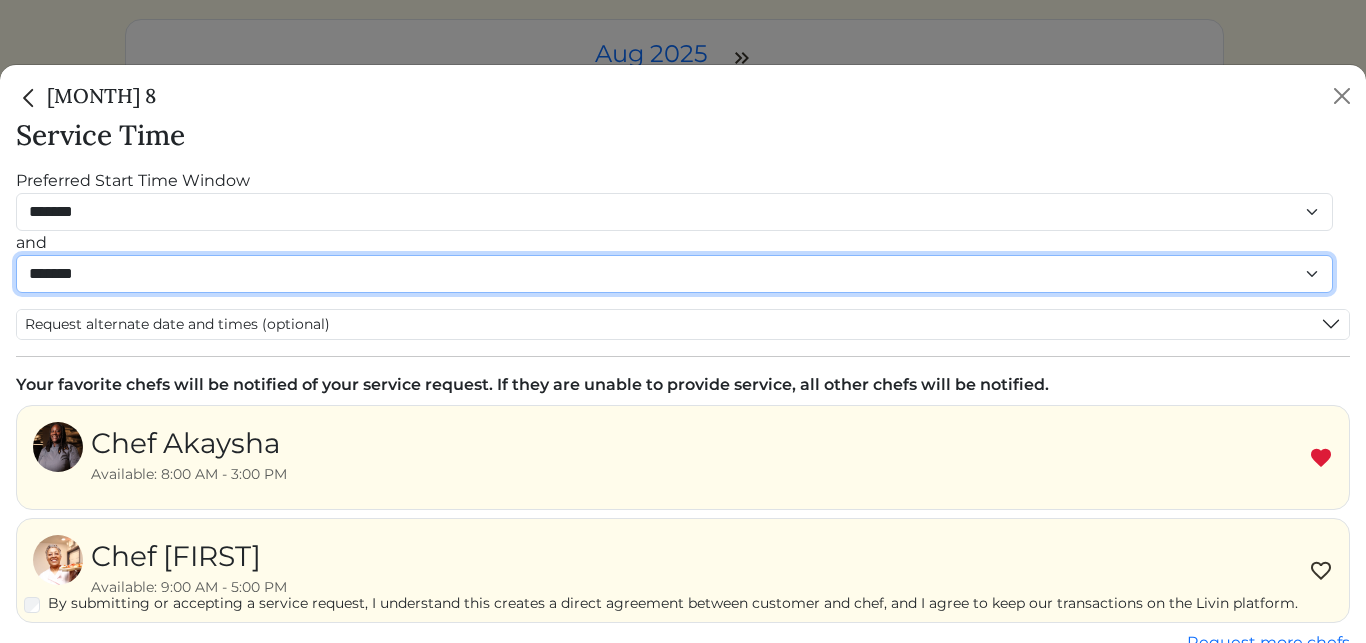 click on "*******" at bounding box center [0, 0] 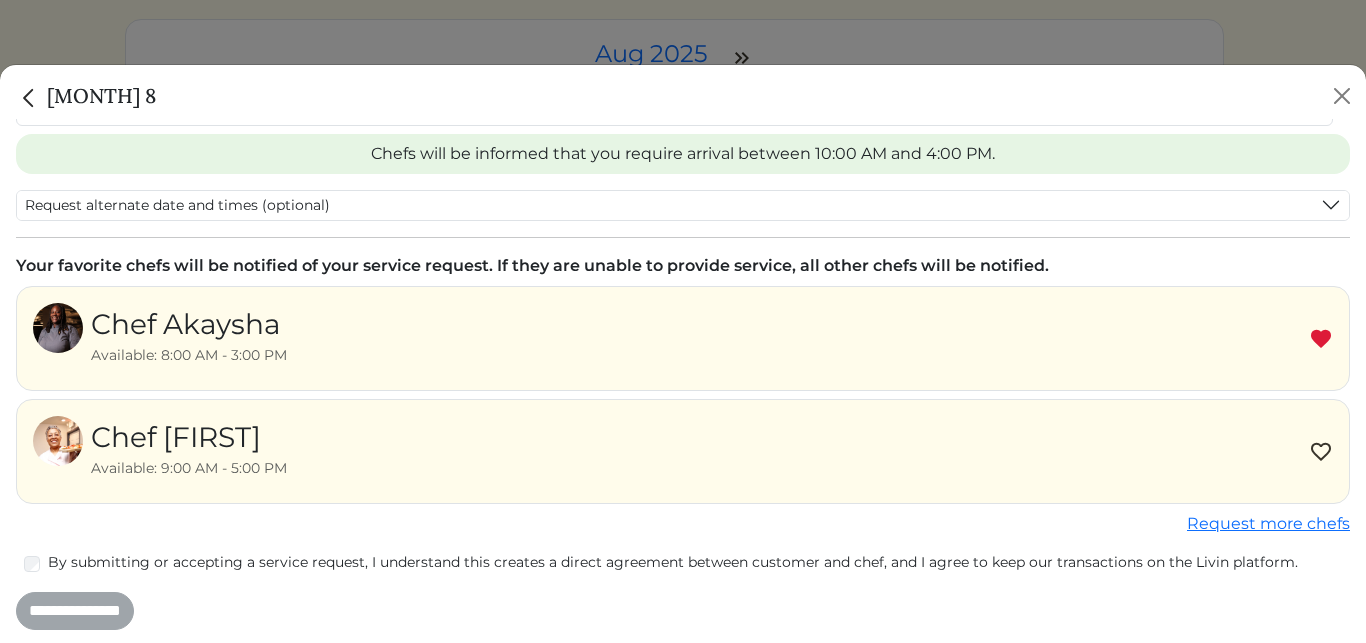 scroll, scrollTop: 191, scrollLeft: 0, axis: vertical 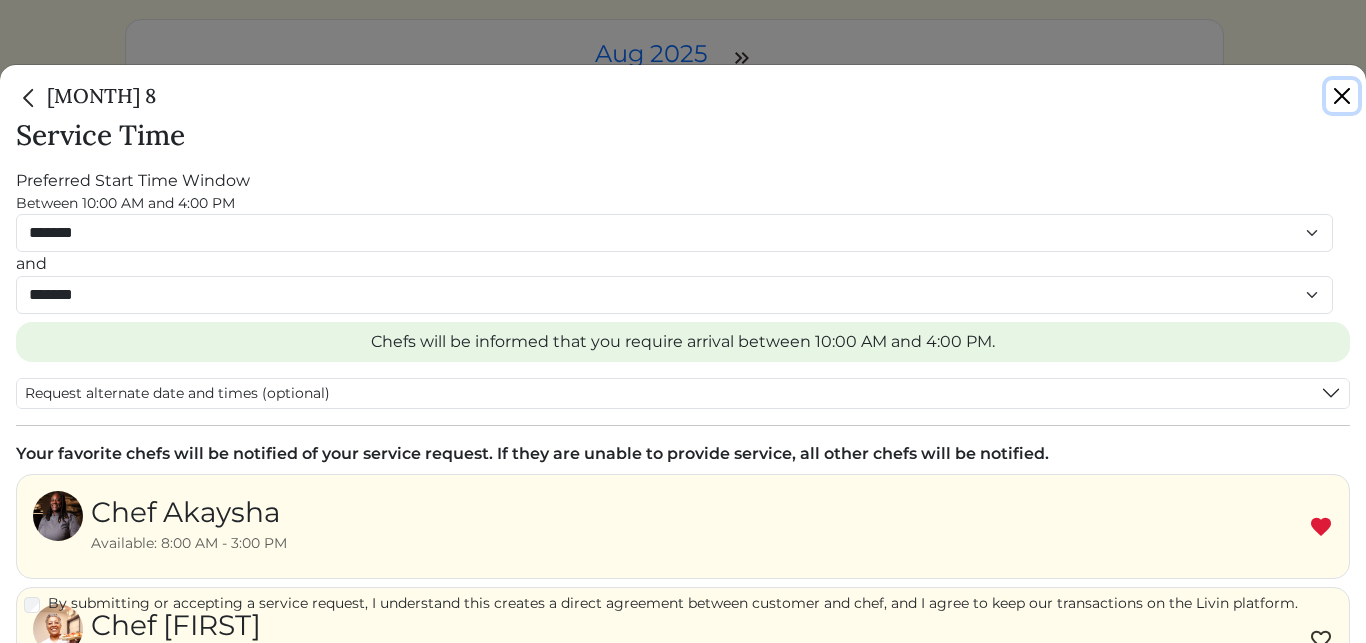 click at bounding box center [1342, 96] 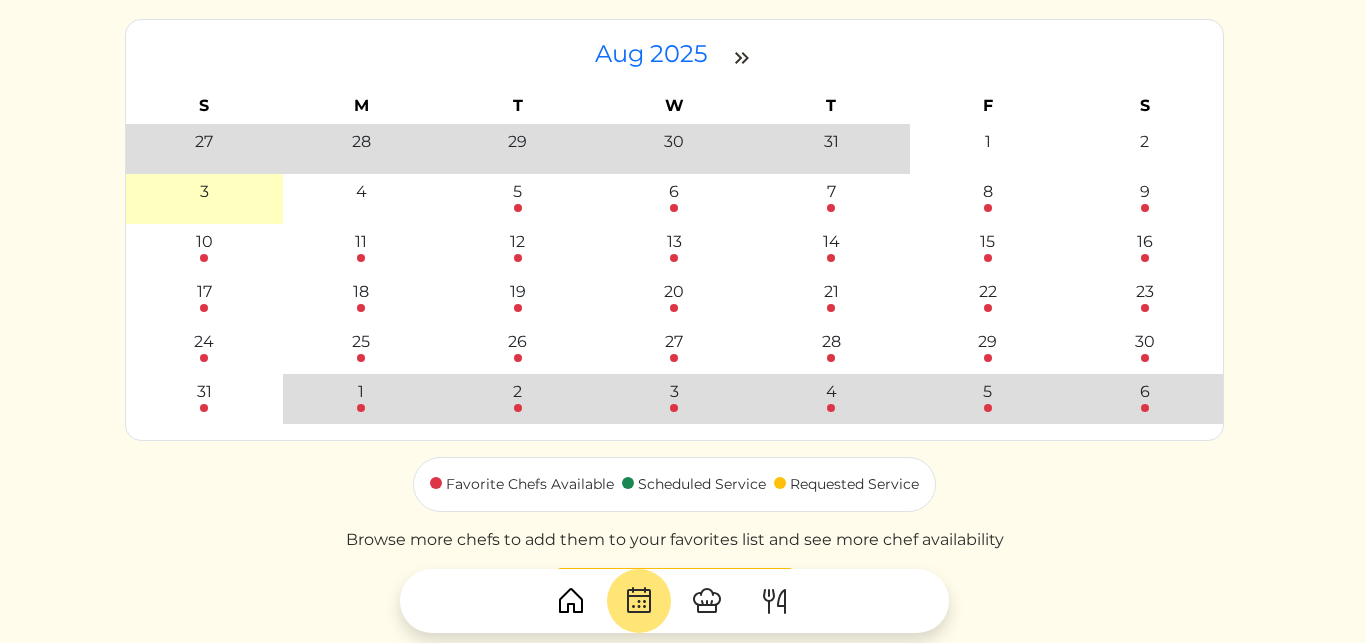 click at bounding box center [707, 601] 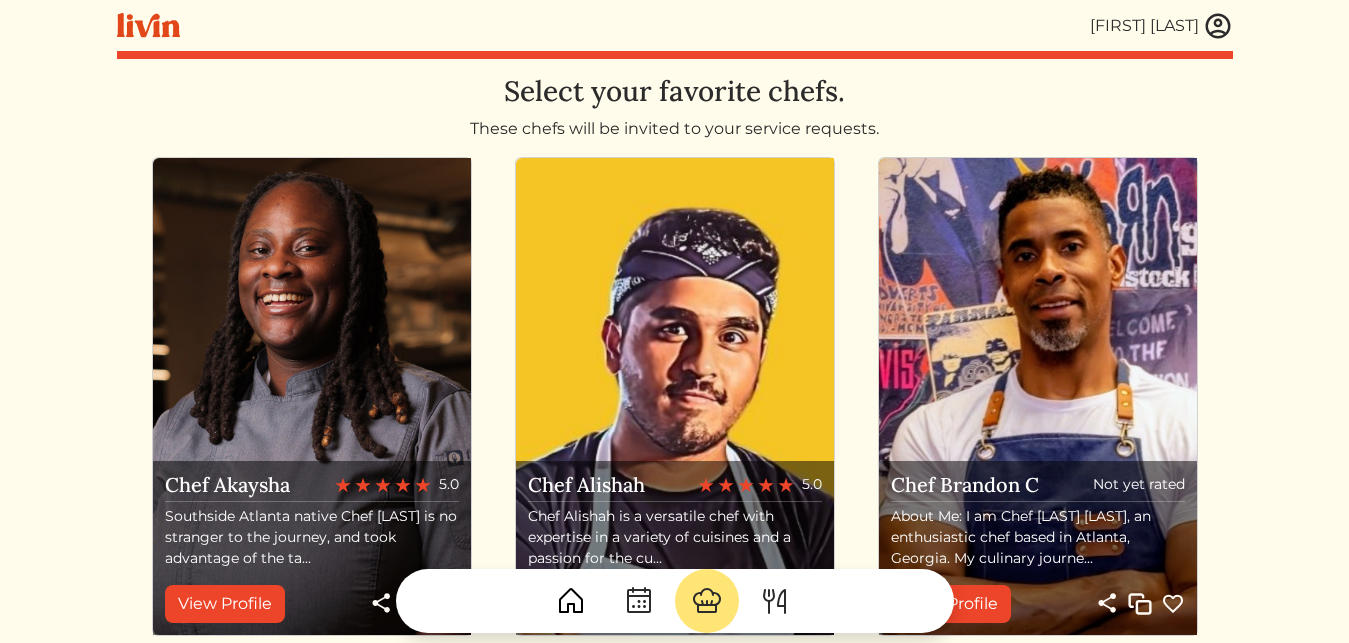scroll, scrollTop: 0, scrollLeft: 0, axis: both 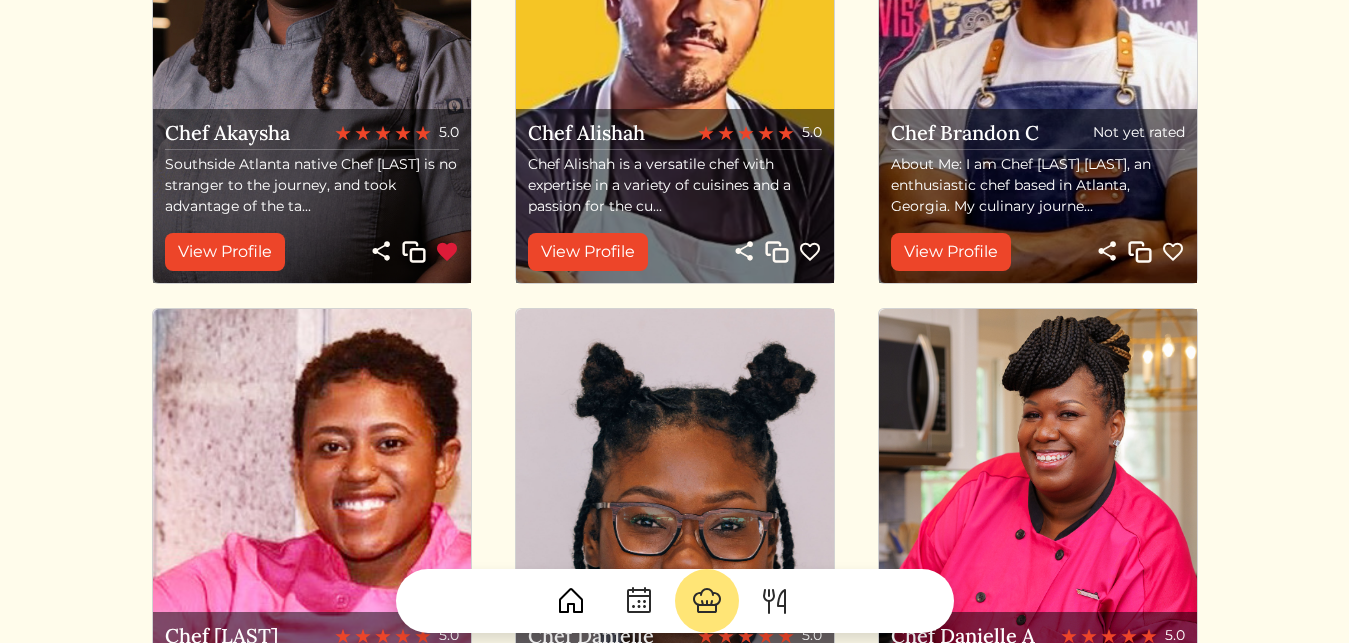 click at bounding box center [810, 755] 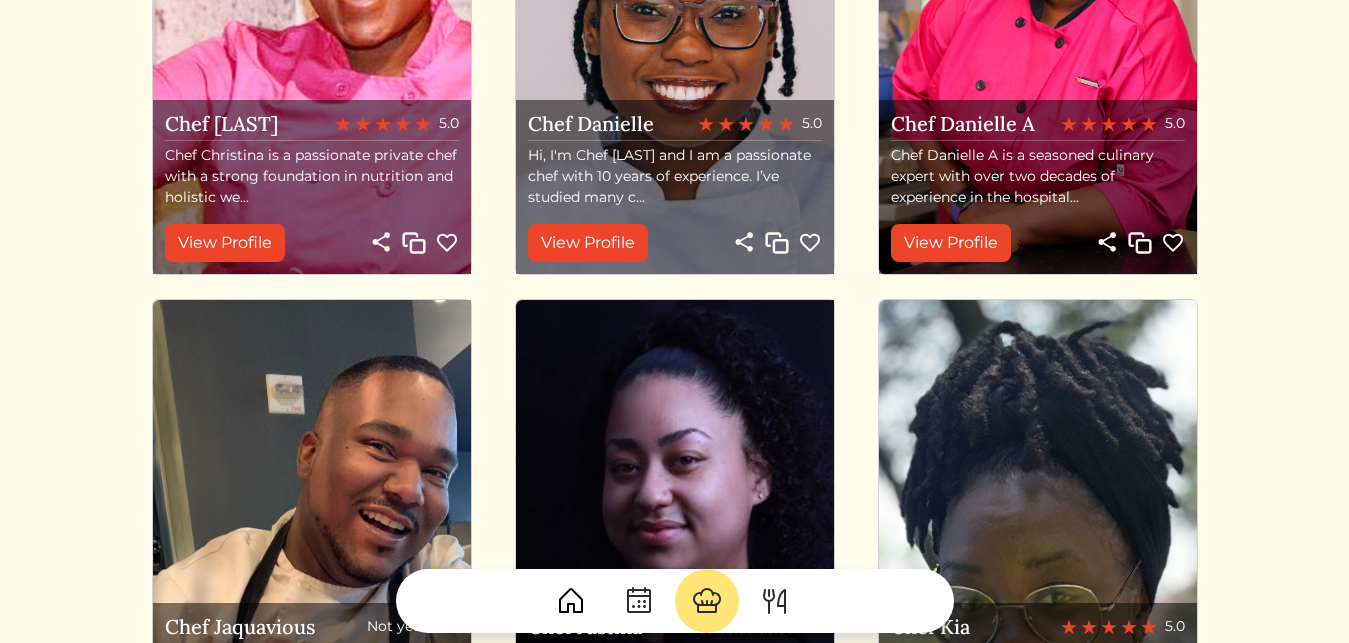 scroll, scrollTop: 868, scrollLeft: 0, axis: vertical 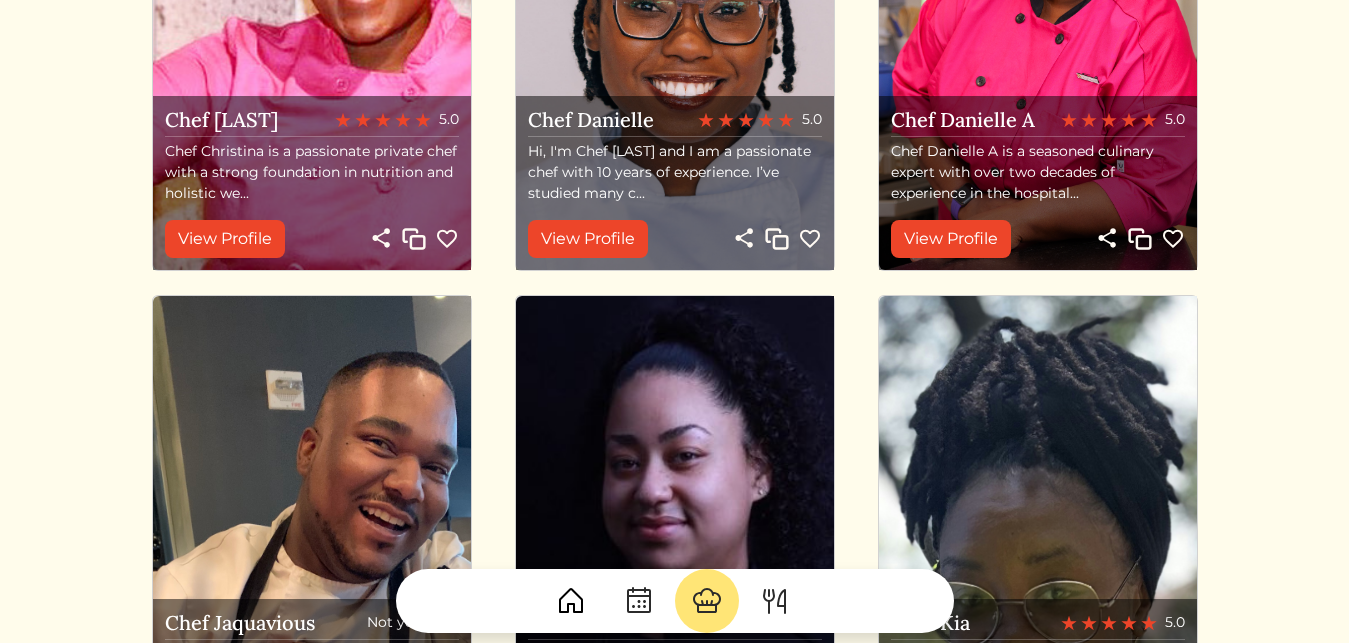 click at bounding box center (1173, 742) 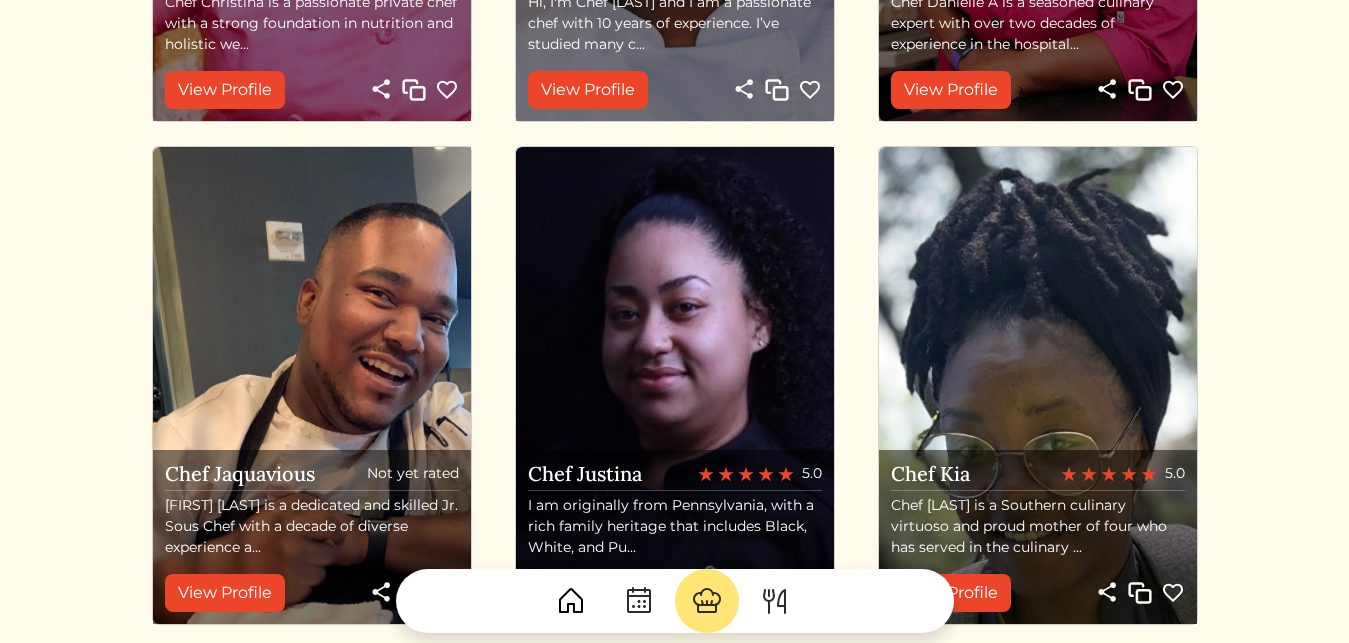 scroll, scrollTop: 1021, scrollLeft: 0, axis: vertical 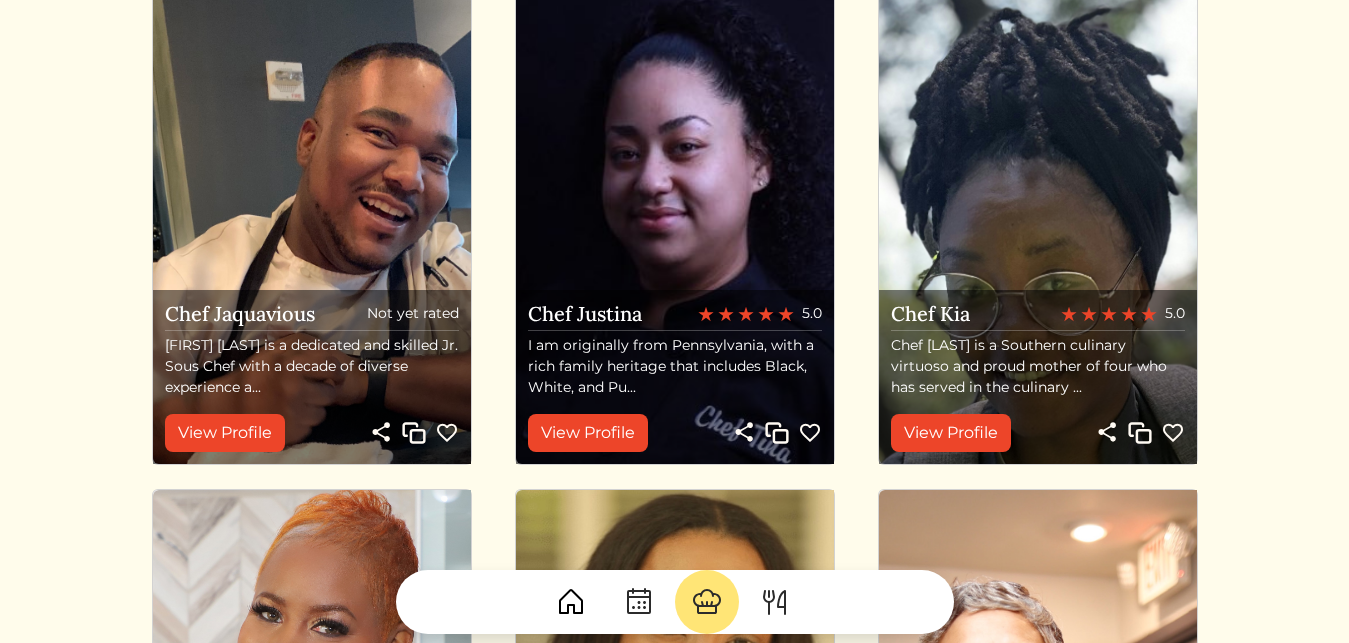 click at bounding box center (447, 936) 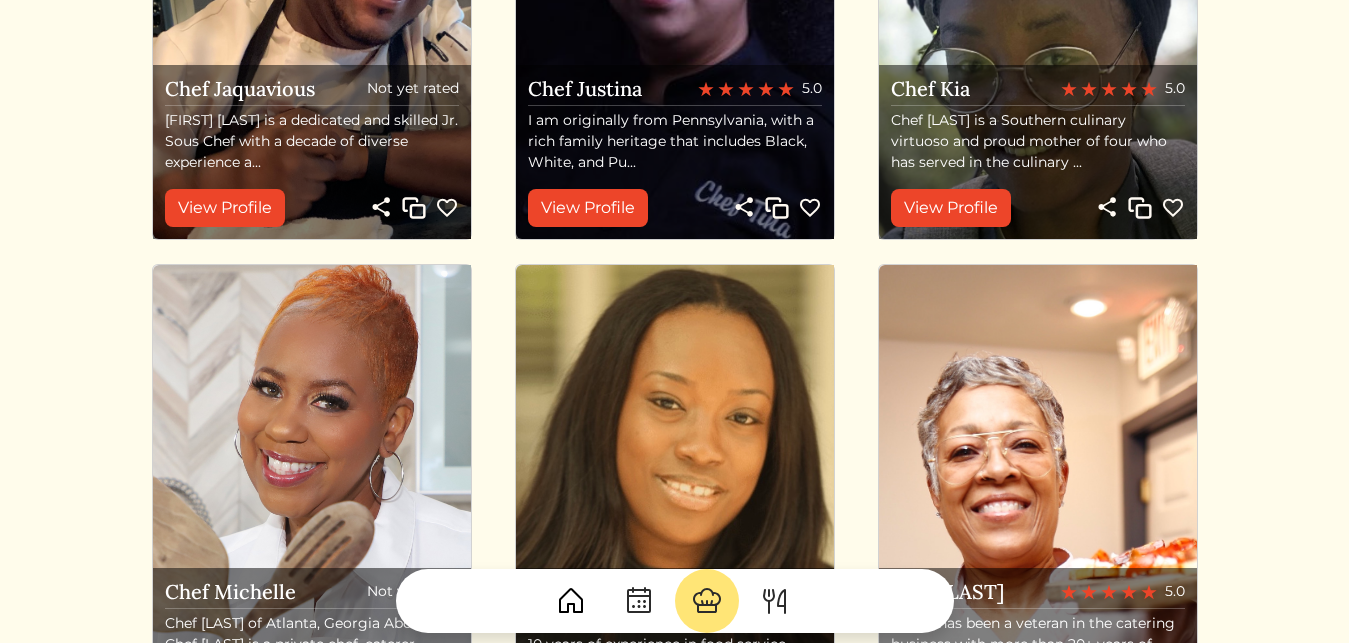 scroll, scrollTop: 1406, scrollLeft: 0, axis: vertical 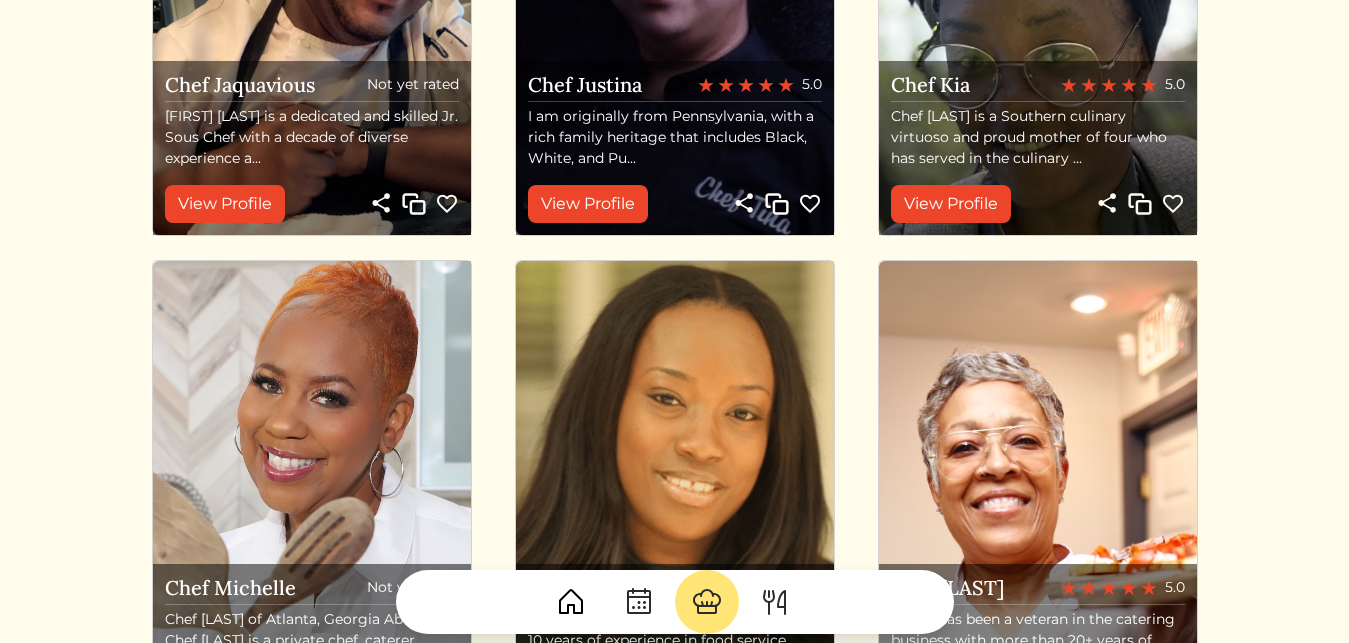 click at bounding box center (447, 1210) 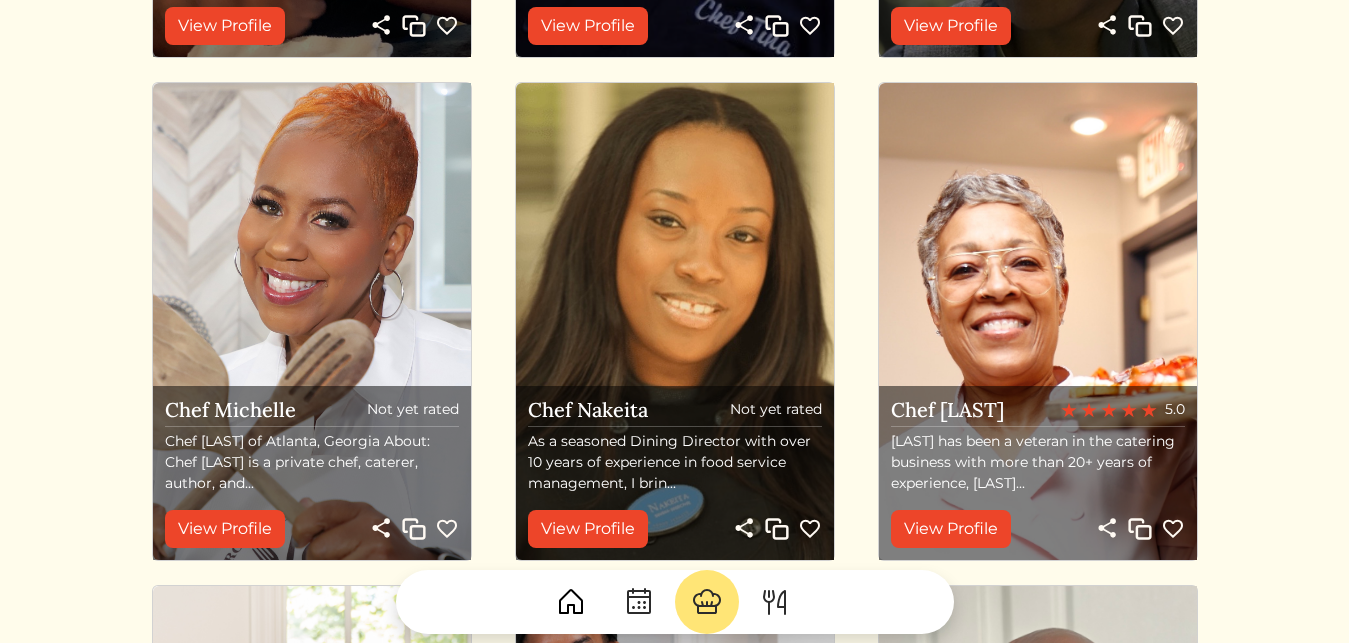 scroll, scrollTop: 1587, scrollLeft: 0, axis: vertical 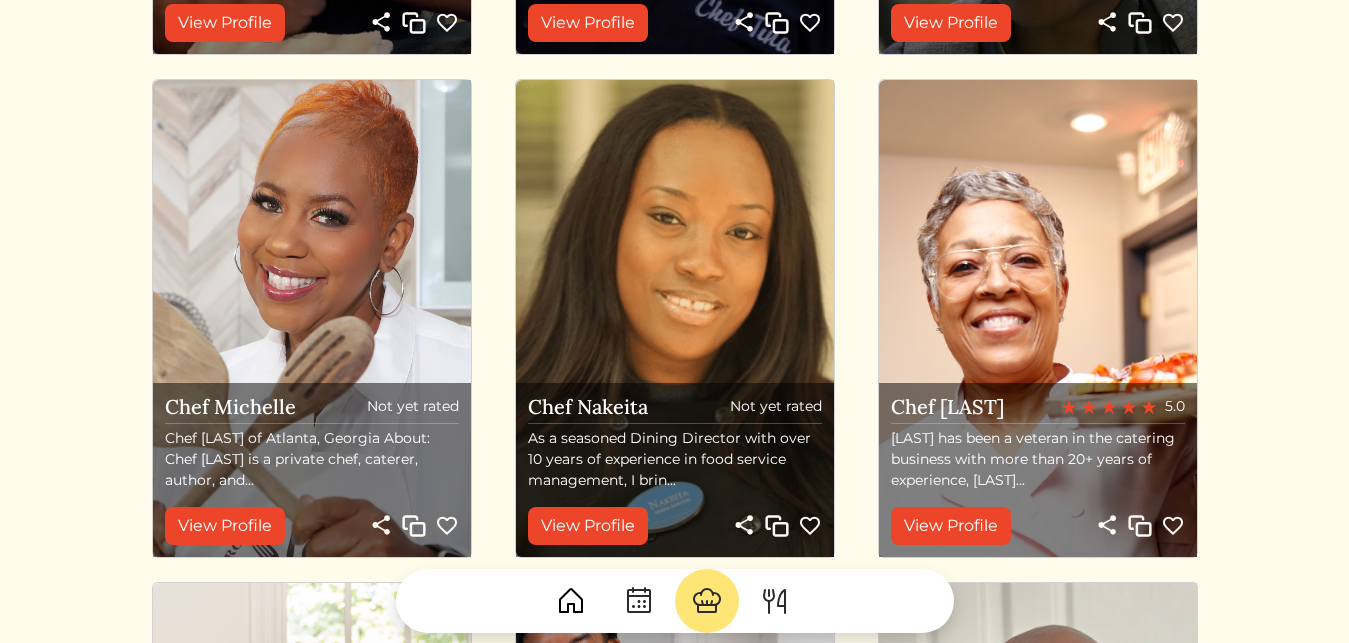 click on "2" at bounding box center [673, 1144] 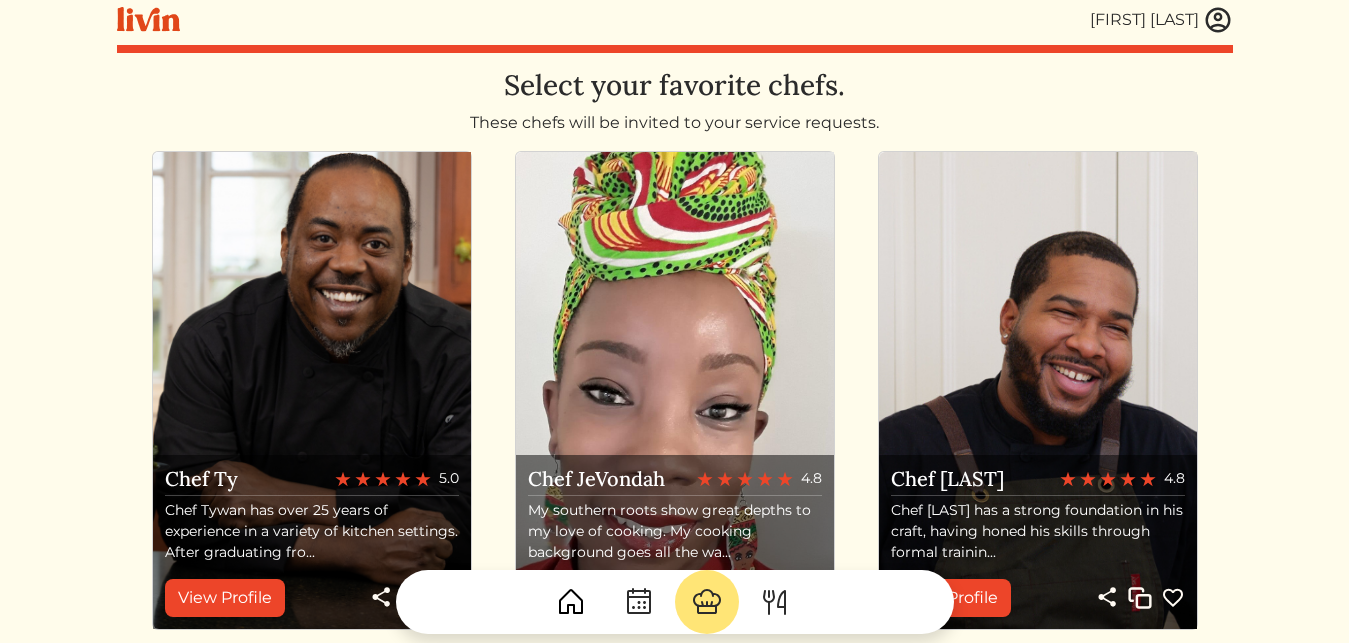 scroll, scrollTop: 0, scrollLeft: 0, axis: both 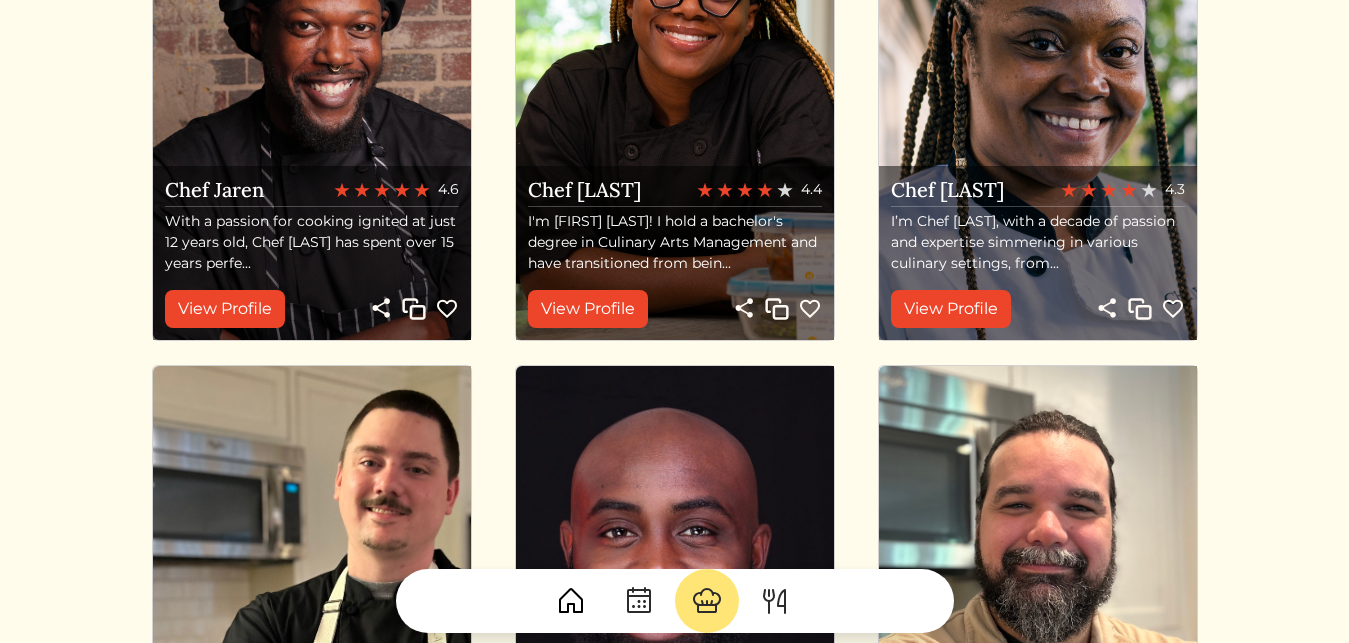 click at bounding box center (810, 1315) 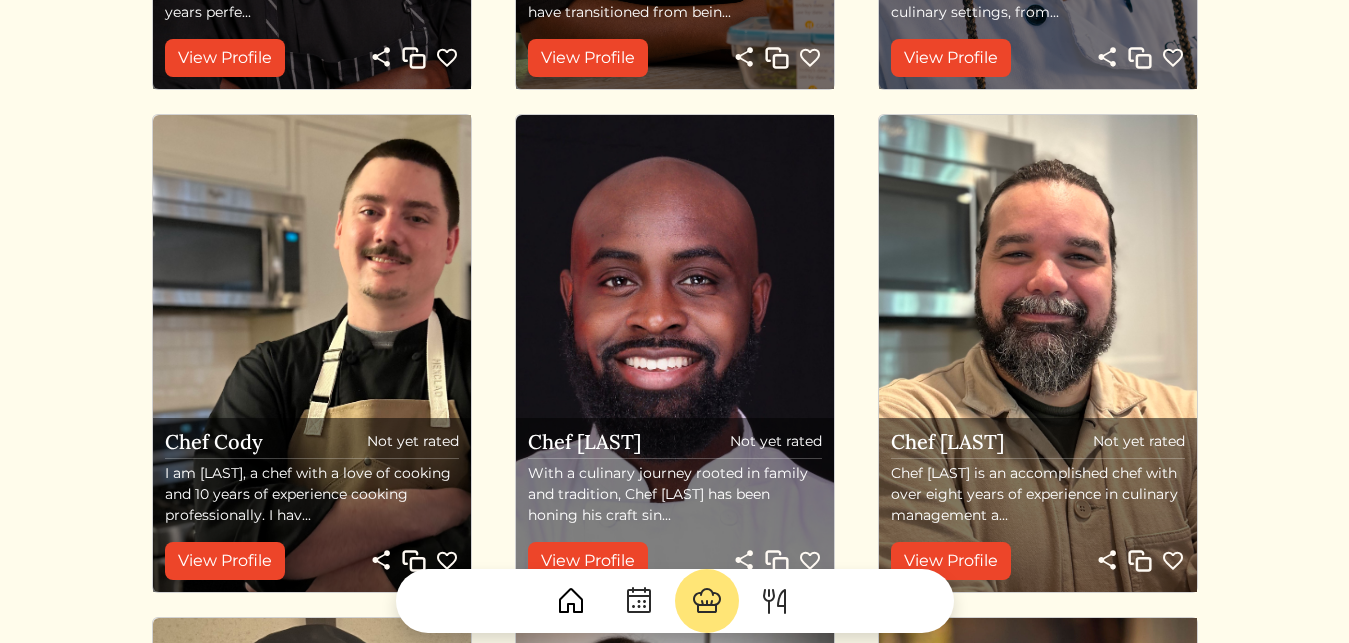 scroll, scrollTop: 1563, scrollLeft: 0, axis: vertical 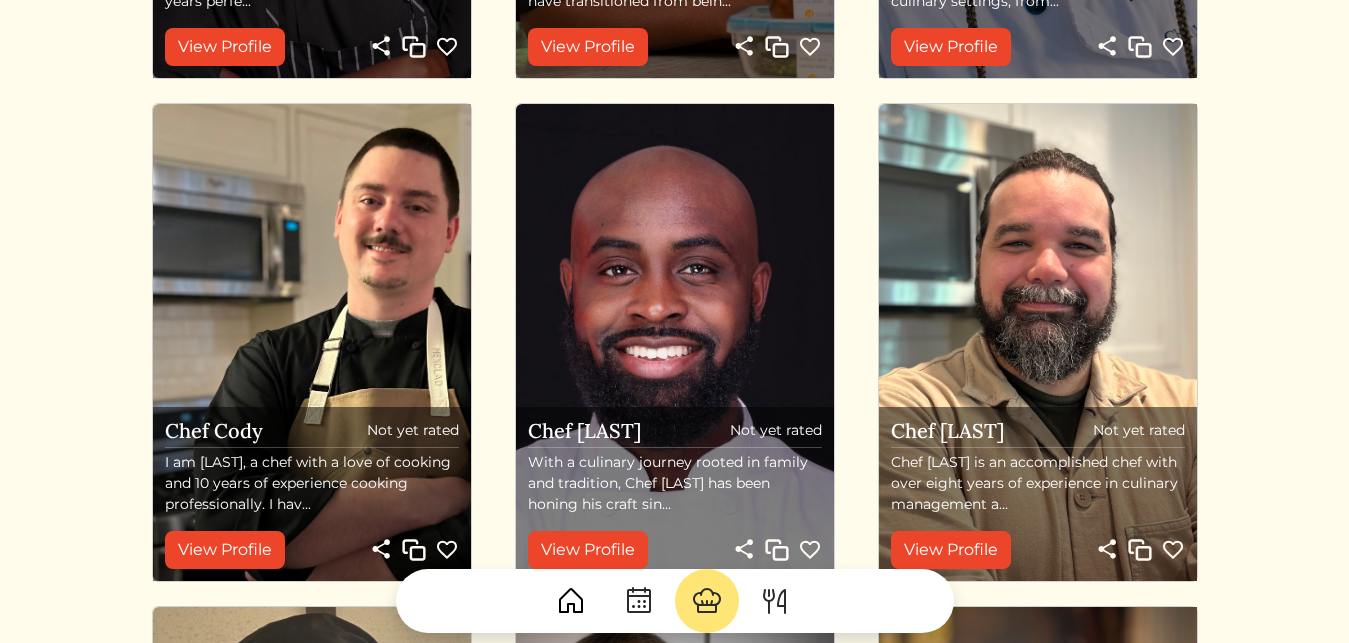 click on "3" at bounding box center [707, 1168] 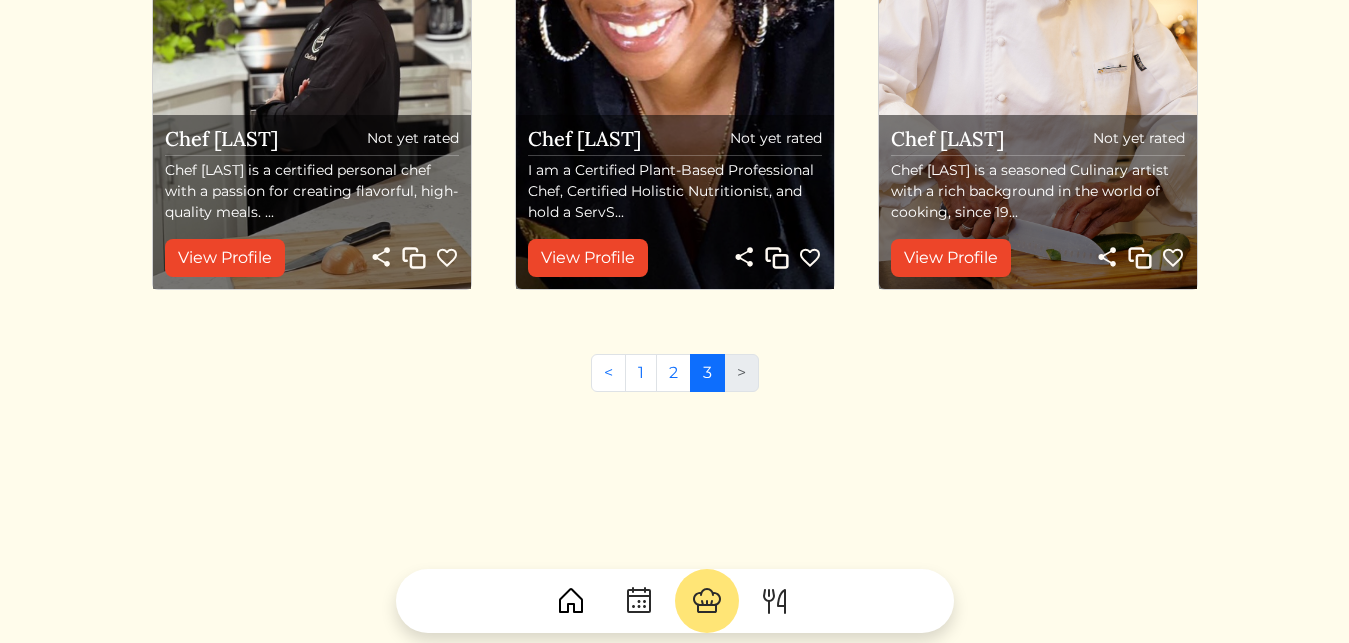 scroll, scrollTop: 1043, scrollLeft: 0, axis: vertical 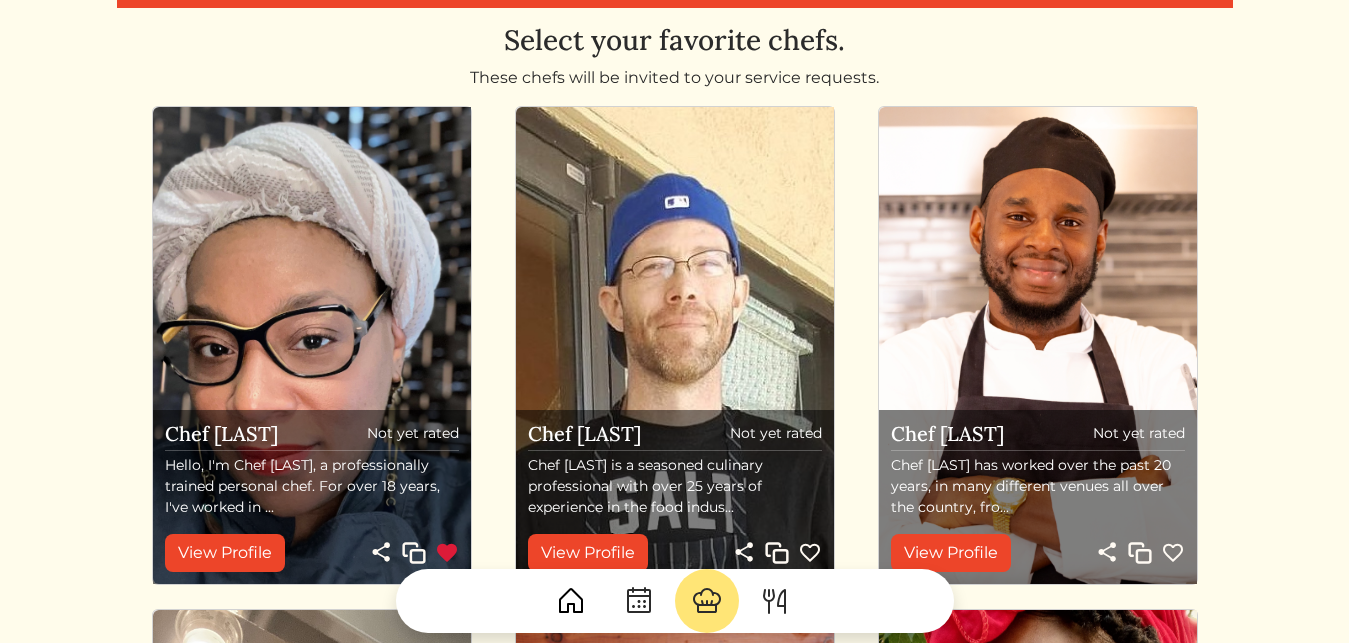 click at bounding box center [447, 553] 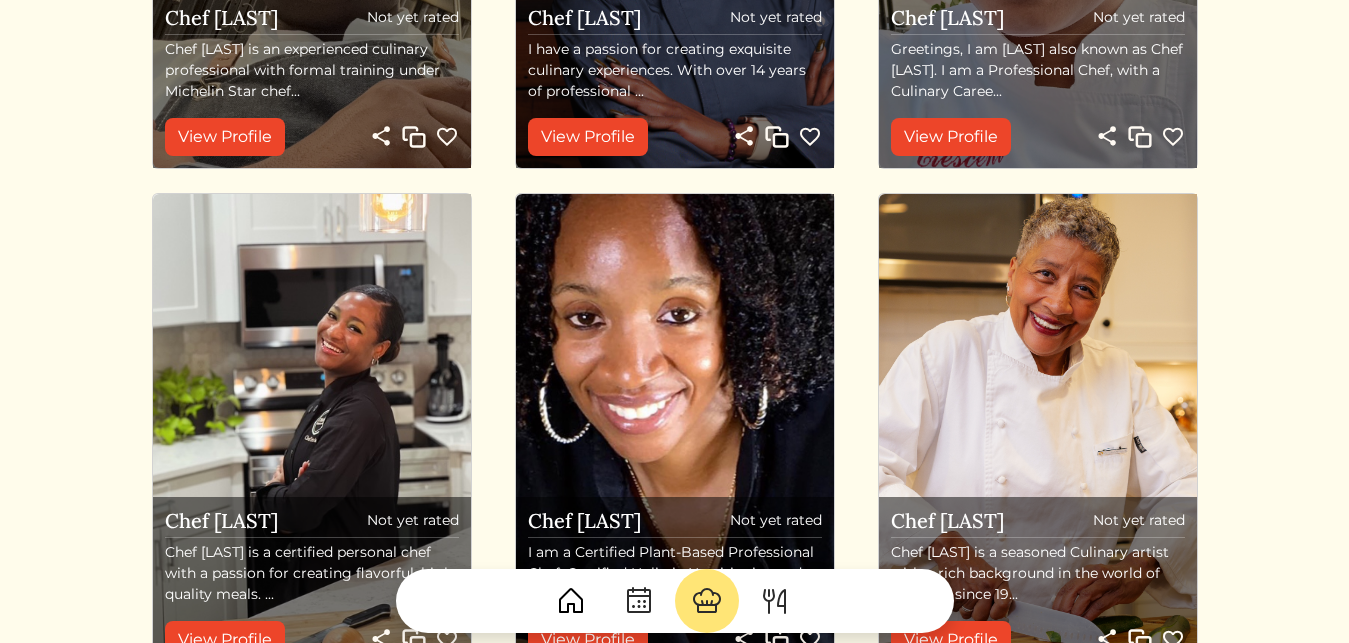 scroll, scrollTop: 1043, scrollLeft: 0, axis: vertical 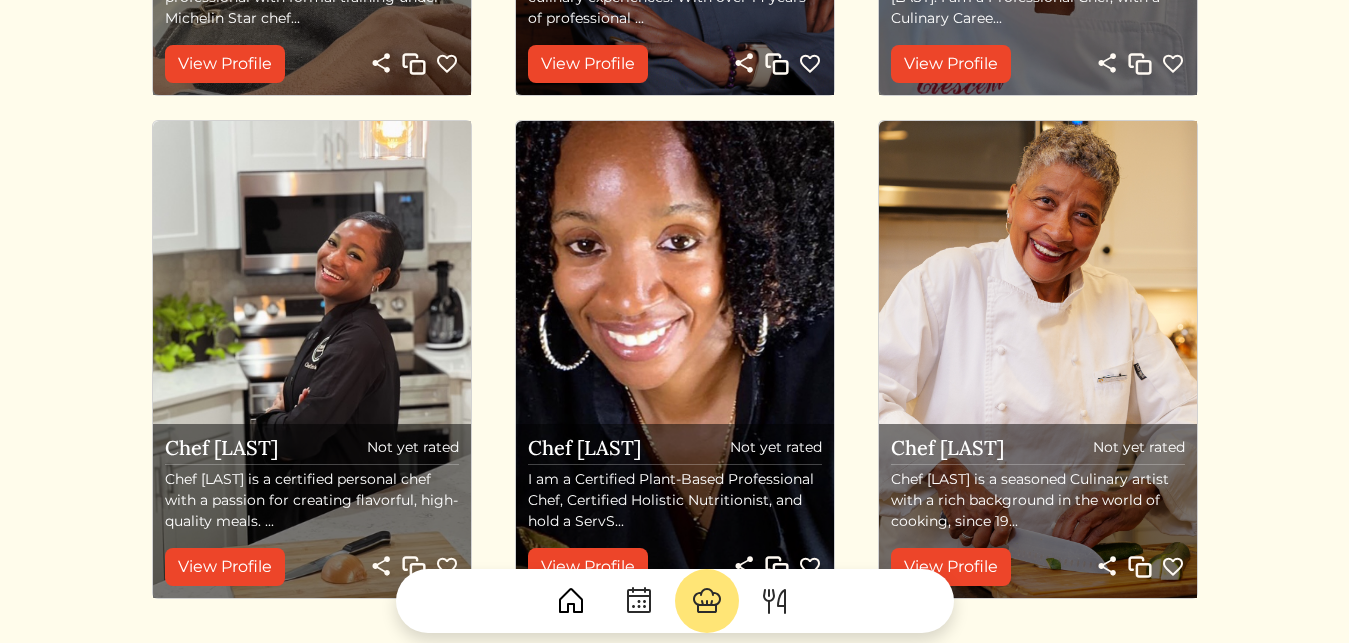 click on "2" at bounding box center [673, 682] 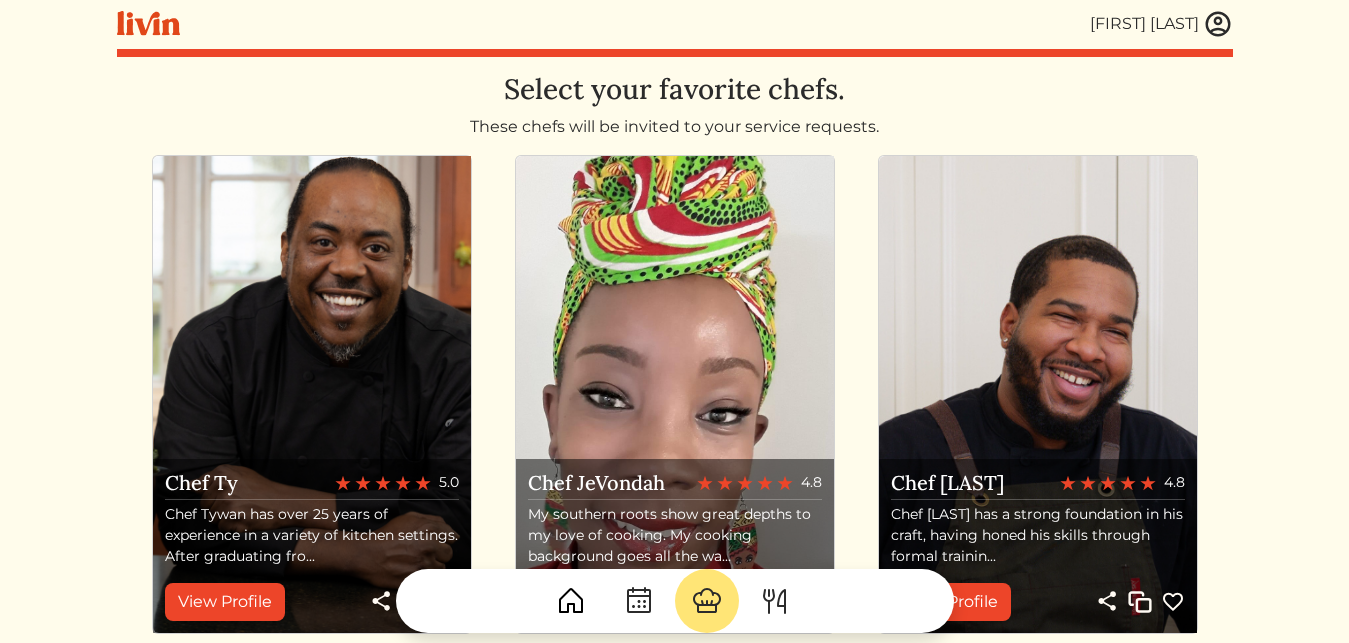 scroll, scrollTop: 0, scrollLeft: 0, axis: both 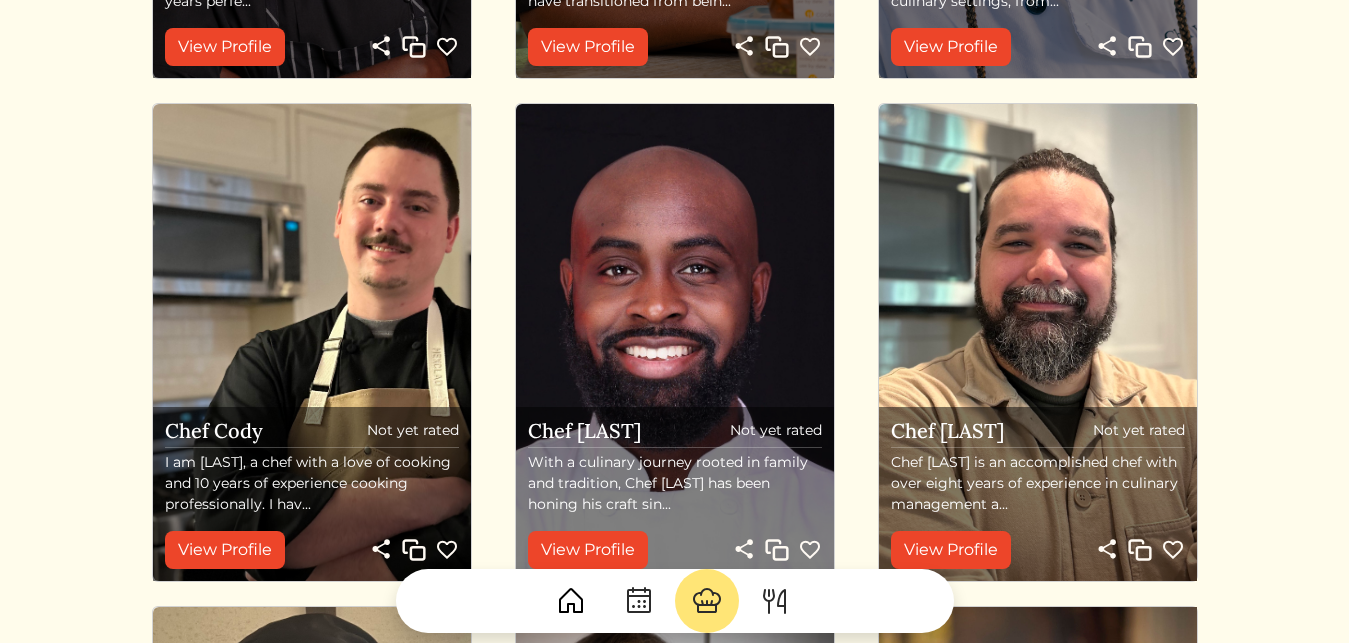 click on "1" at bounding box center [641, 1168] 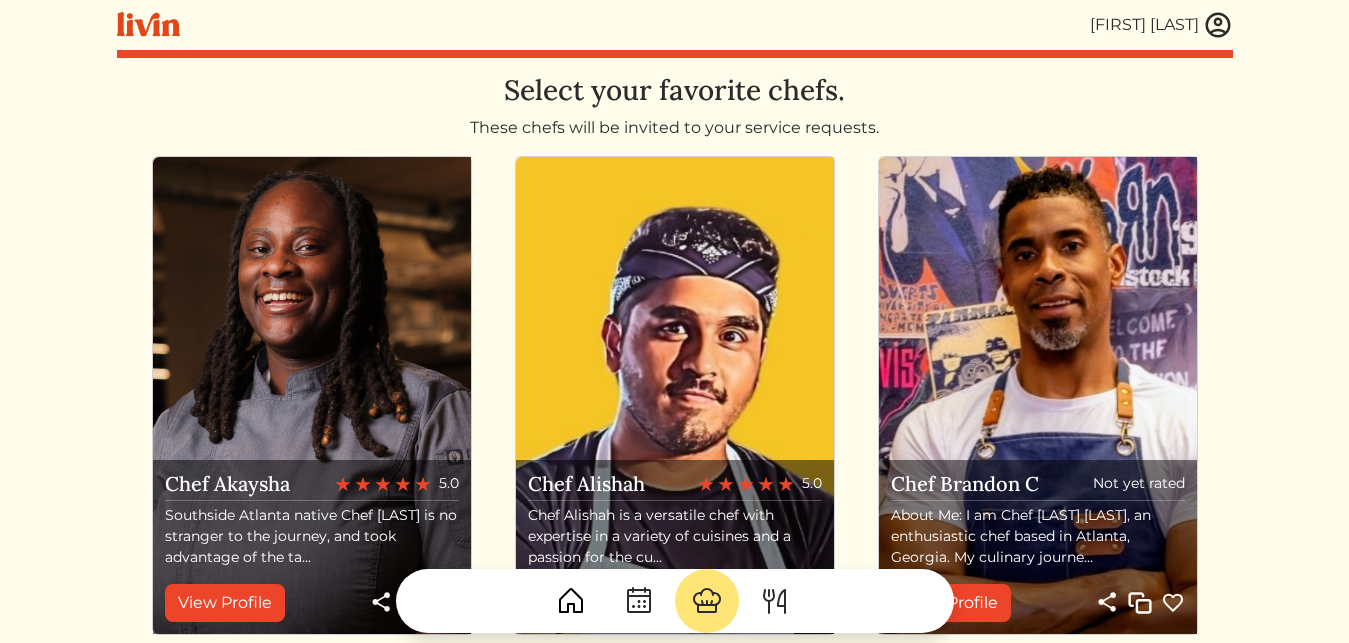 scroll, scrollTop: 0, scrollLeft: 0, axis: both 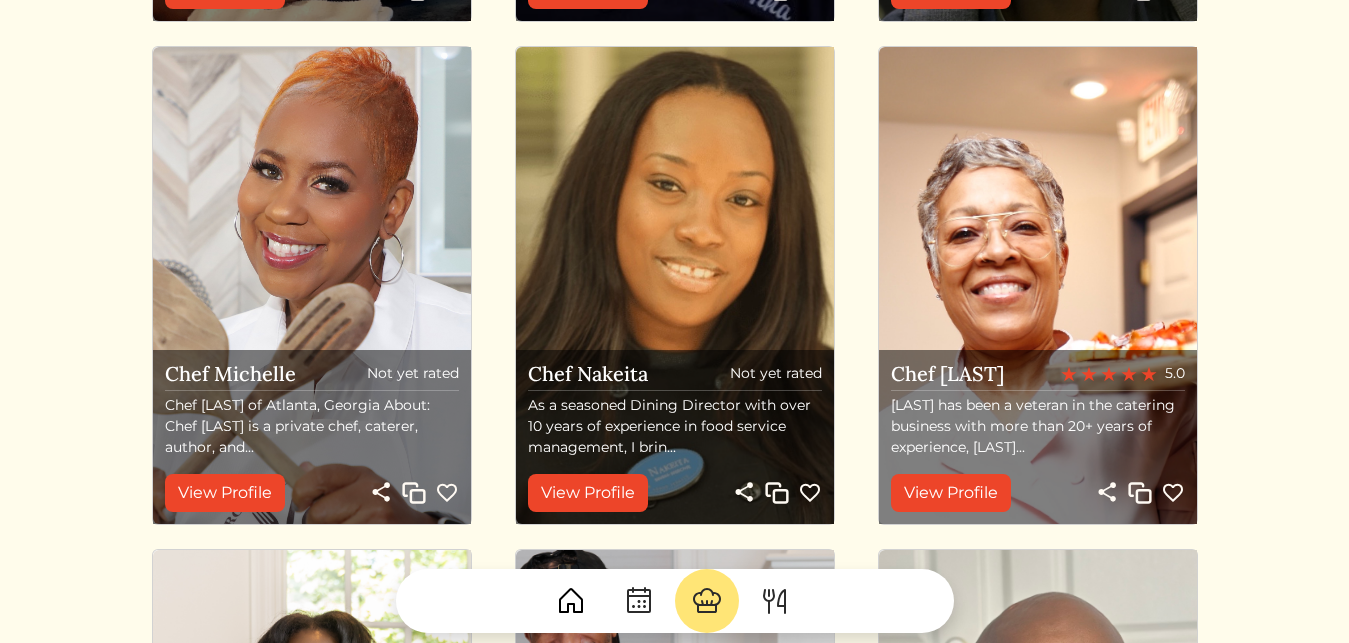 click at bounding box center (639, 601) 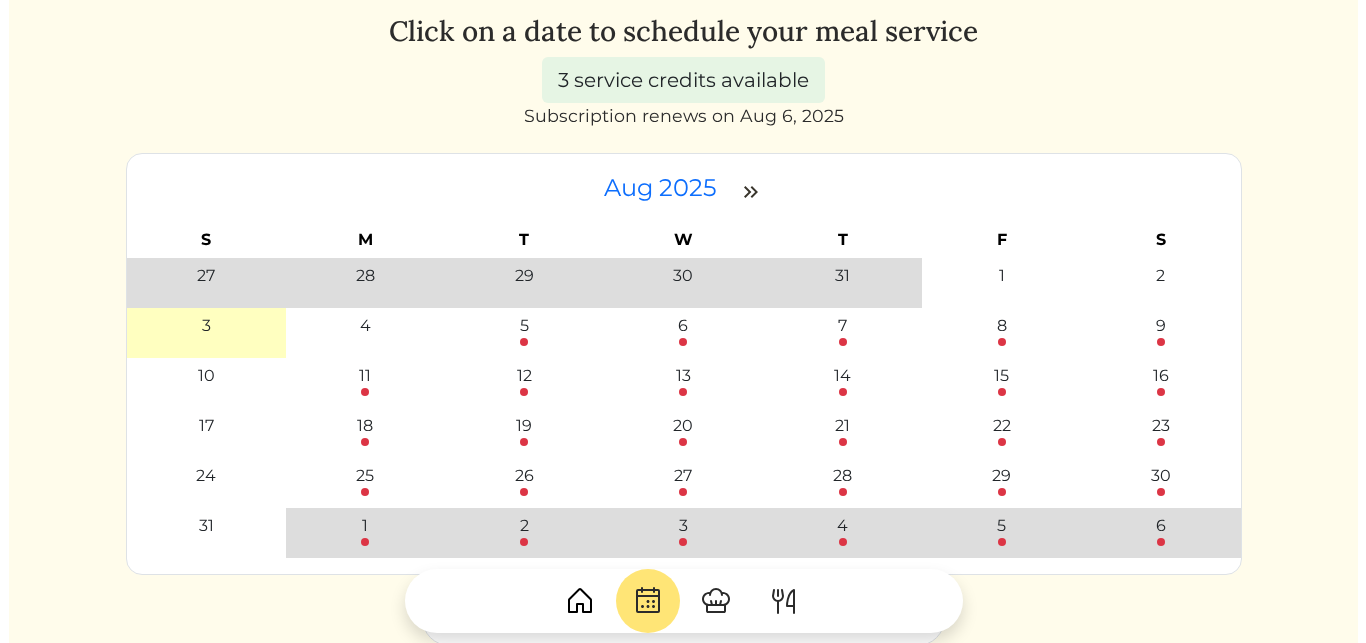 scroll, scrollTop: 69, scrollLeft: 0, axis: vertical 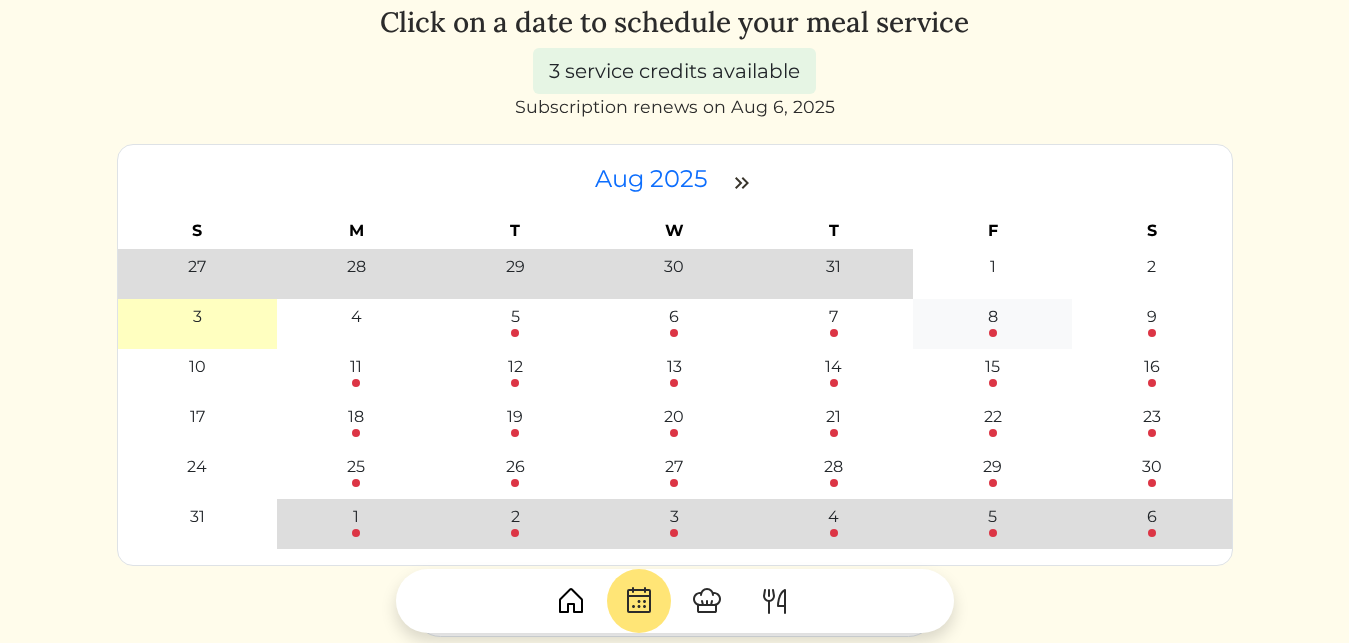 click on "8" at bounding box center (993, 317) 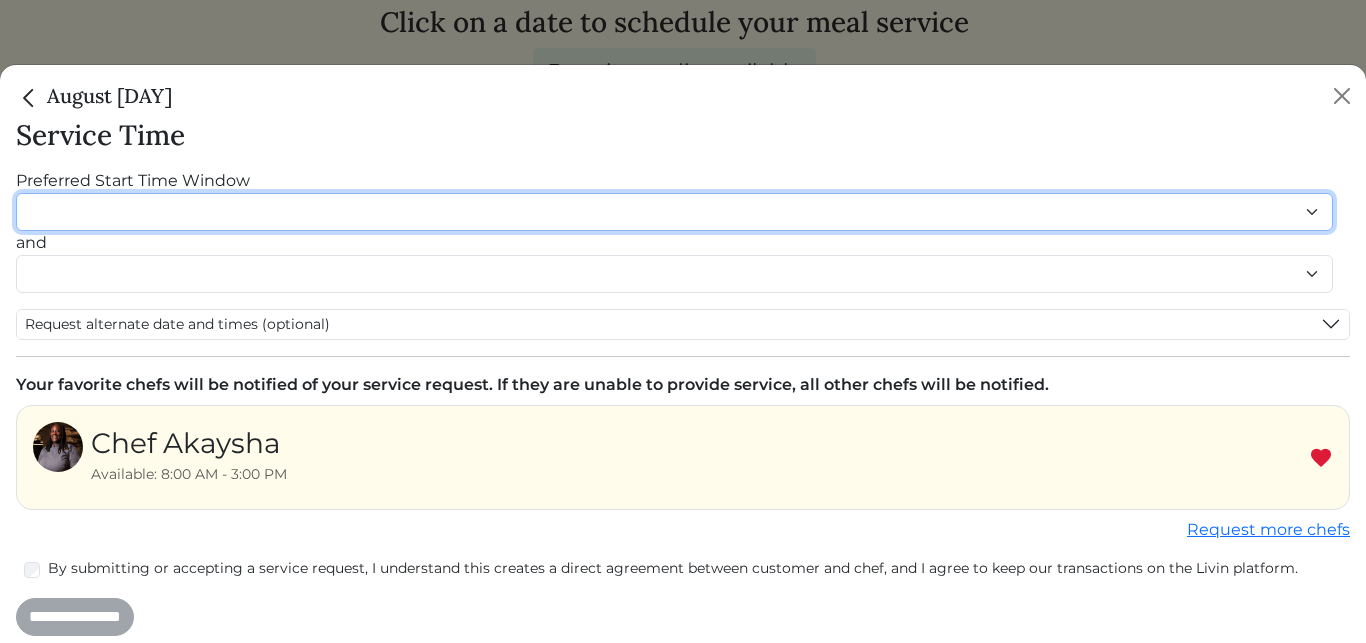 click on "*******
*******
*******
*******
*******
*******
********
********
********
********
********
********
*******
*******
*******
*******
*******
*******
*******
*******
*******
*******
*******
*******
*******
*******
*******
*******
*******
*******
********" at bounding box center (674, 212) 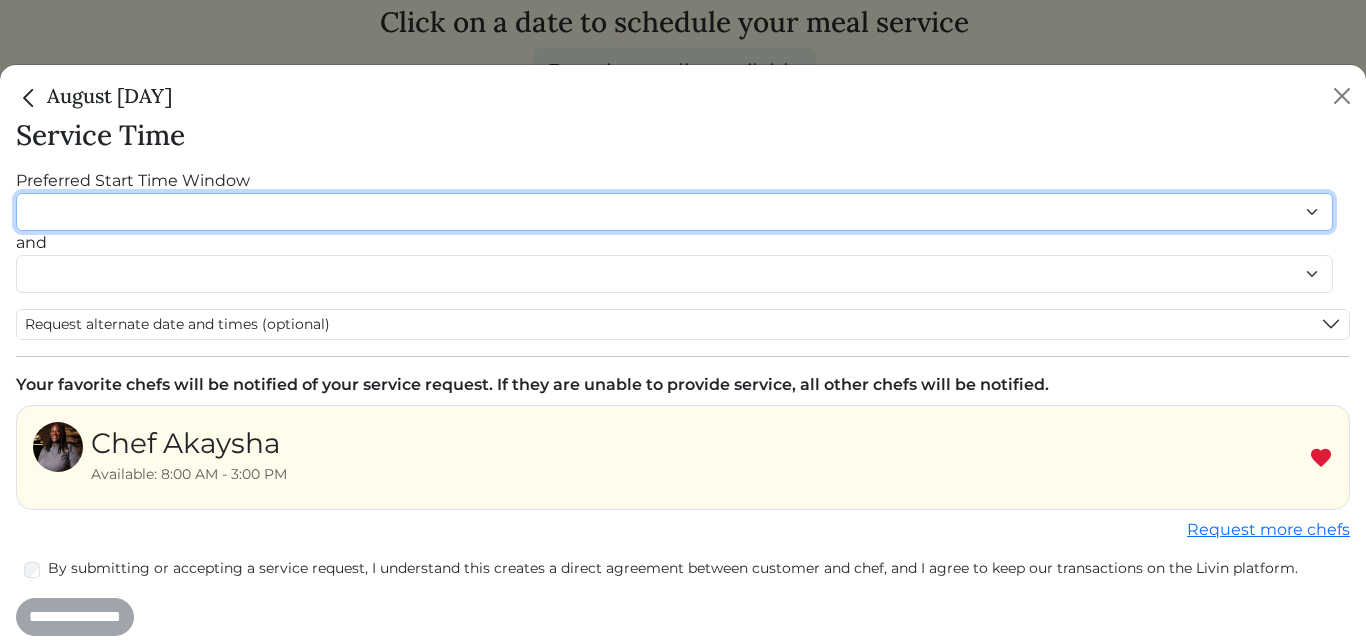 select on "********" 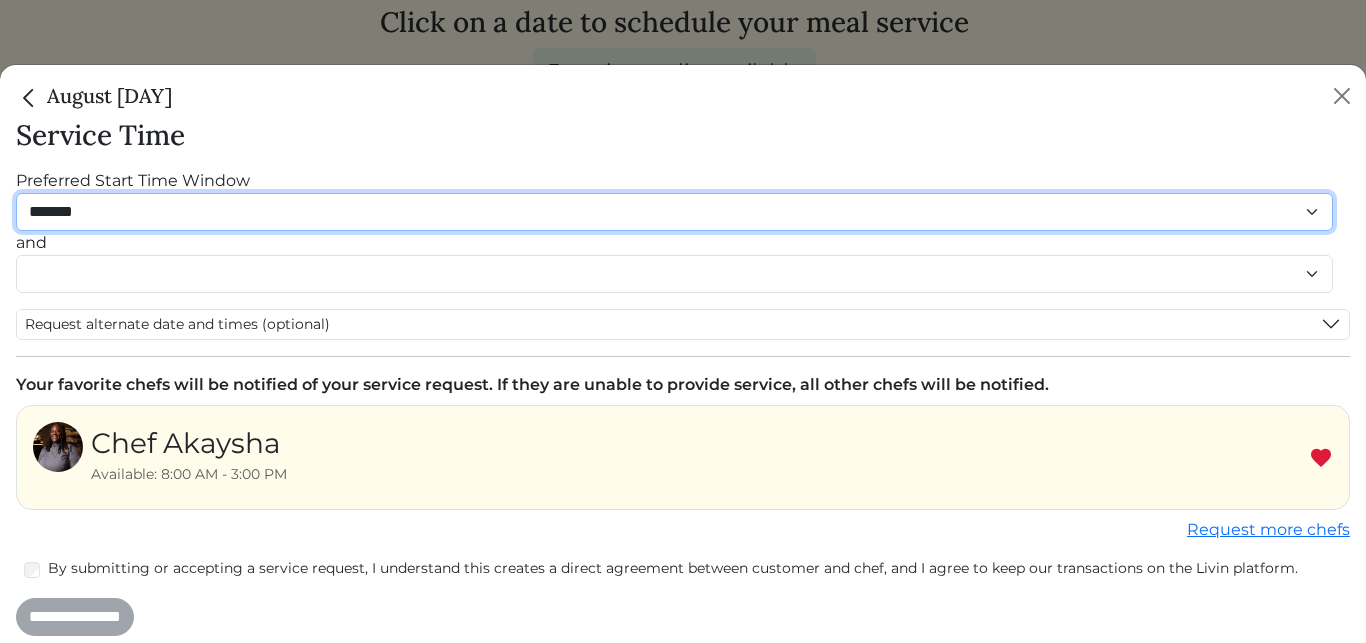click on "********" at bounding box center (0, 0) 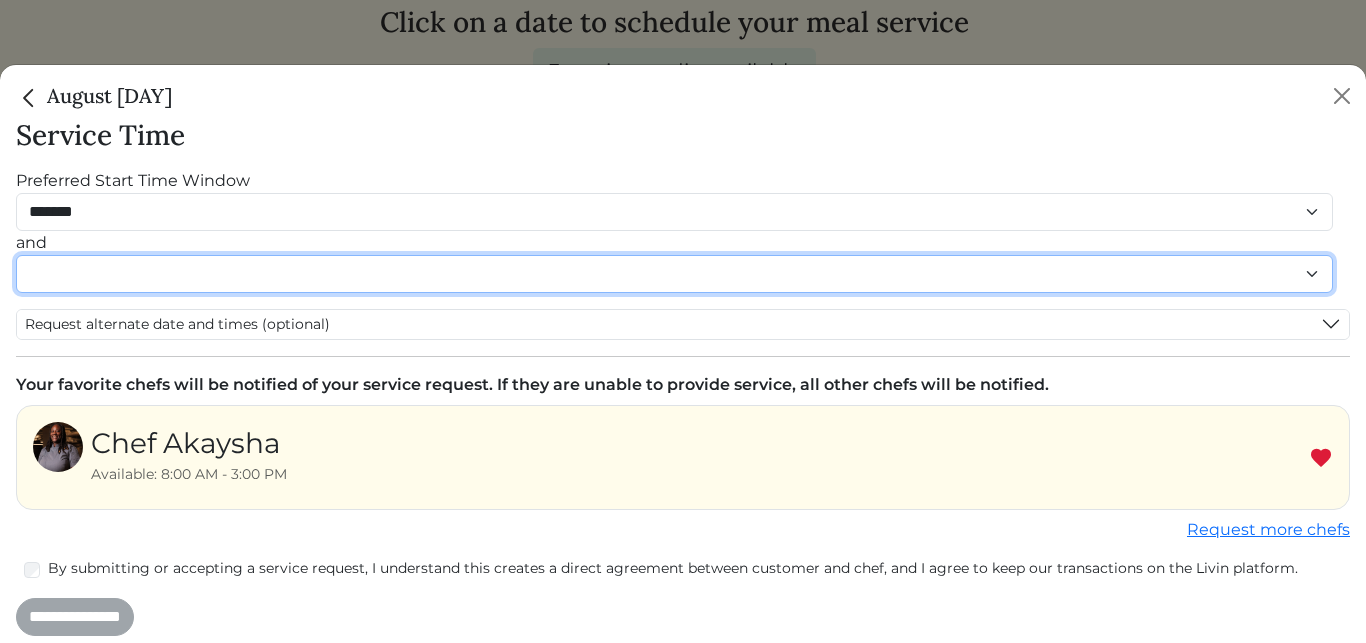 click on "*******
*******
*******
*******
*******
*******
********
********
********
********
********
********
*******
*******
*******
*******
*******
*******
*******
*******
*******
*******
*******
*******
*******
*******
*******
*******
*******
*******
********" at bounding box center [674, 274] 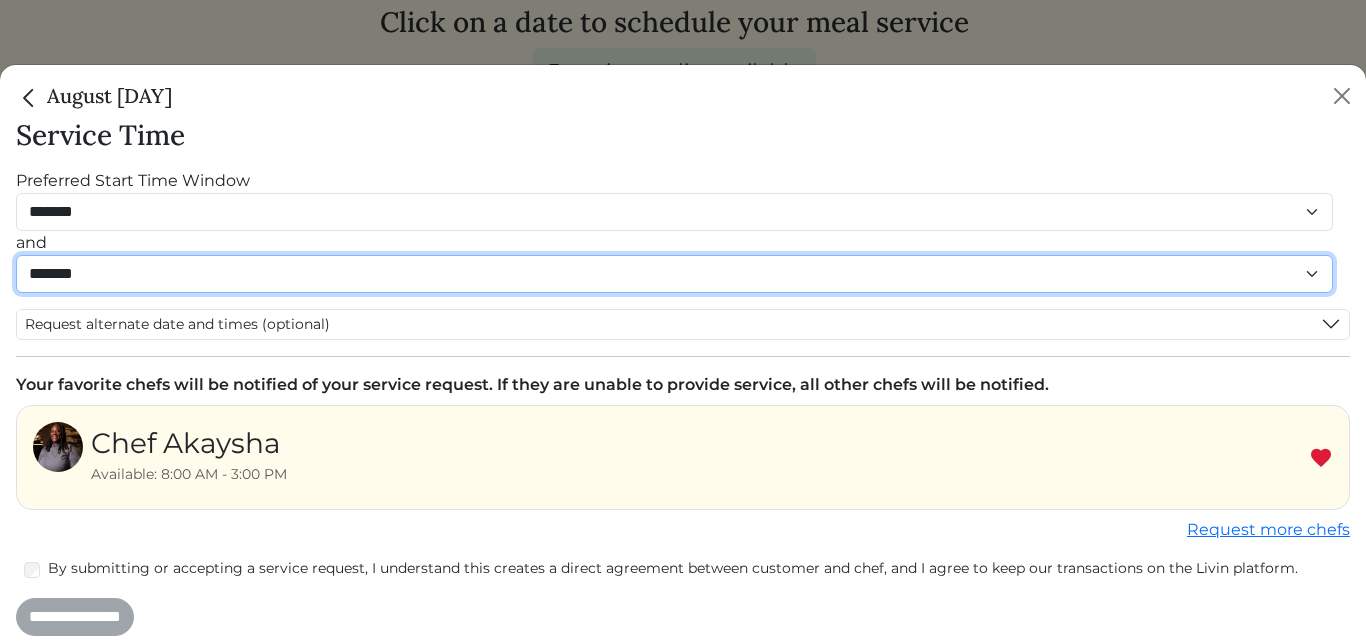 click on "*******" at bounding box center (0, 0) 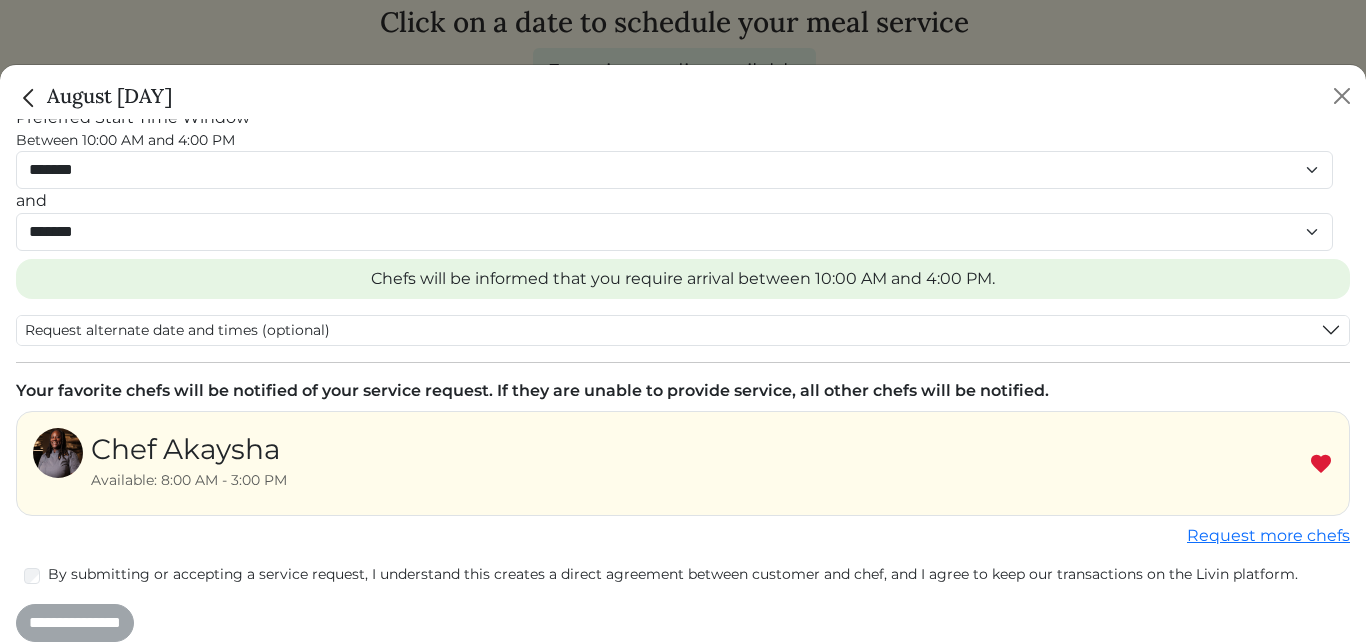 scroll, scrollTop: 78, scrollLeft: 0, axis: vertical 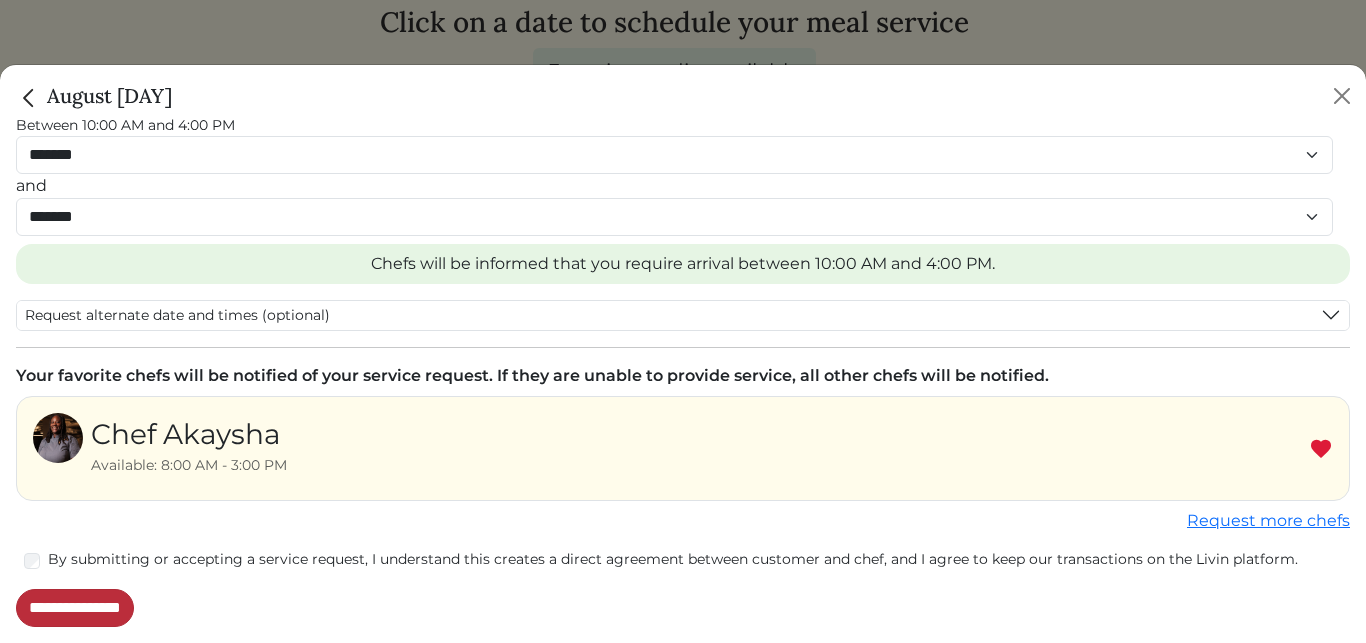 click on "**********" at bounding box center [75, 608] 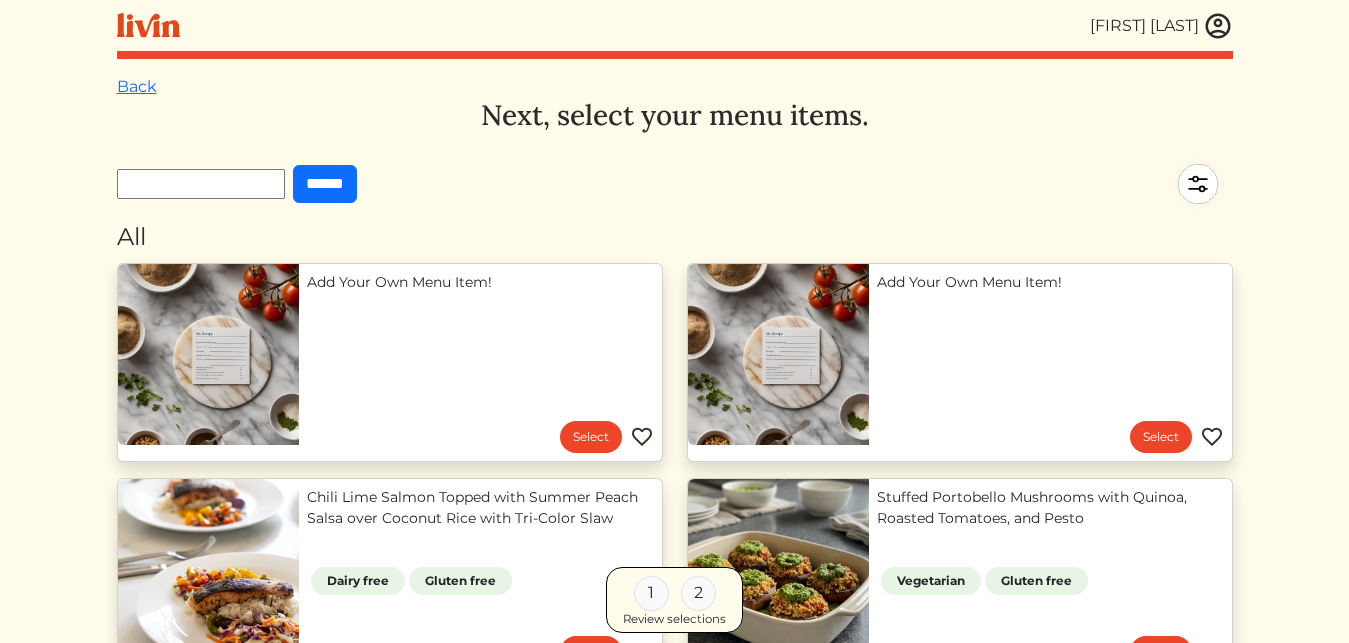 scroll, scrollTop: 0, scrollLeft: 0, axis: both 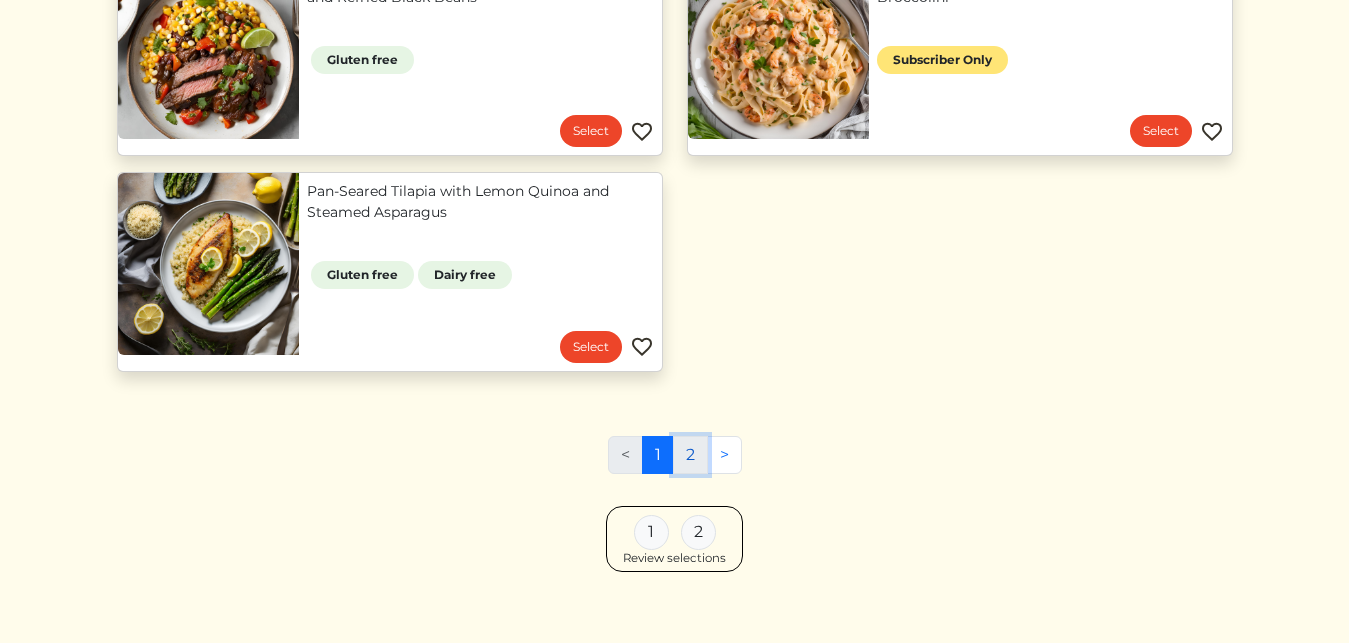 click on "2" at bounding box center (690, 455) 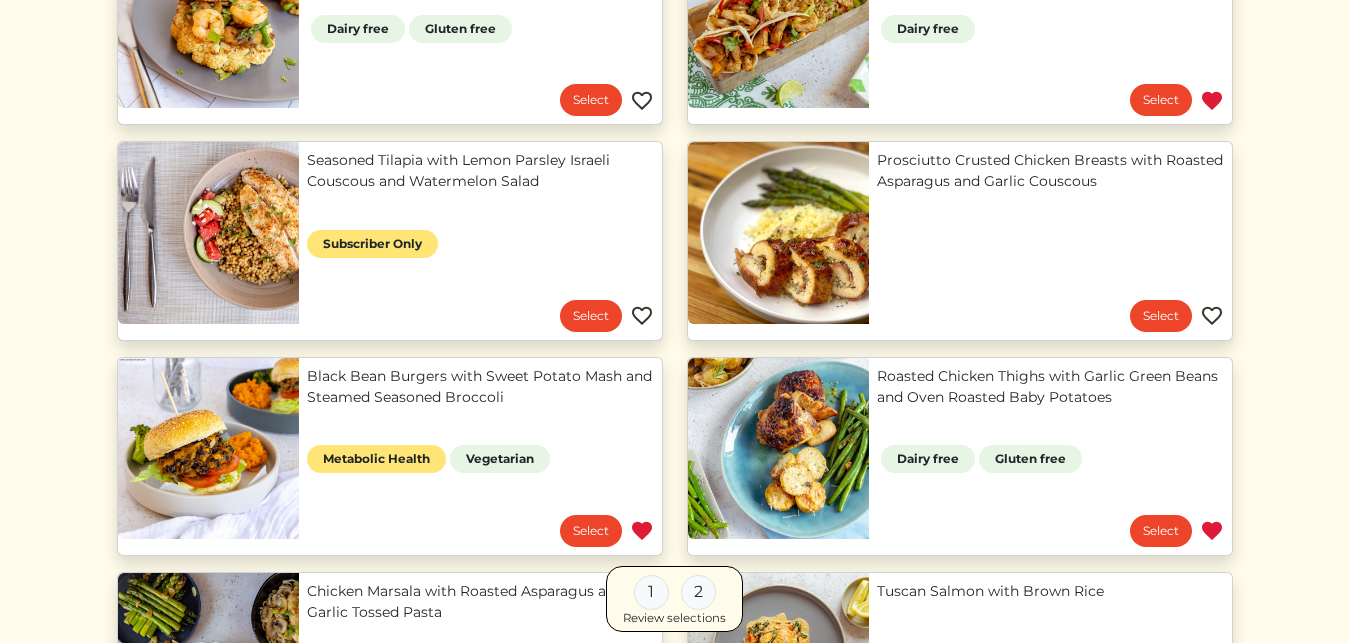 scroll, scrollTop: 1435, scrollLeft: 0, axis: vertical 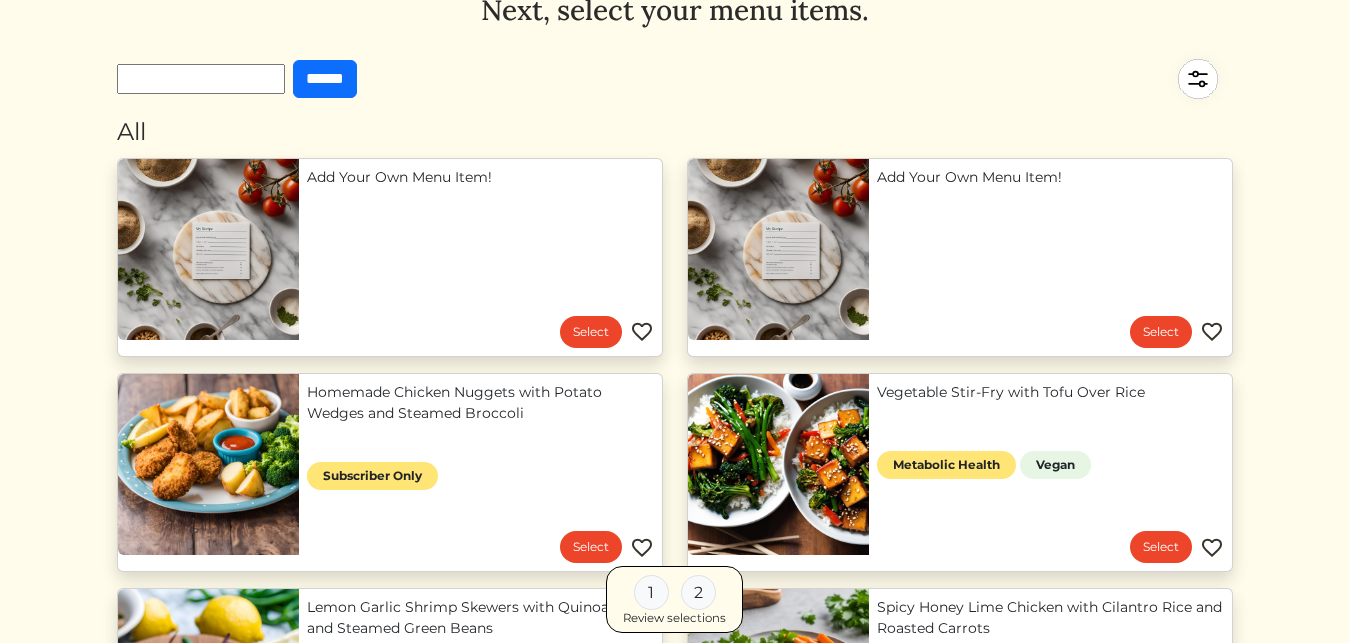 click on "Add Your Own Menu Item!" at bounding box center [480, 177] 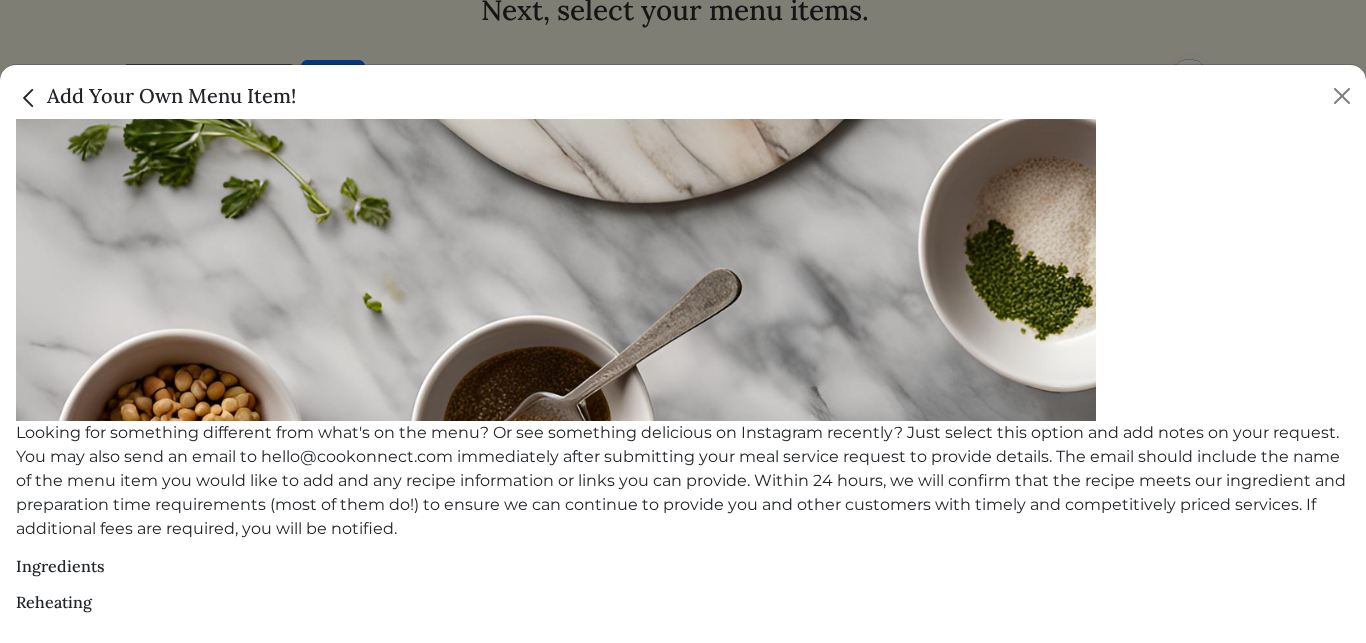 scroll, scrollTop: 779, scrollLeft: 0, axis: vertical 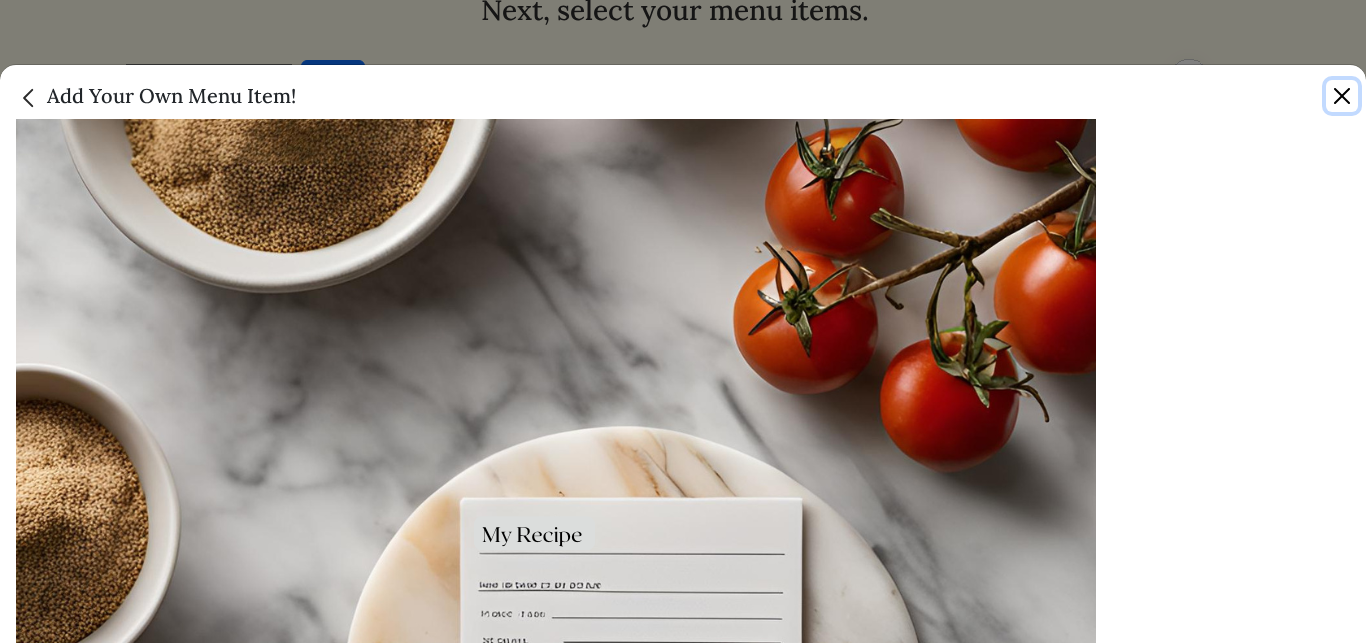 click at bounding box center [1342, 96] 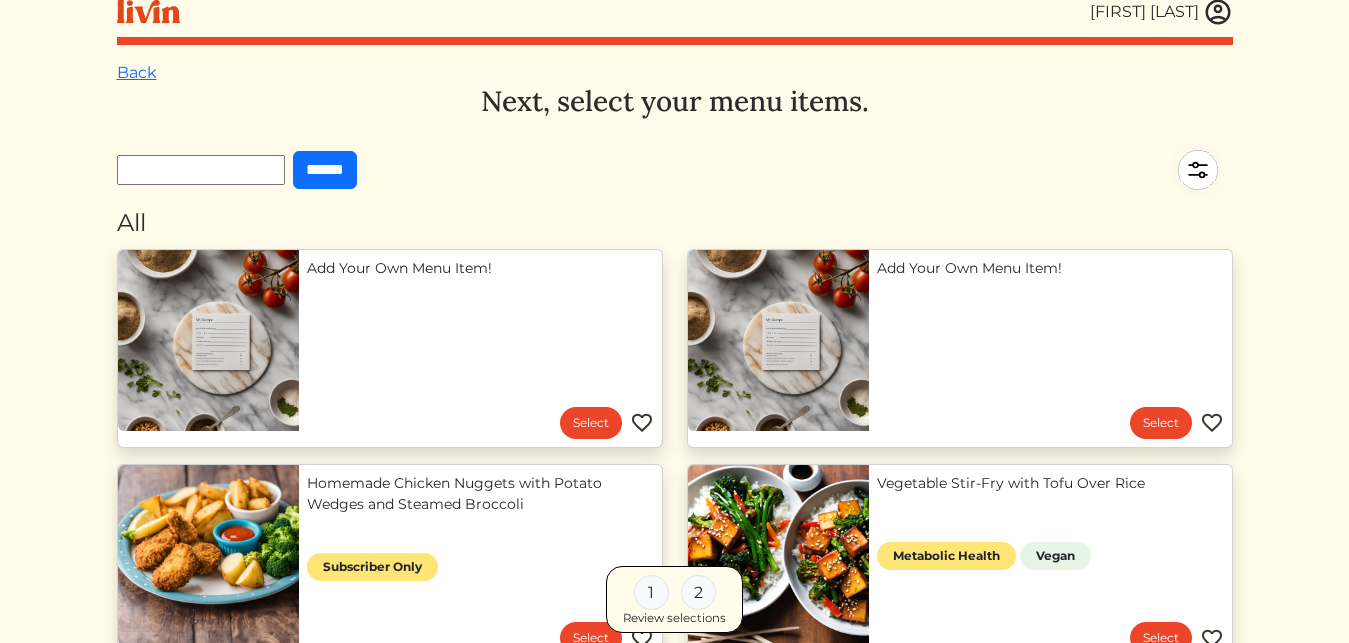 scroll, scrollTop: 0, scrollLeft: 0, axis: both 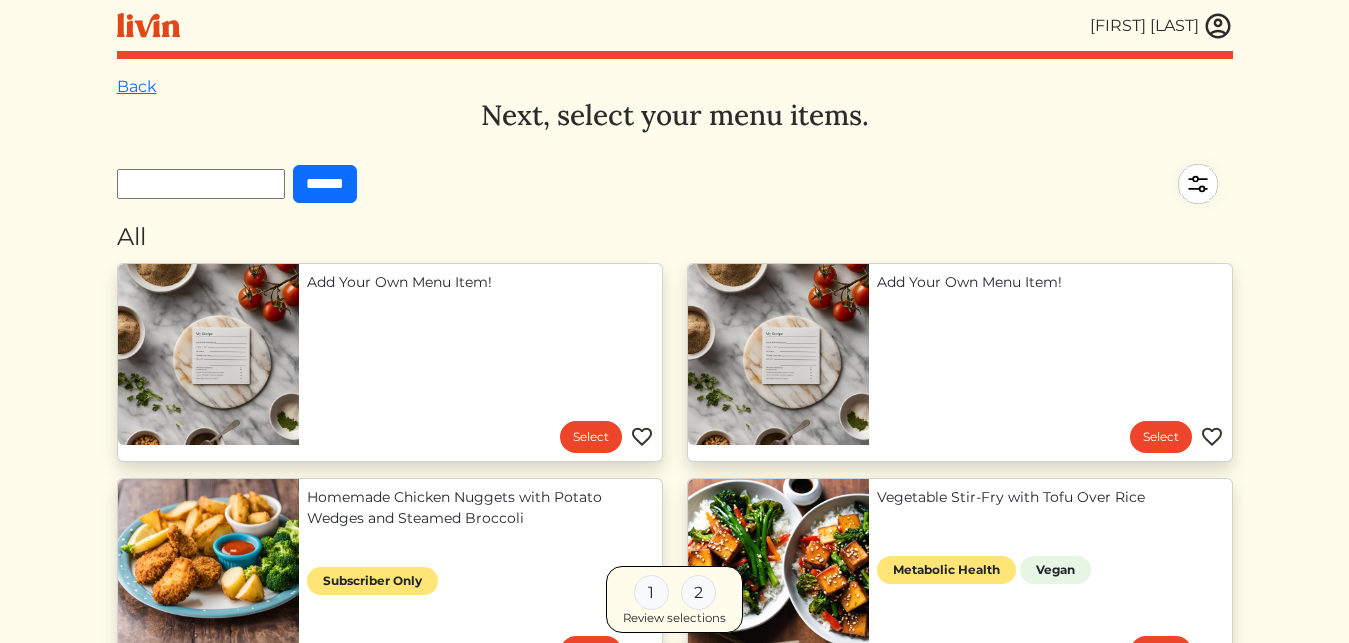 click at bounding box center (1218, 26) 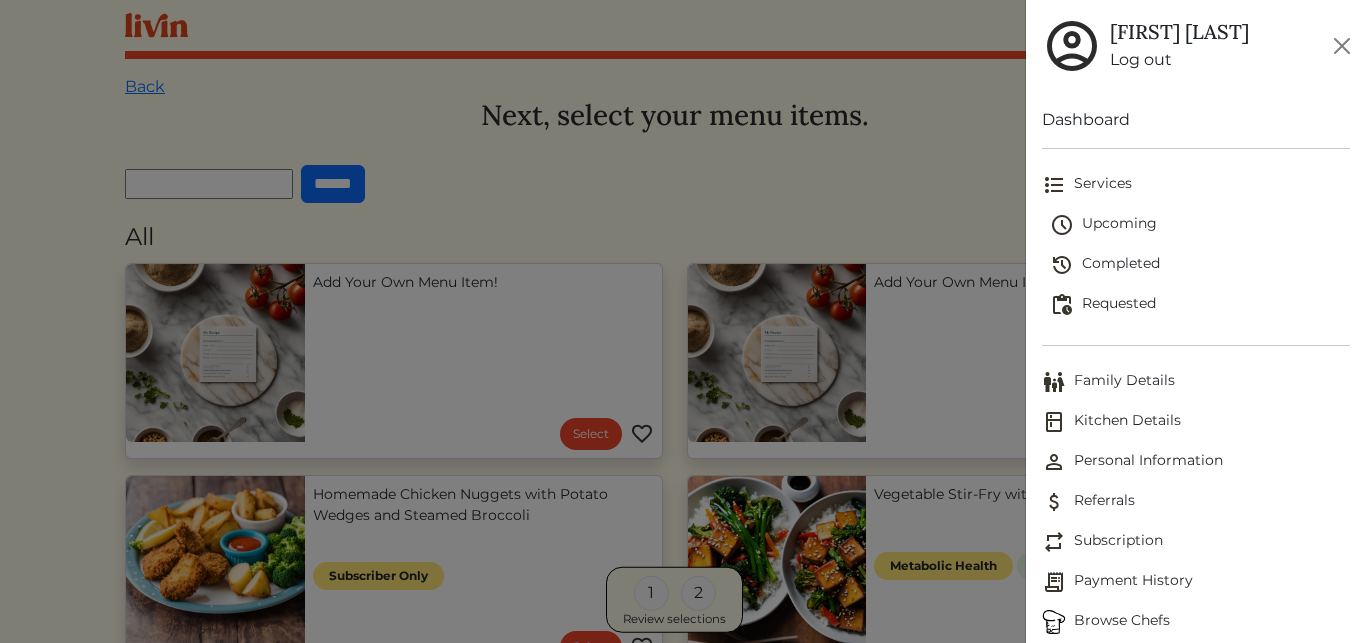 click on "Personal Information" at bounding box center (1196, 462) 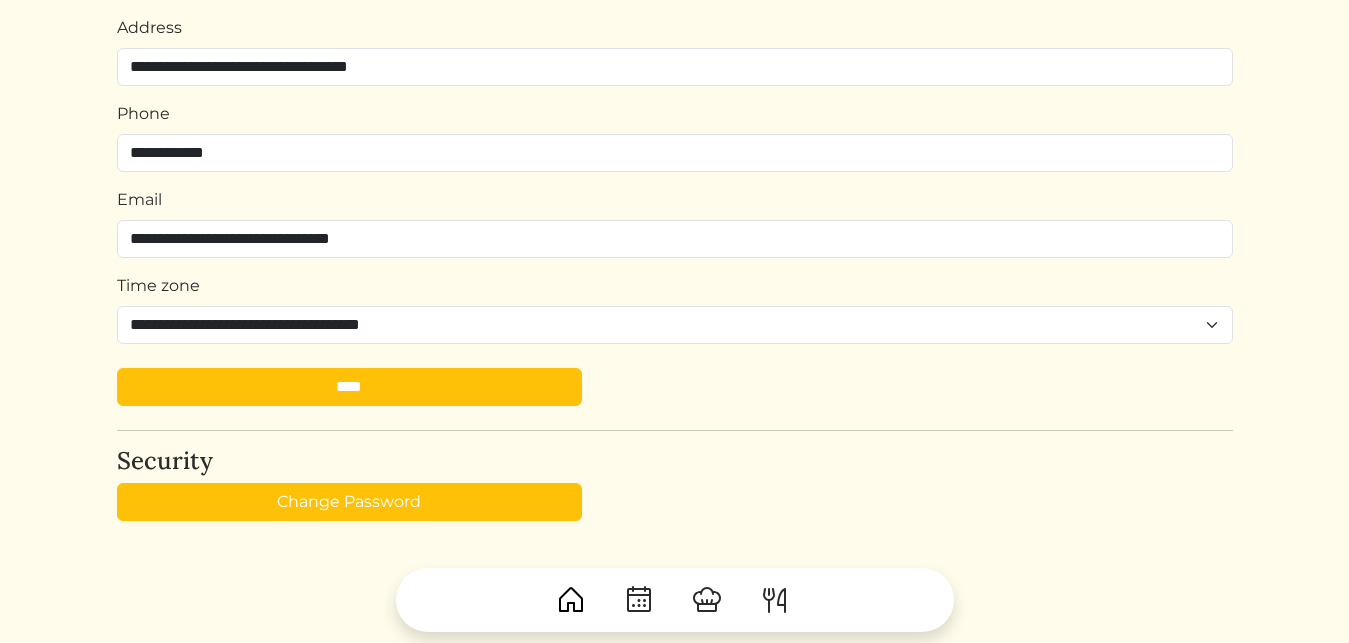 scroll, scrollTop: 0, scrollLeft: 0, axis: both 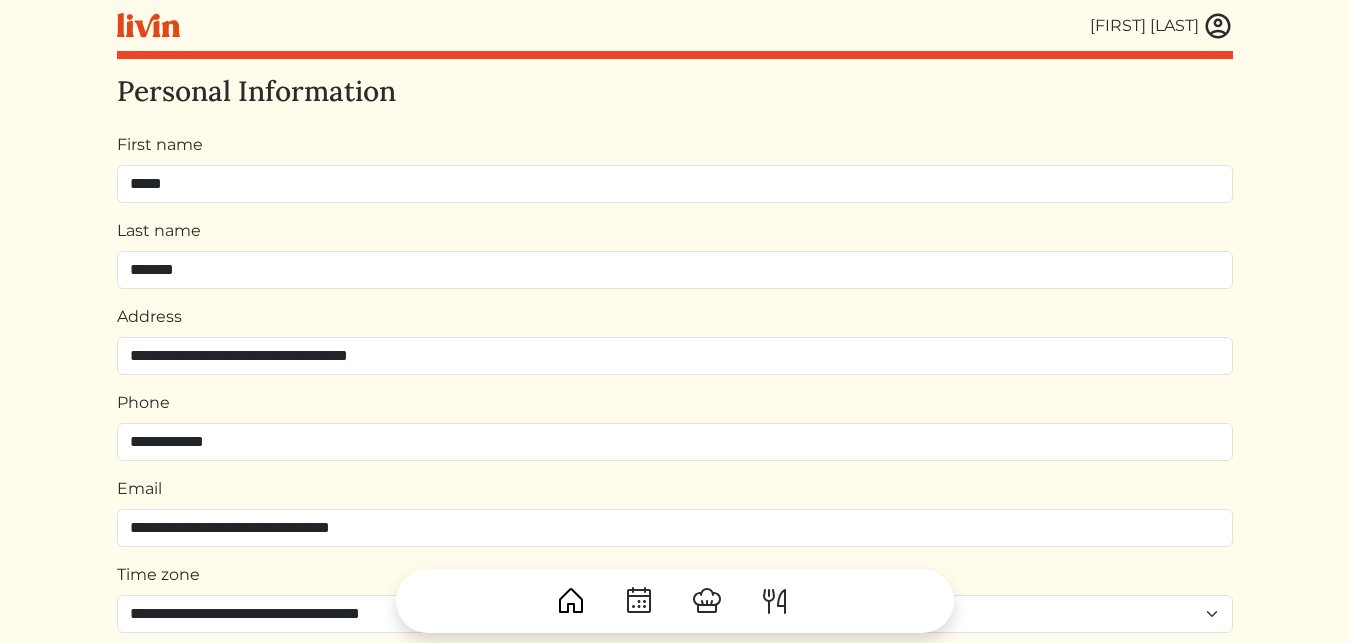 click on "[FIRST] [LAST]" at bounding box center (1144, 26) 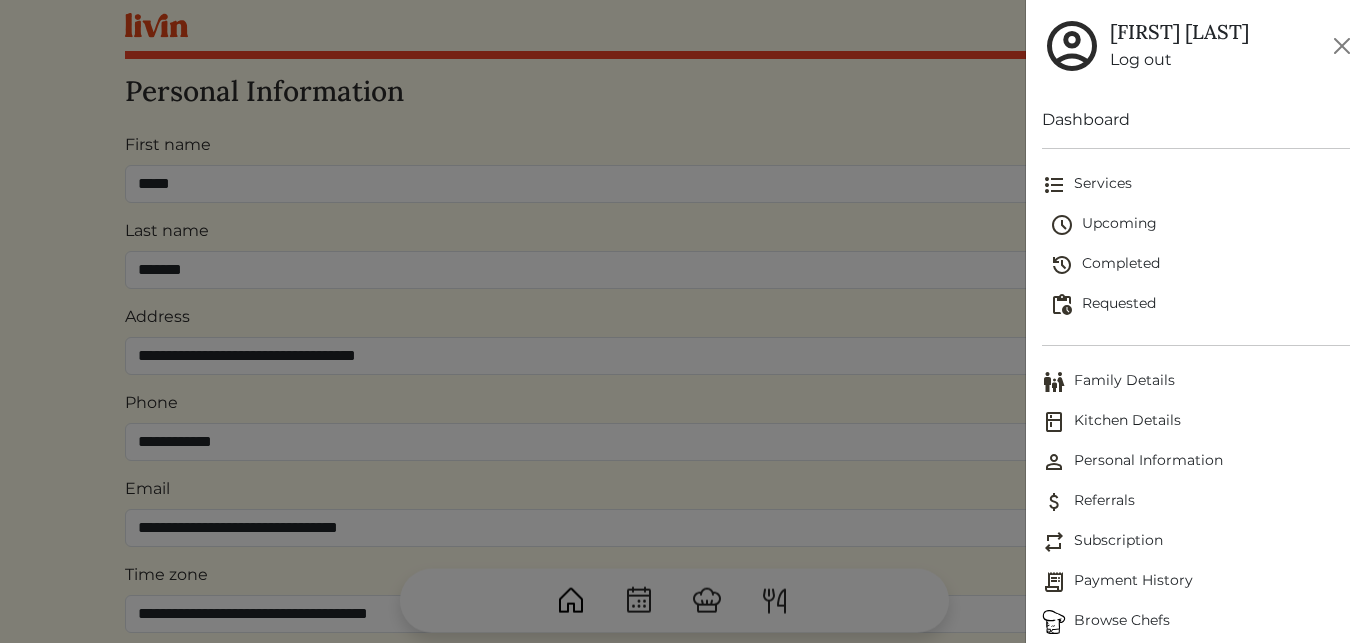click on "Kitchen Details" at bounding box center (1196, 422) 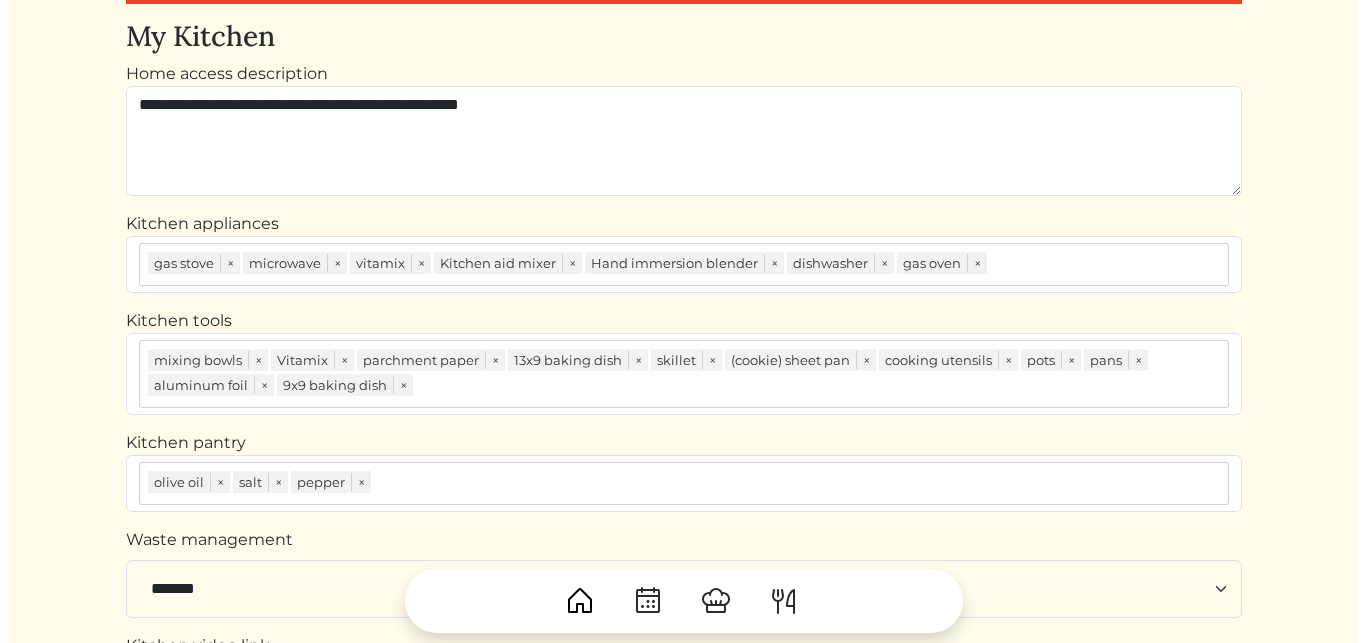scroll, scrollTop: 0, scrollLeft: 0, axis: both 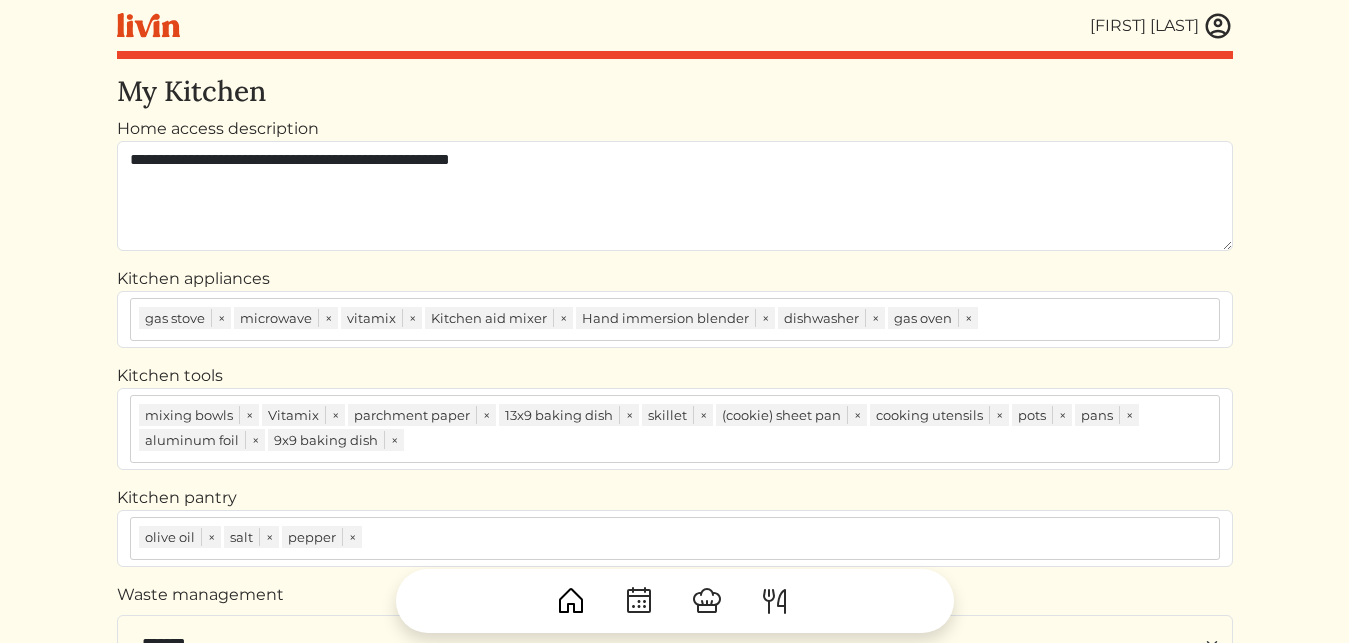 click at bounding box center [1218, 26] 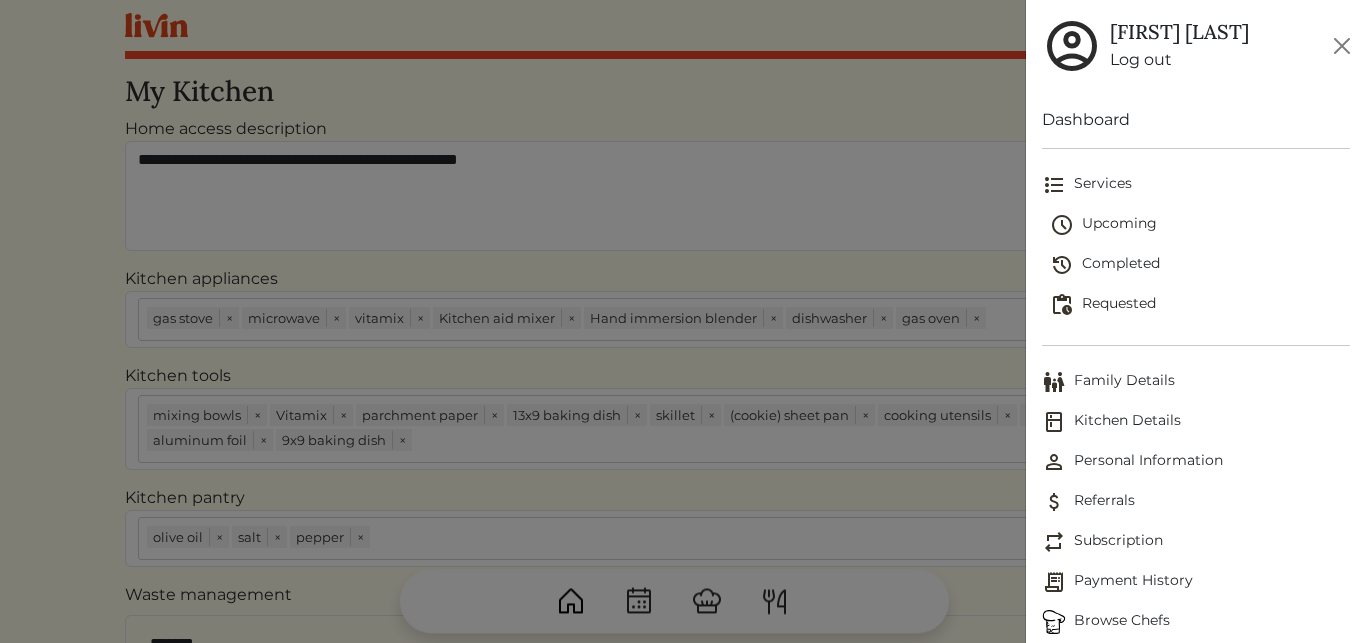 click on "Upcoming" at bounding box center (1200, 225) 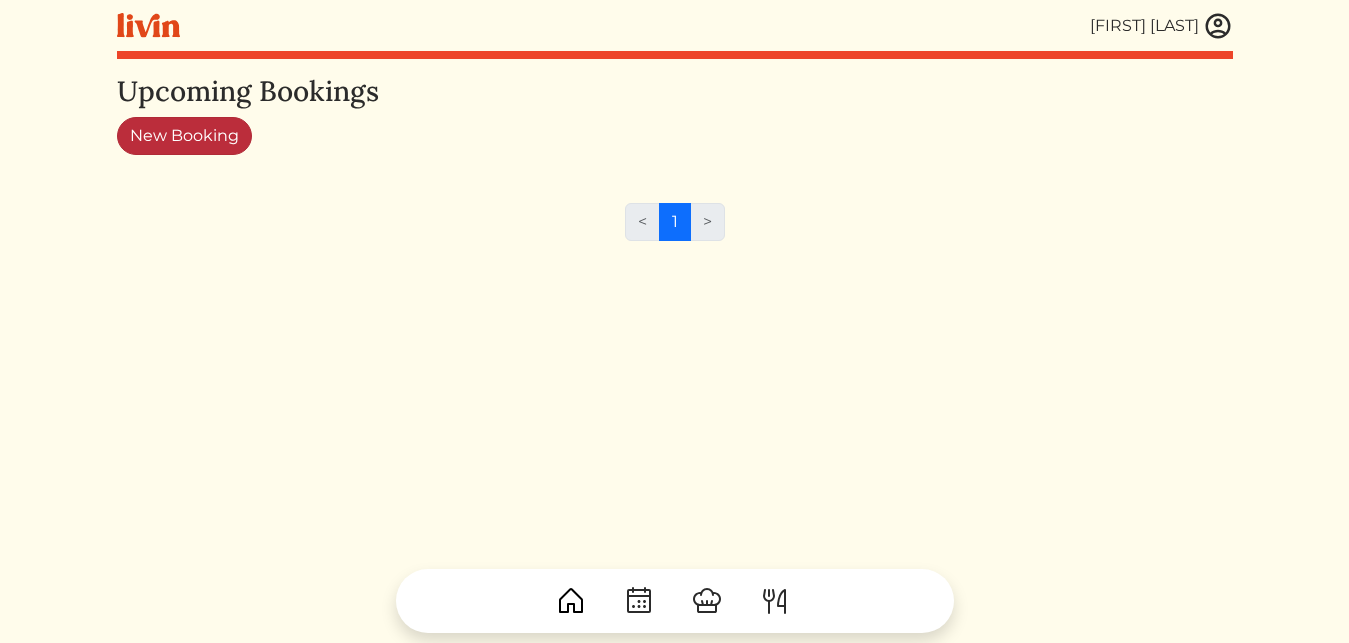 click on "New Booking" at bounding box center (184, 136) 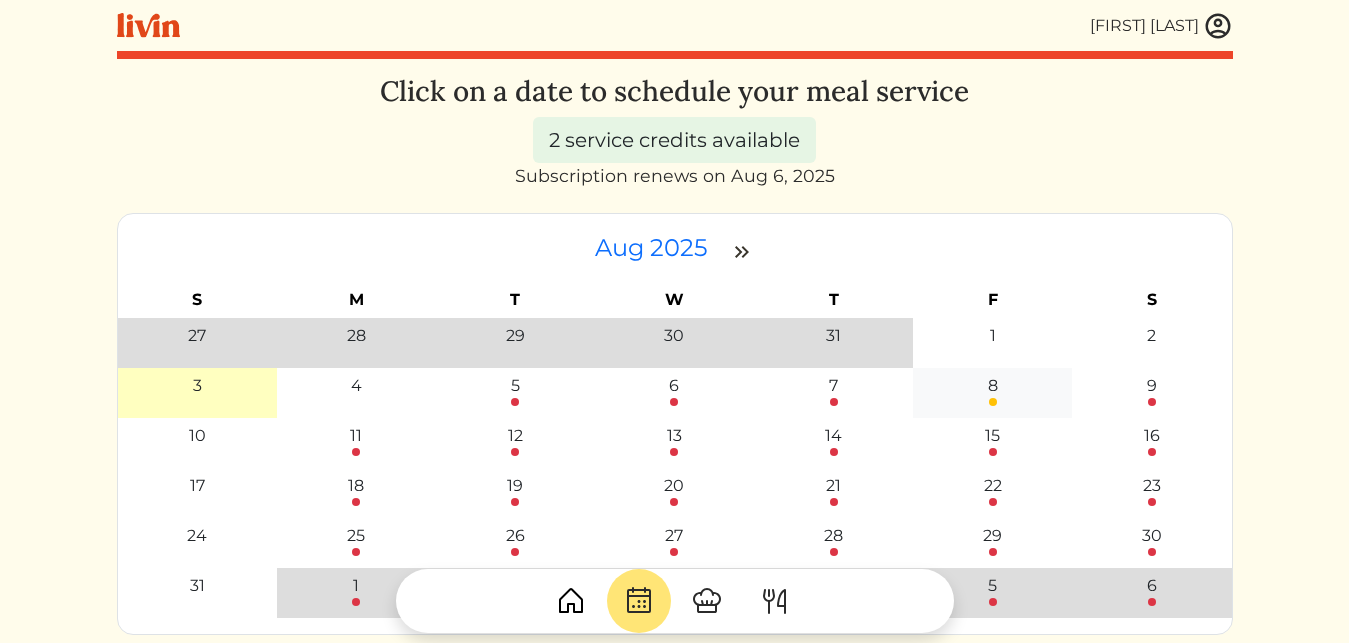 click on "8" at bounding box center (993, 390) 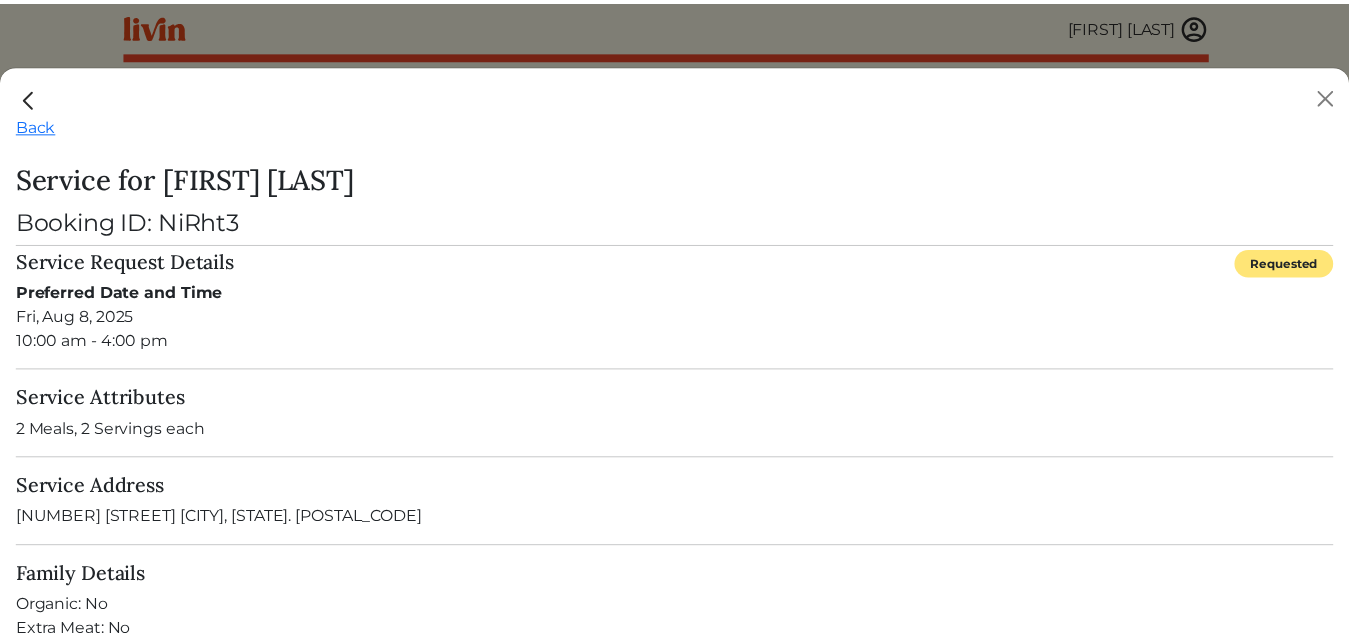 scroll, scrollTop: 0, scrollLeft: 0, axis: both 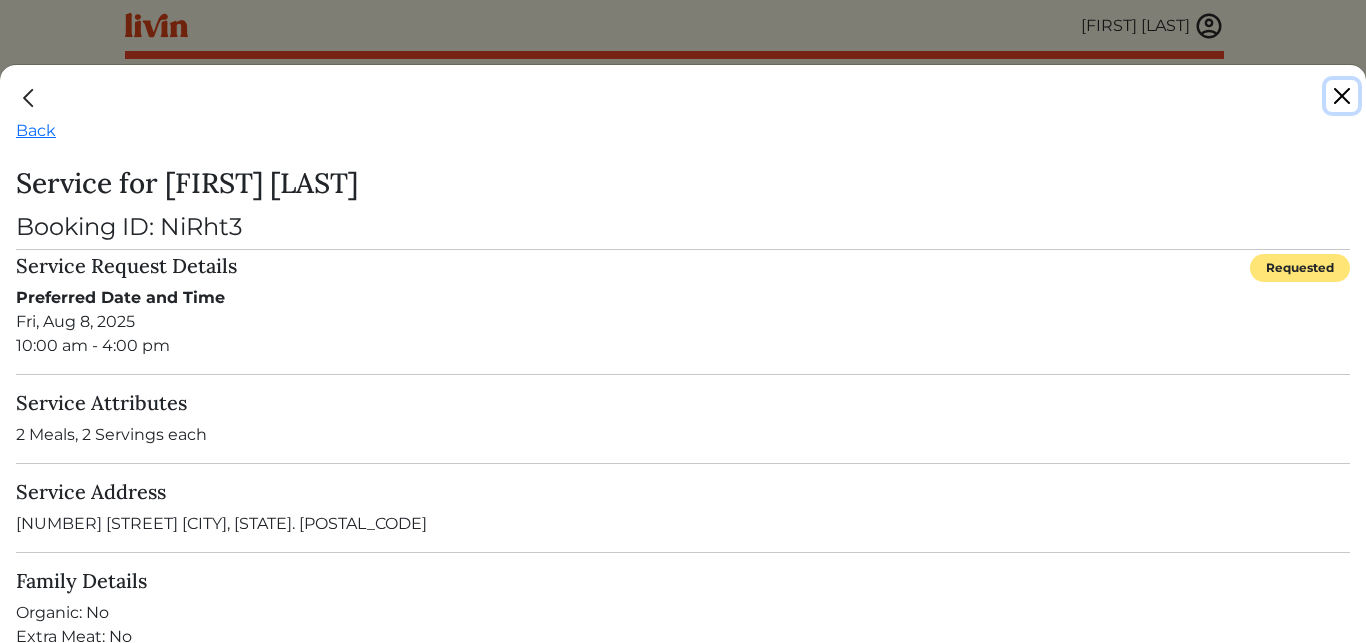 click at bounding box center (1342, 96) 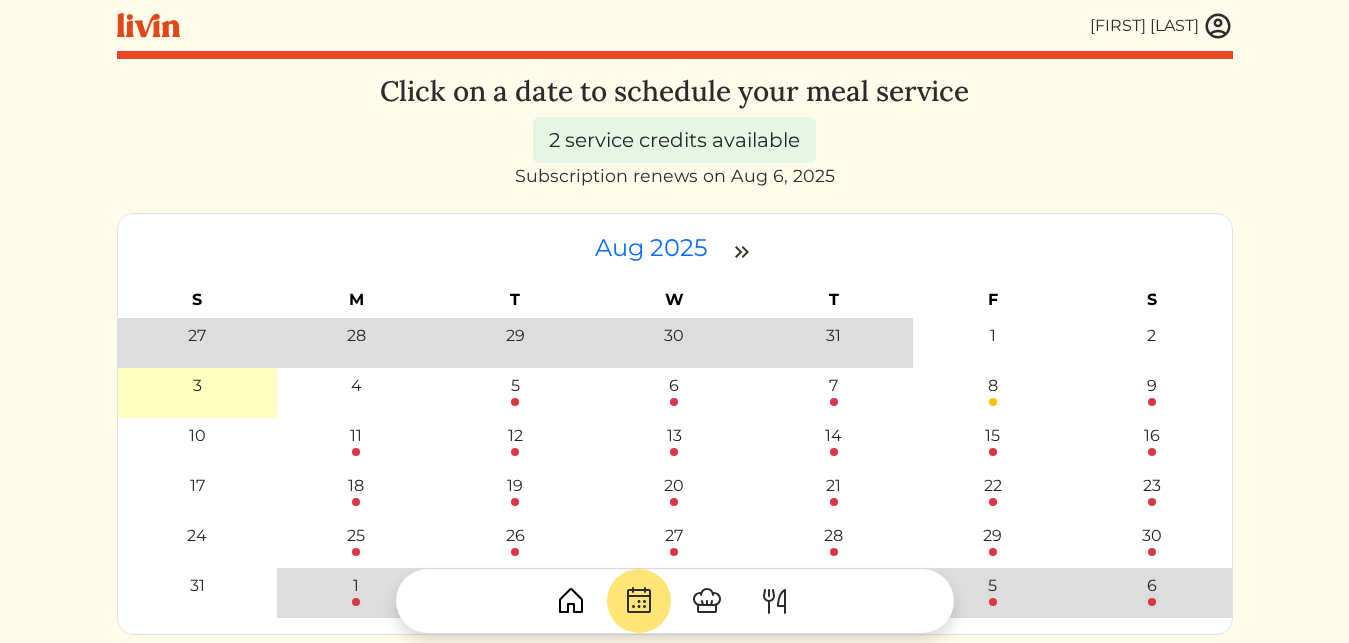 click at bounding box center [1218, 26] 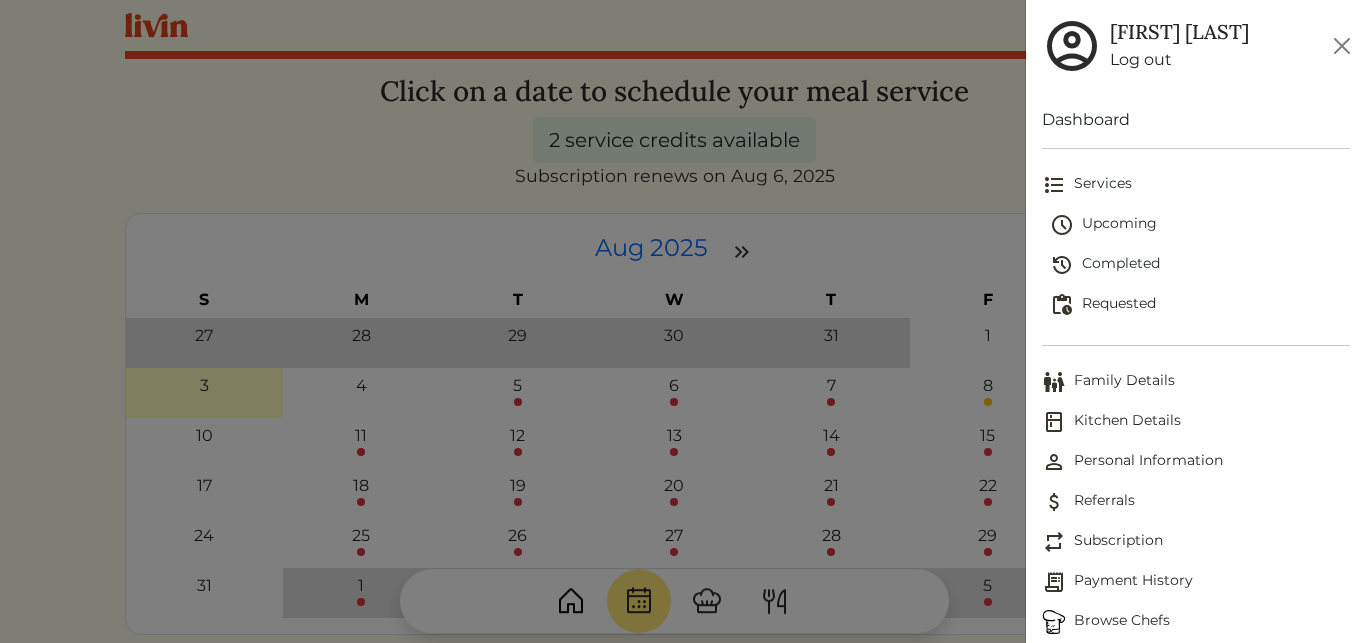 click on "Family Details" at bounding box center (1196, 382) 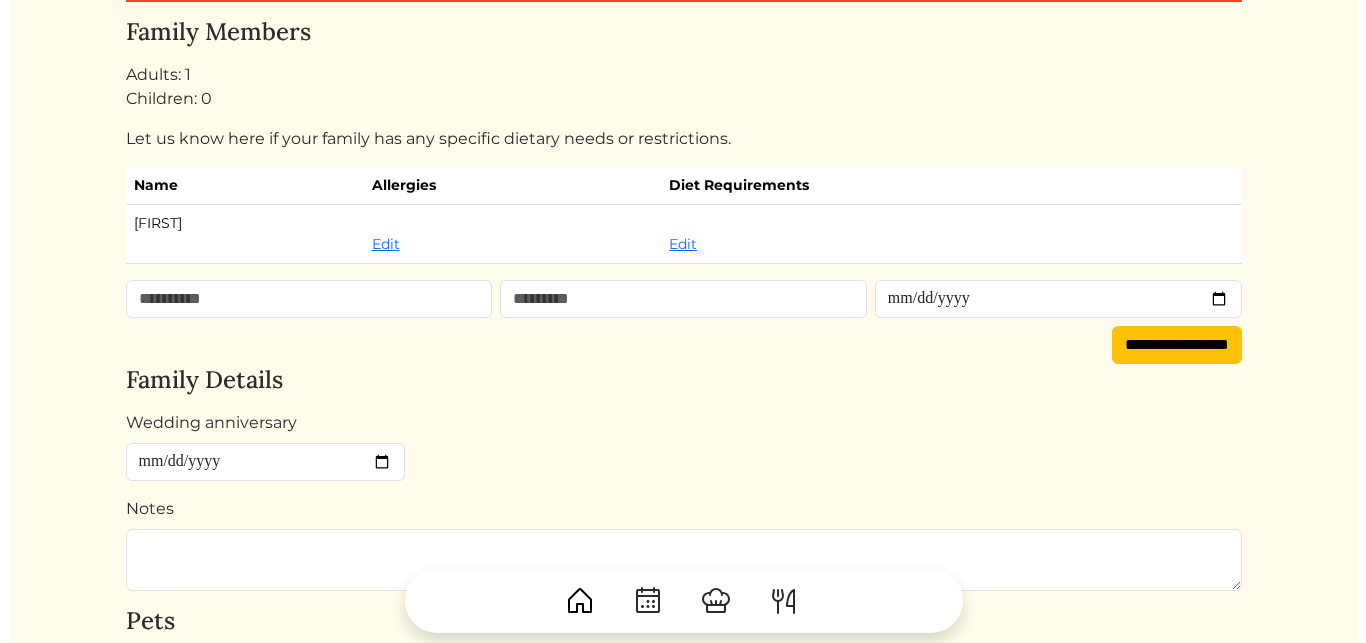 scroll, scrollTop: 53, scrollLeft: 0, axis: vertical 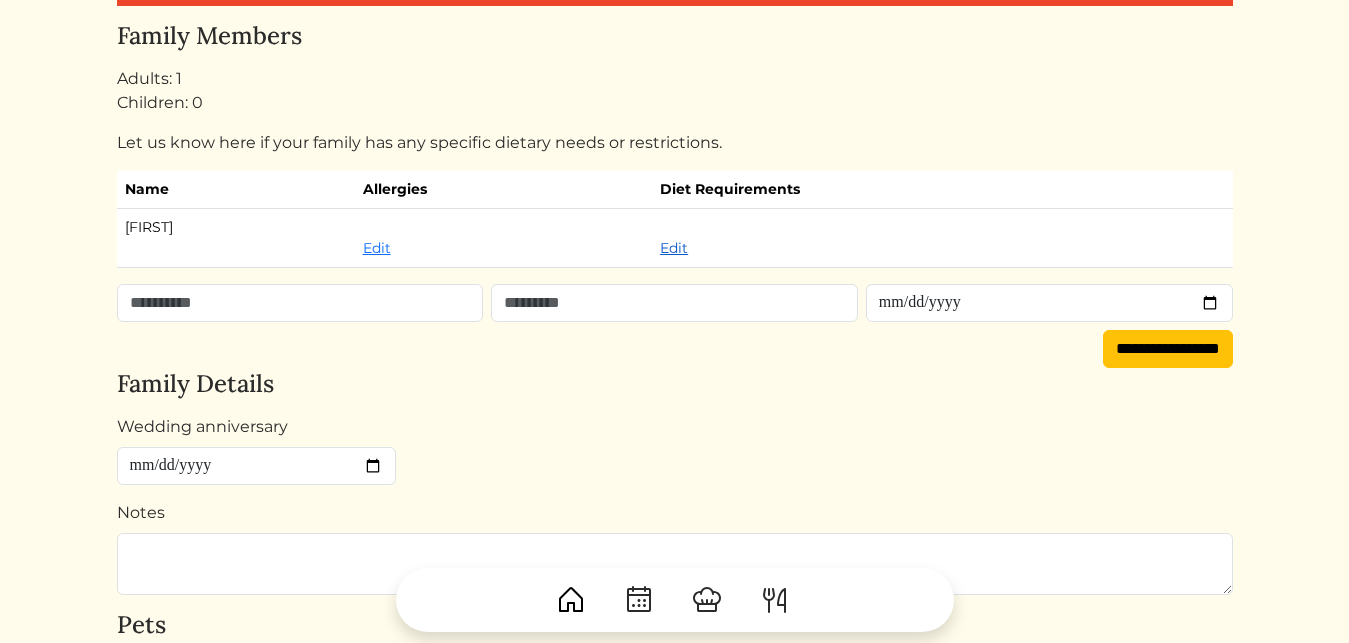 click on "Edit" at bounding box center (674, 248) 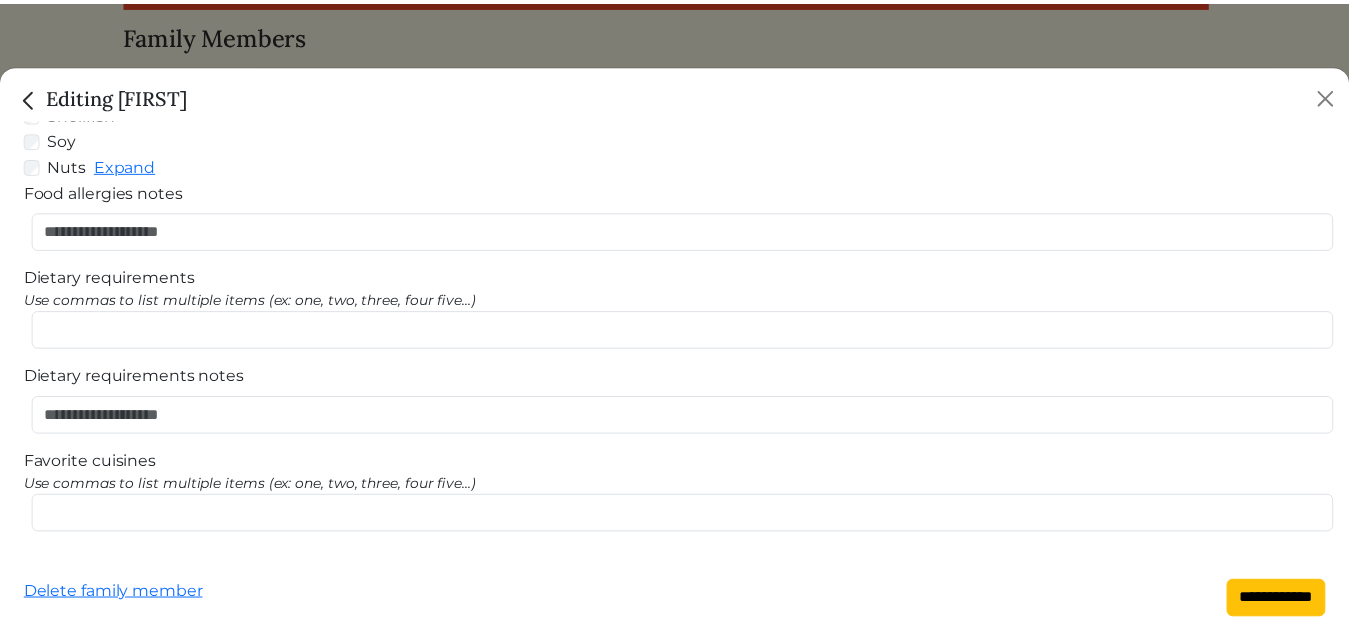 scroll, scrollTop: 435, scrollLeft: 0, axis: vertical 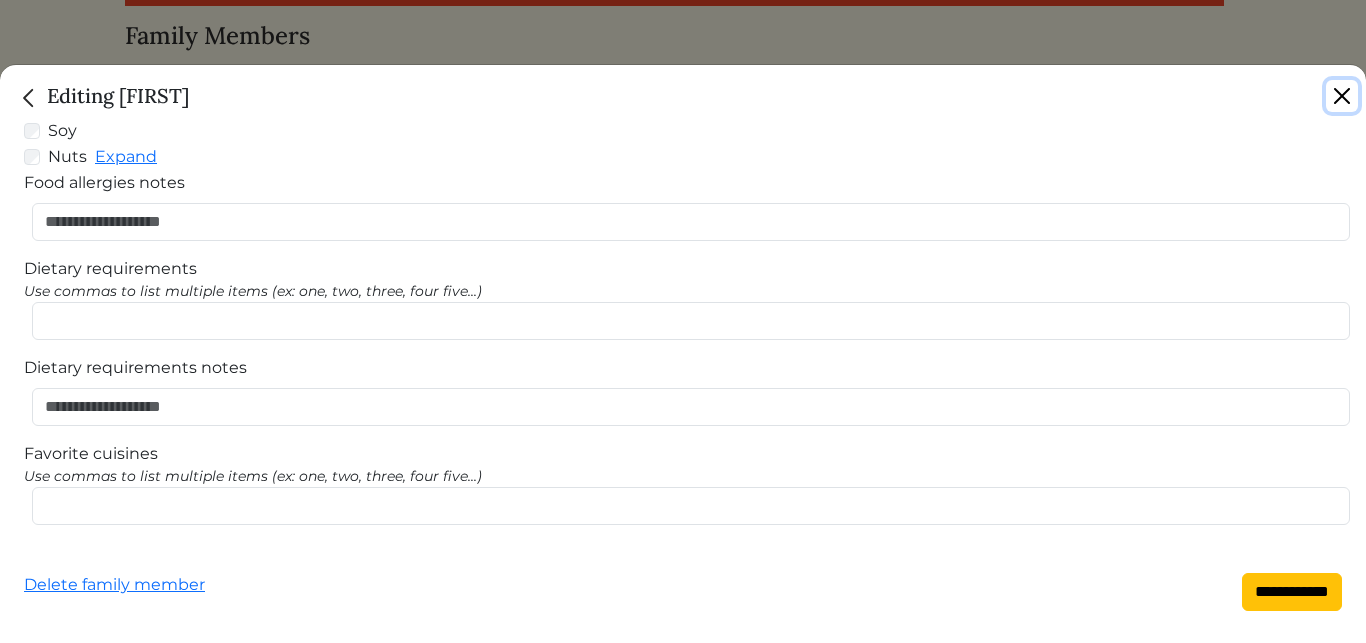 click at bounding box center [1342, 96] 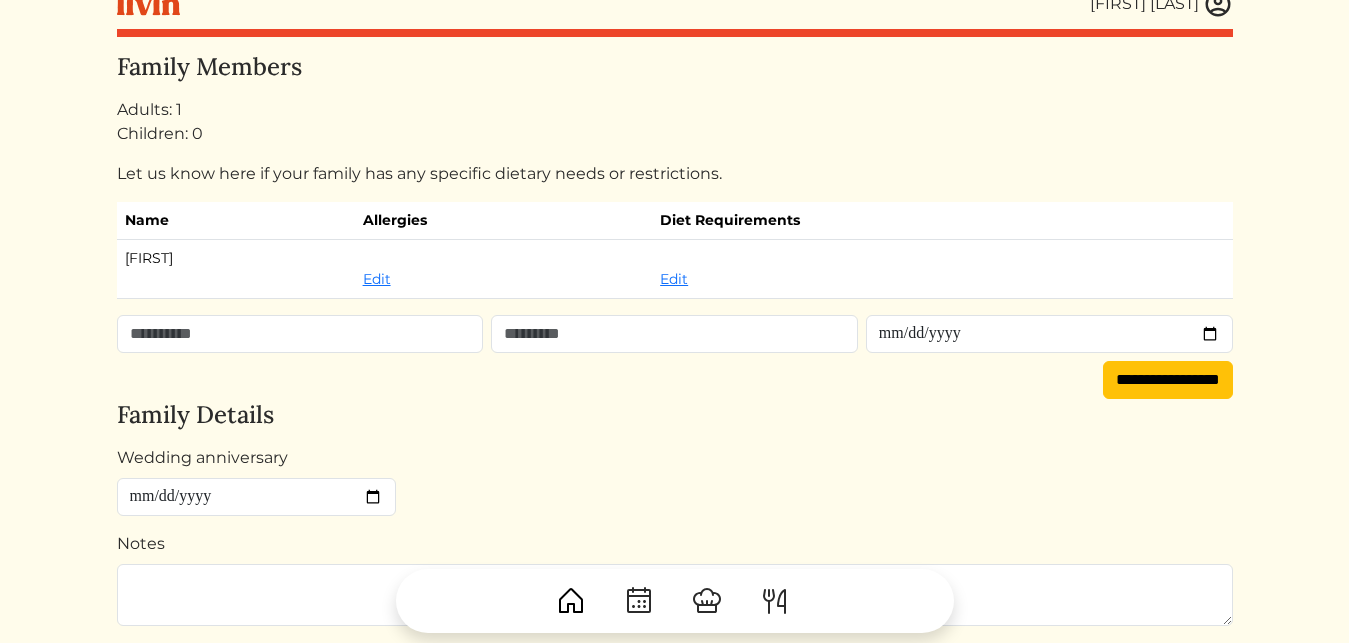 scroll, scrollTop: 0, scrollLeft: 0, axis: both 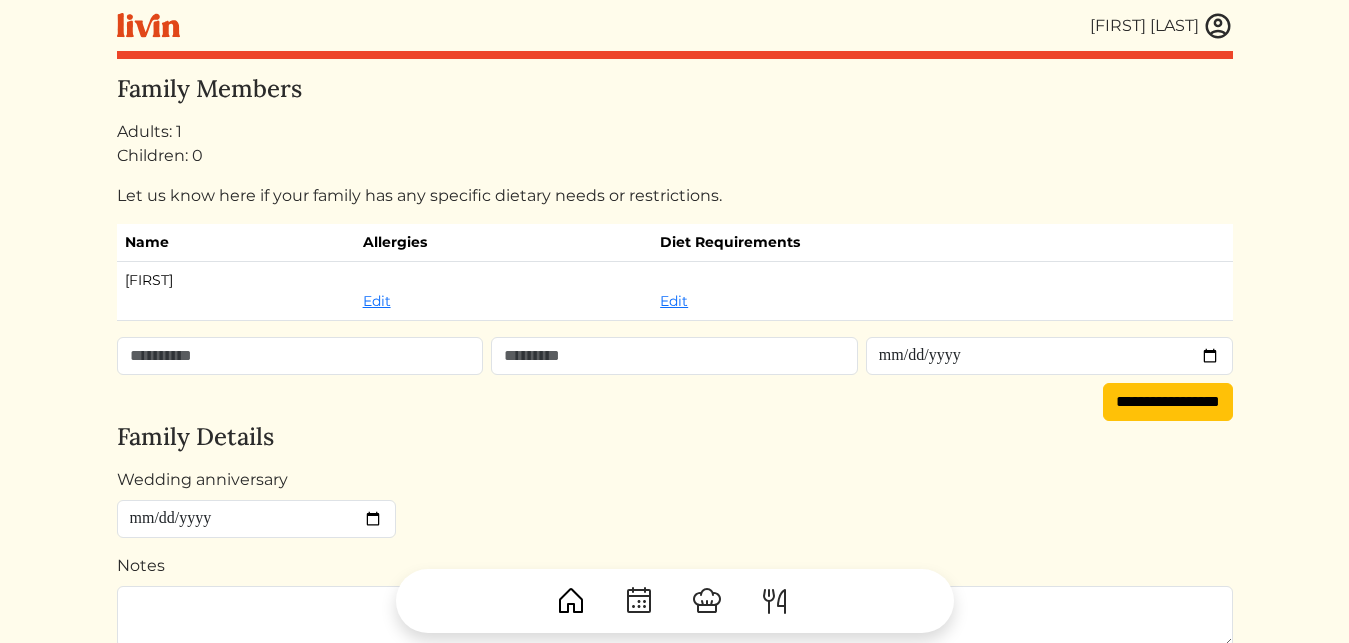 click at bounding box center (1218, 26) 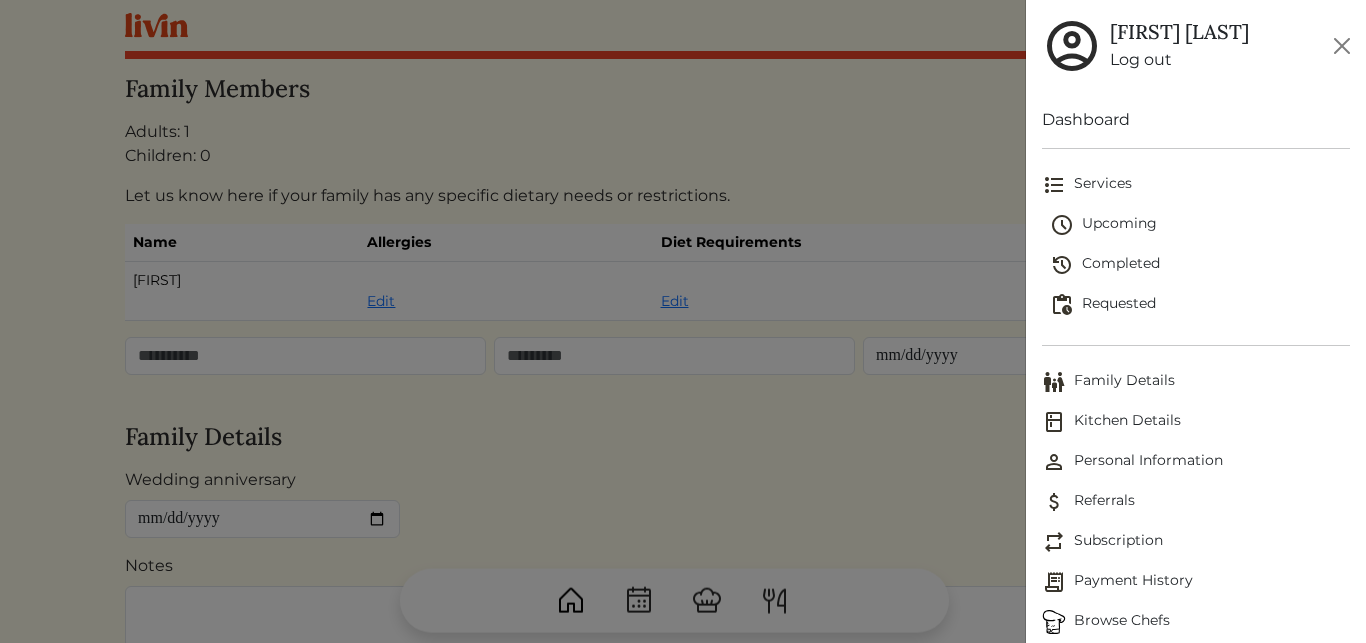 click on "Family Details" at bounding box center [1196, 382] 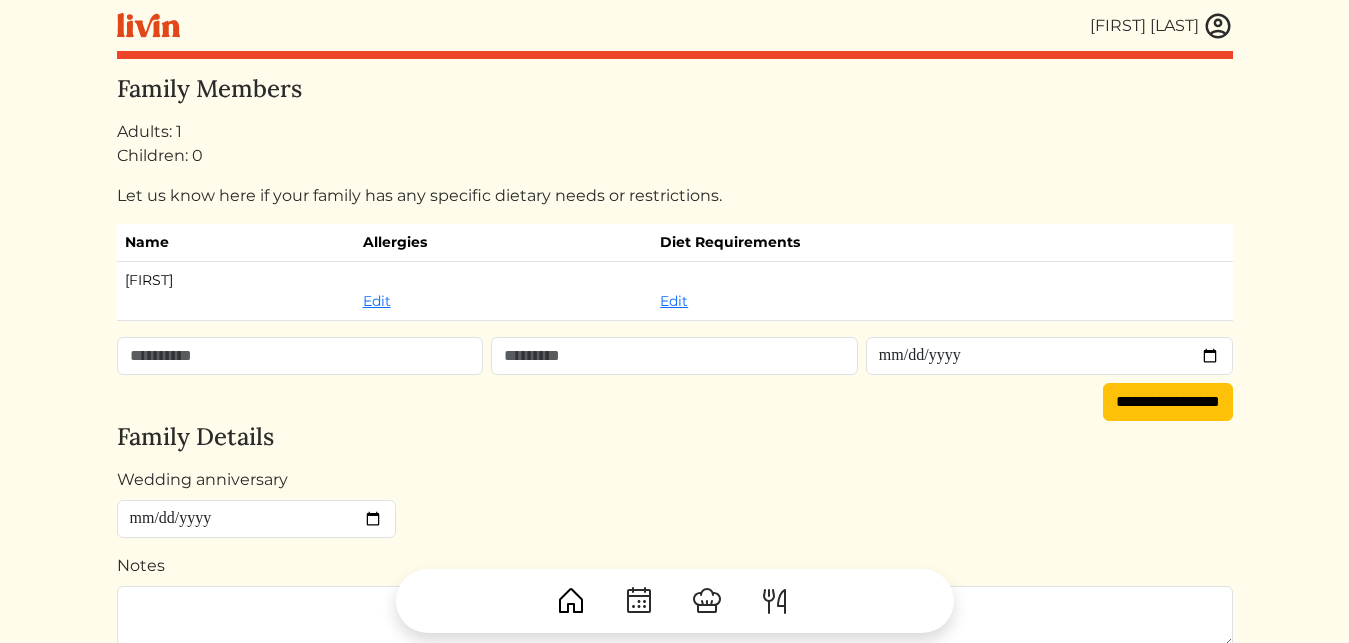 click at bounding box center [1218, 26] 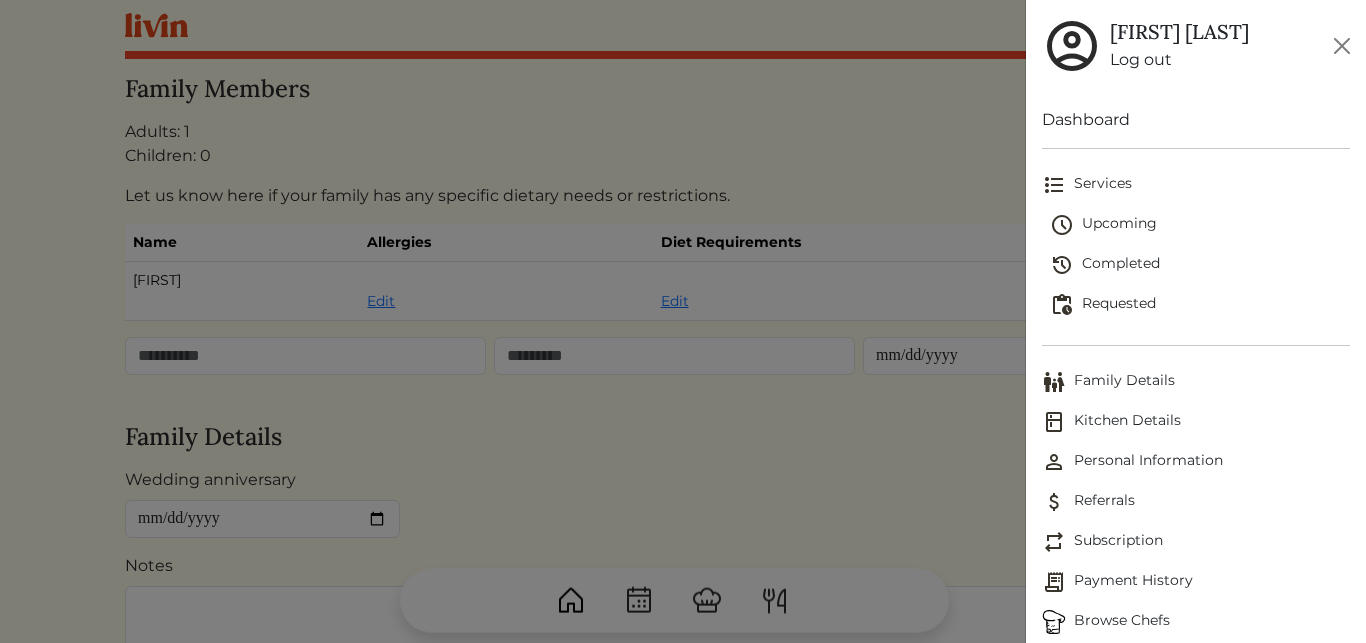 click on "Upcoming" at bounding box center [1200, 225] 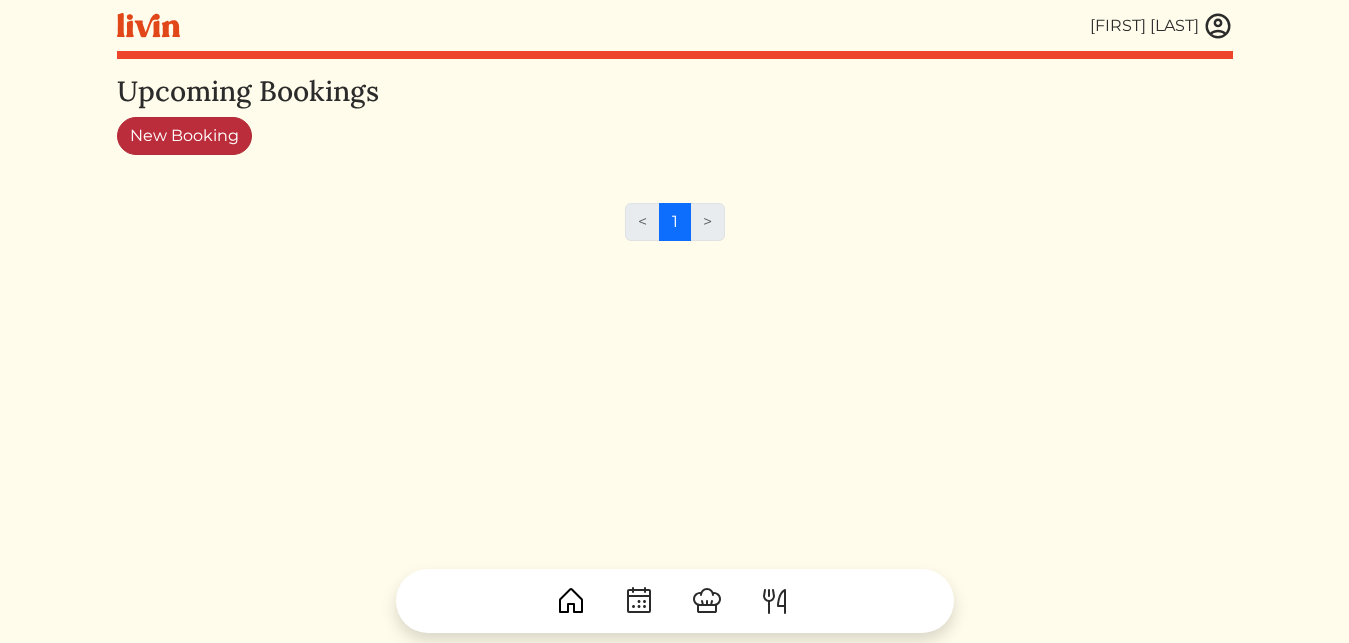 click on "New Booking" at bounding box center [184, 136] 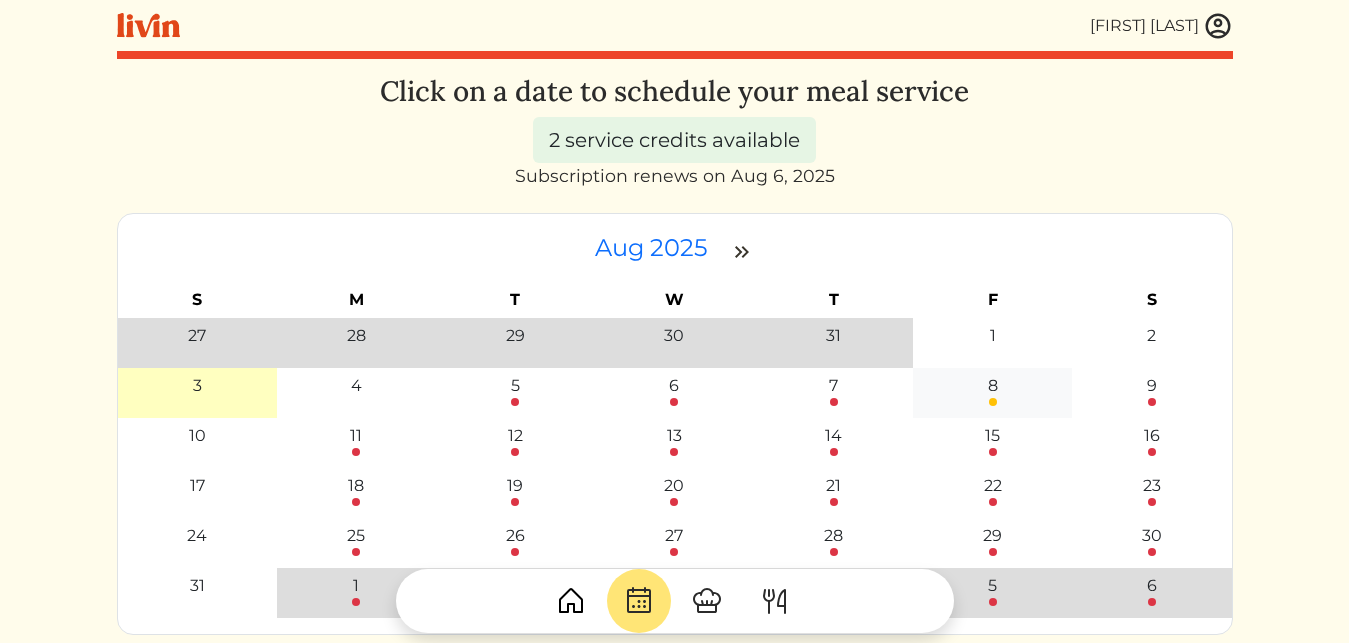 click on "8" at bounding box center [993, 386] 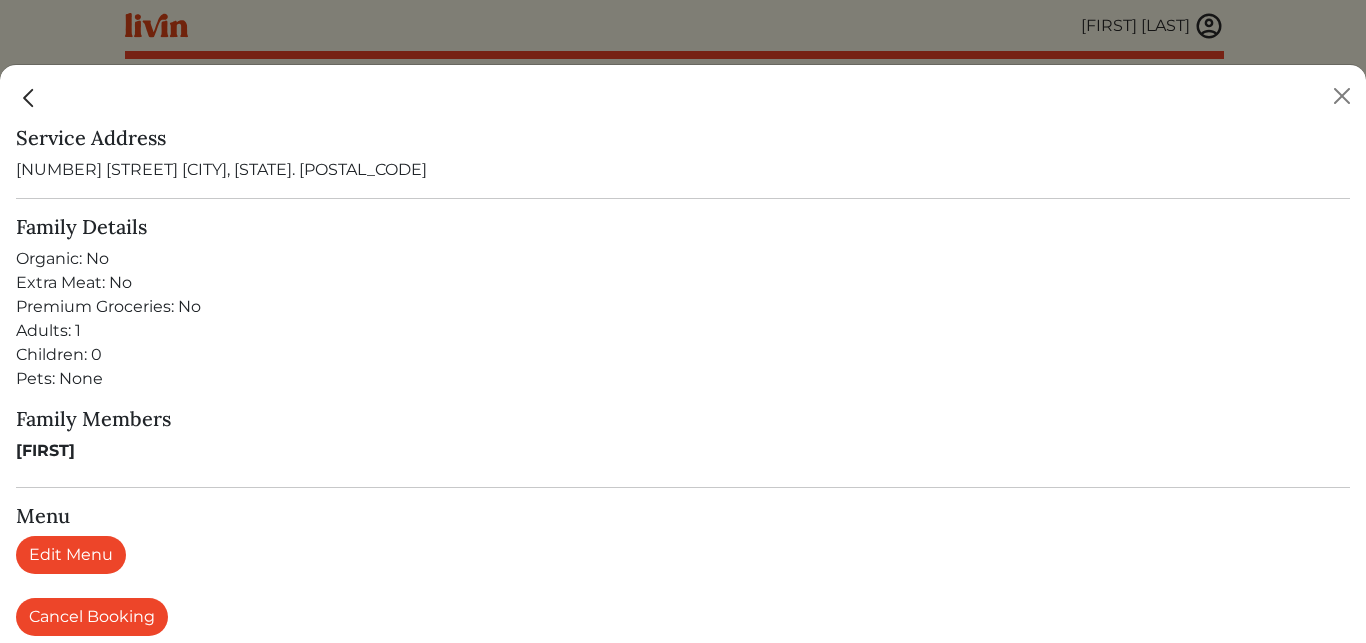scroll, scrollTop: 379, scrollLeft: 0, axis: vertical 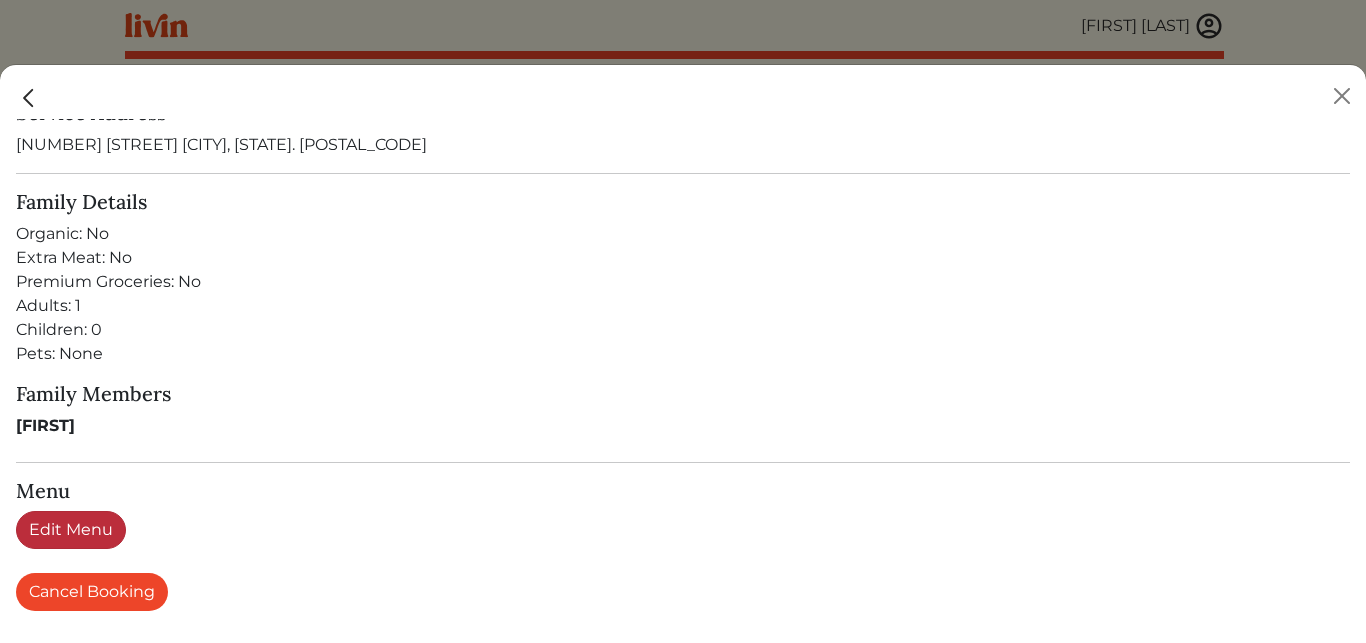 click on "Edit Menu" at bounding box center [71, 530] 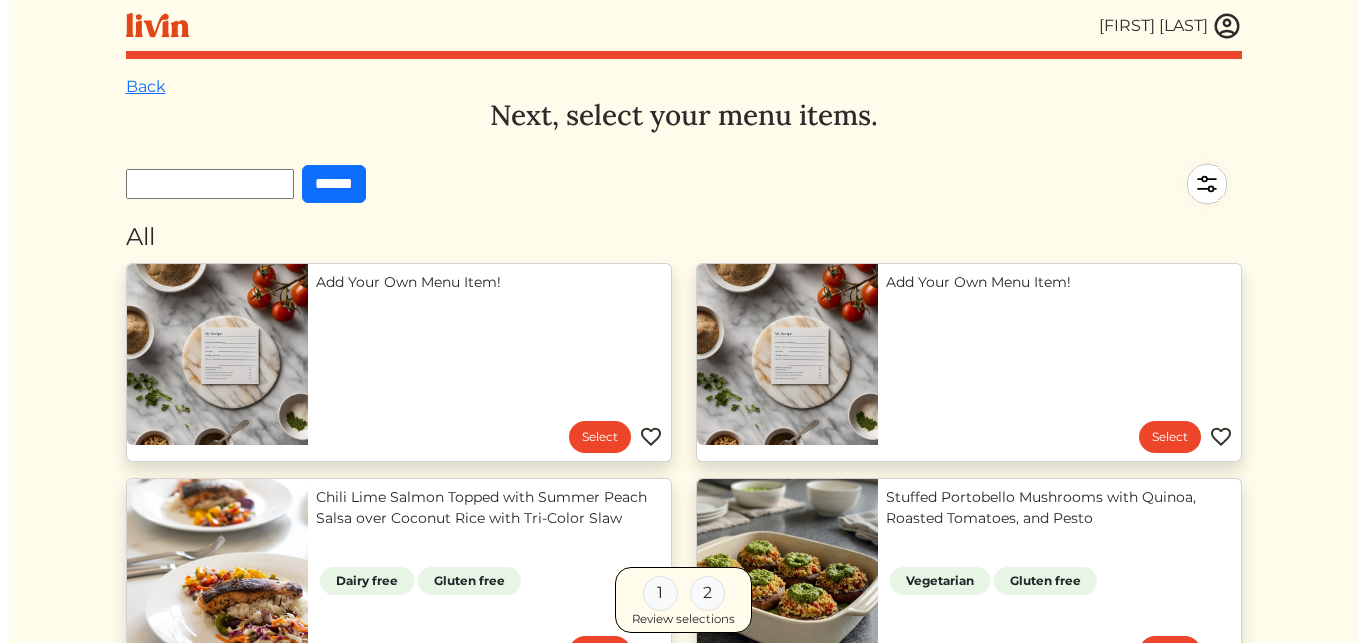 scroll, scrollTop: 0, scrollLeft: 0, axis: both 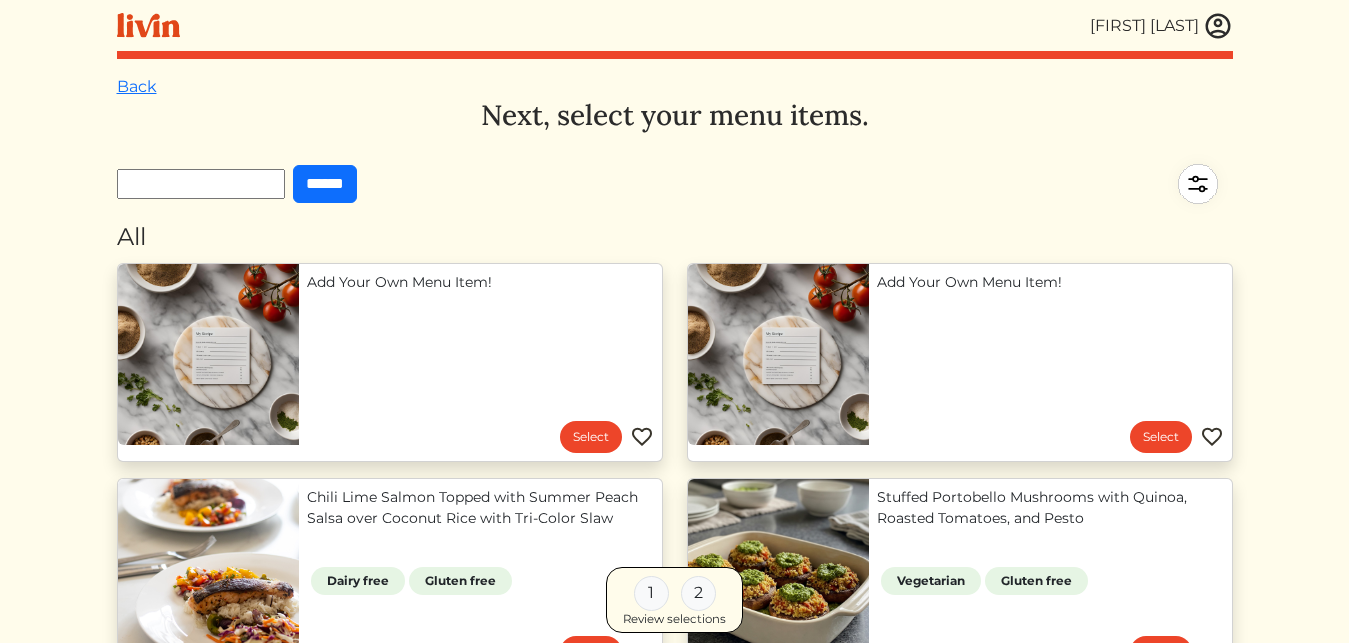 click on "Add Your Own Menu Item!" at bounding box center (480, 282) 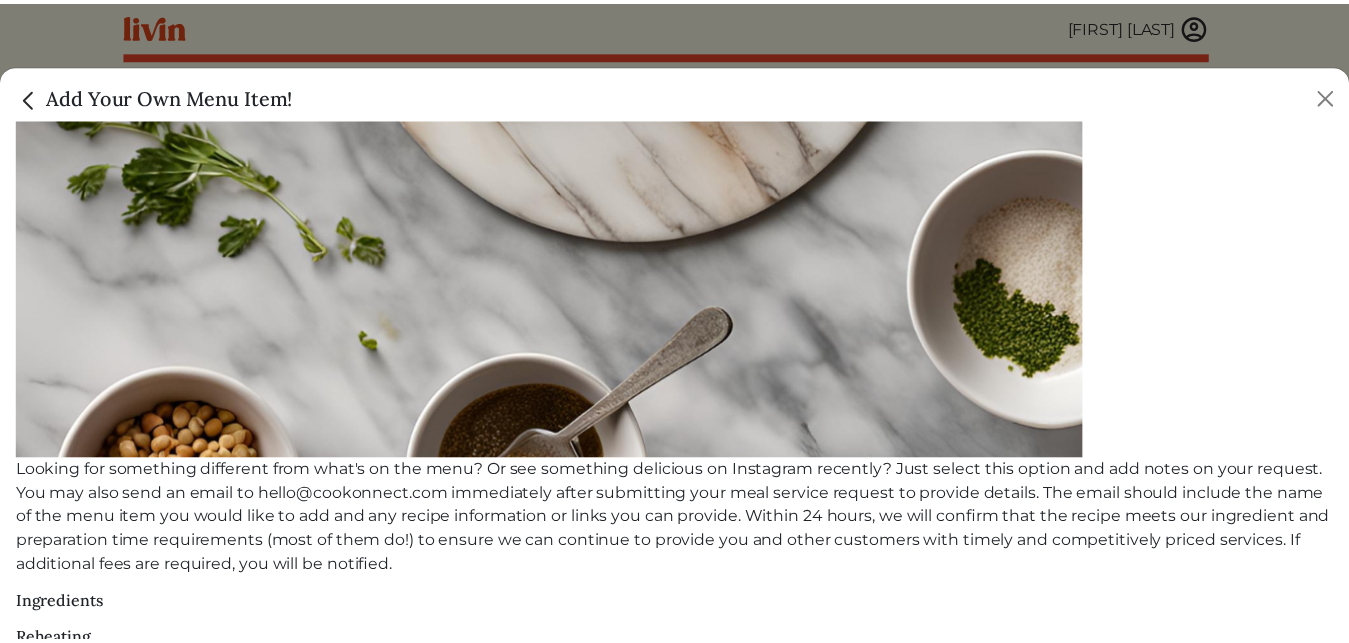 scroll, scrollTop: 779, scrollLeft: 0, axis: vertical 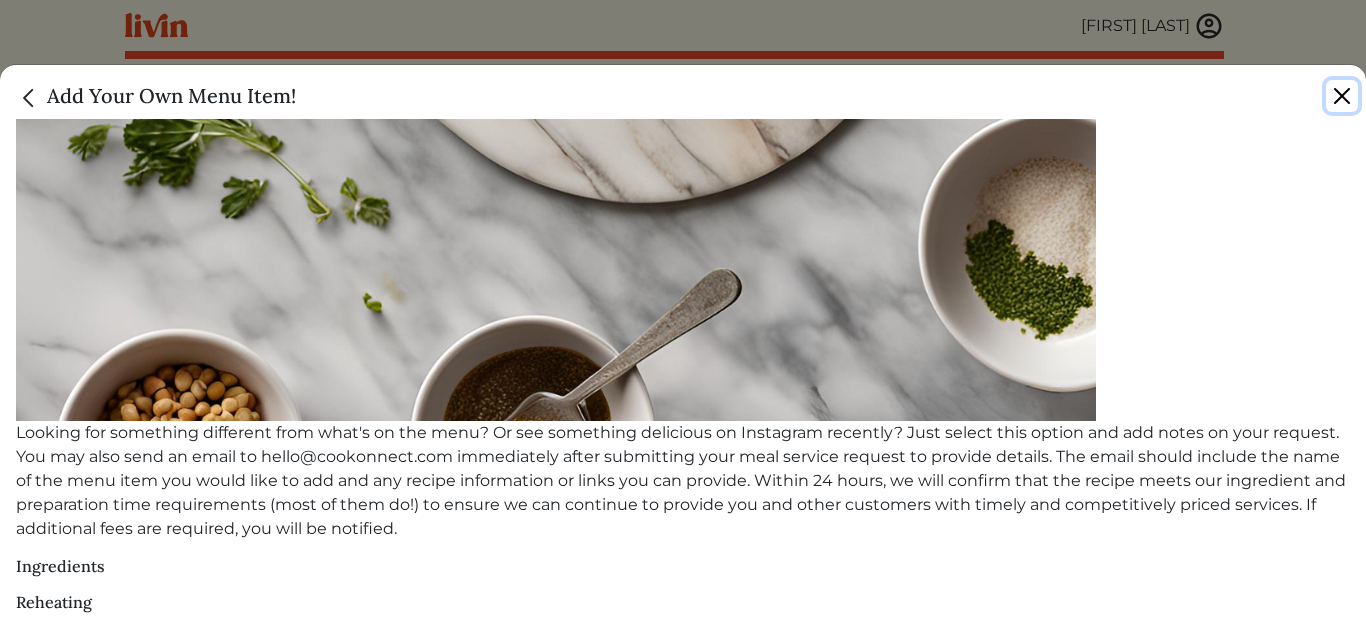 click at bounding box center (1342, 96) 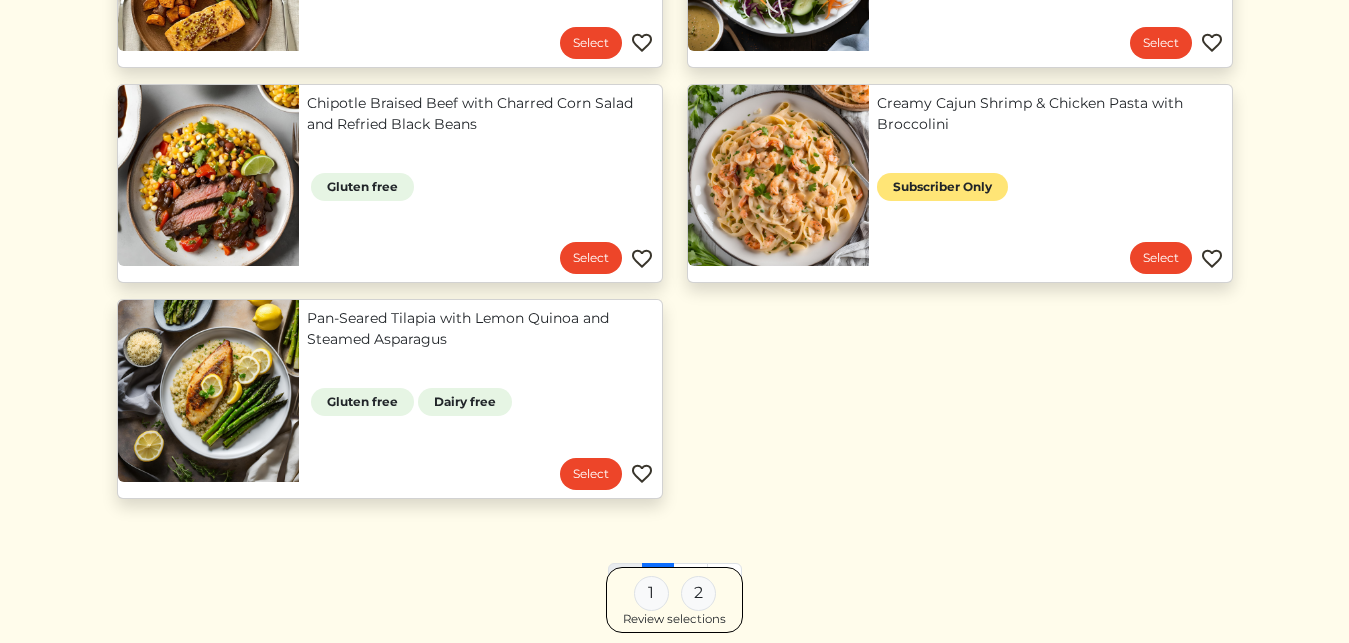 scroll, scrollTop: 1833, scrollLeft: 0, axis: vertical 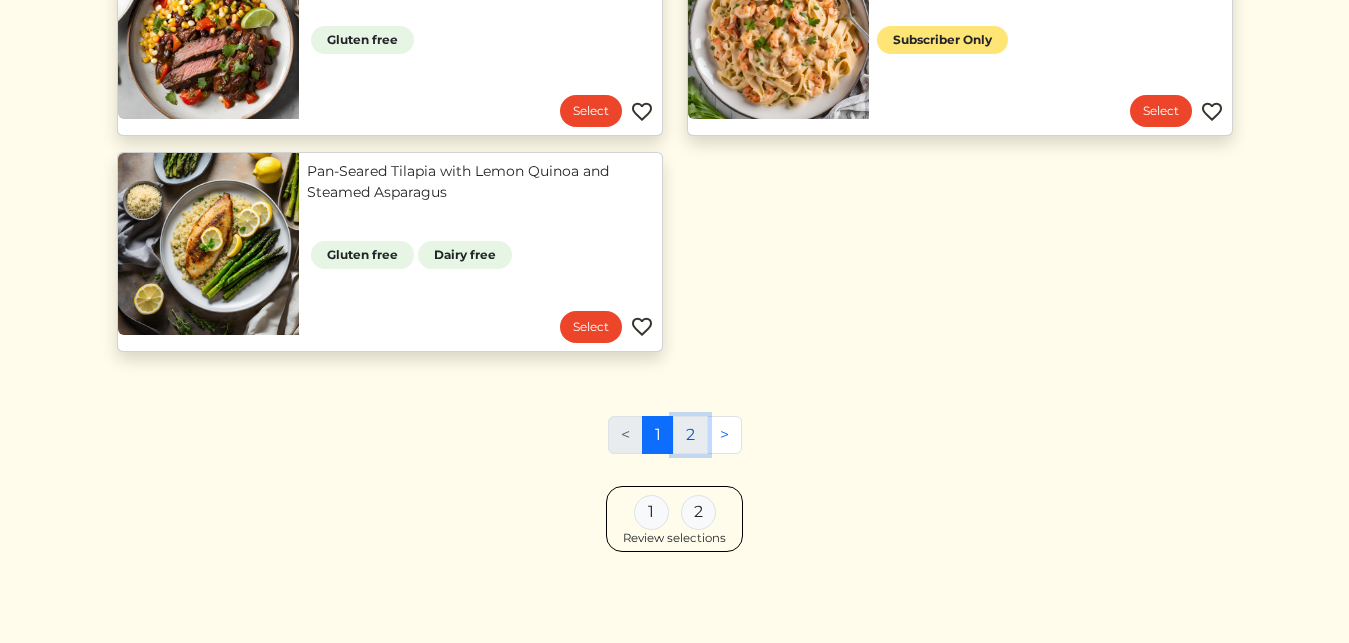 click on "2" at bounding box center (690, 435) 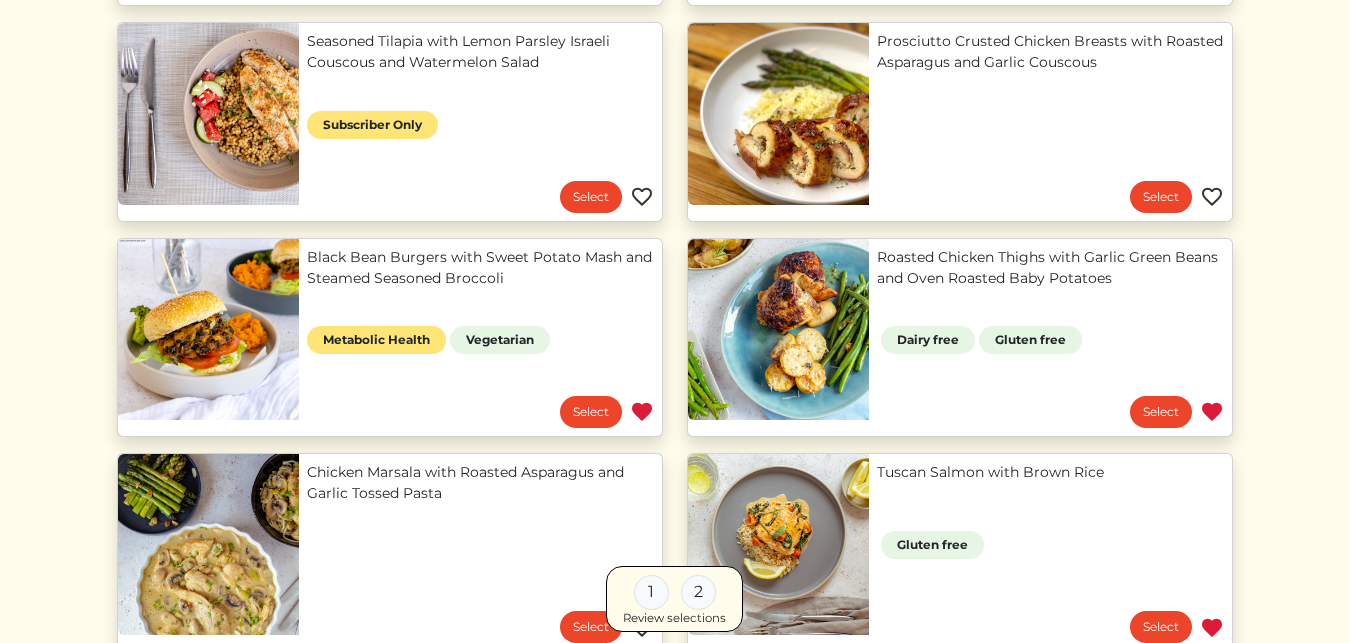 scroll, scrollTop: 1435, scrollLeft: 0, axis: vertical 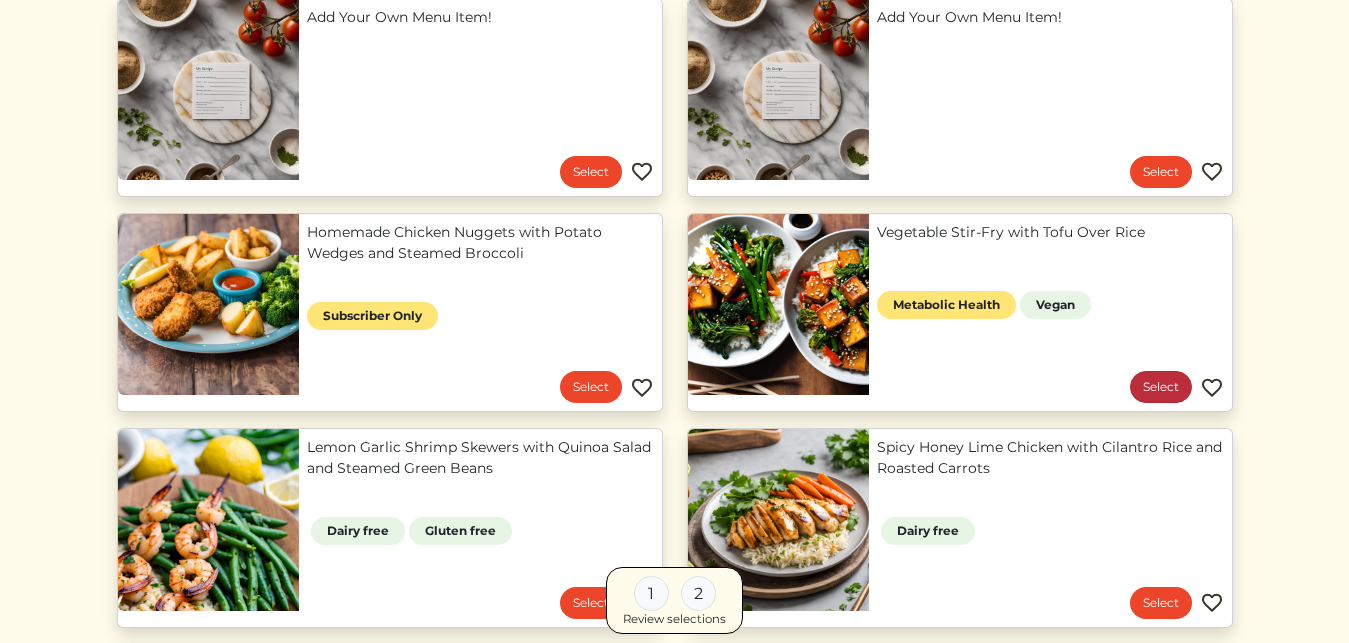 click on "Select" at bounding box center [1161, 387] 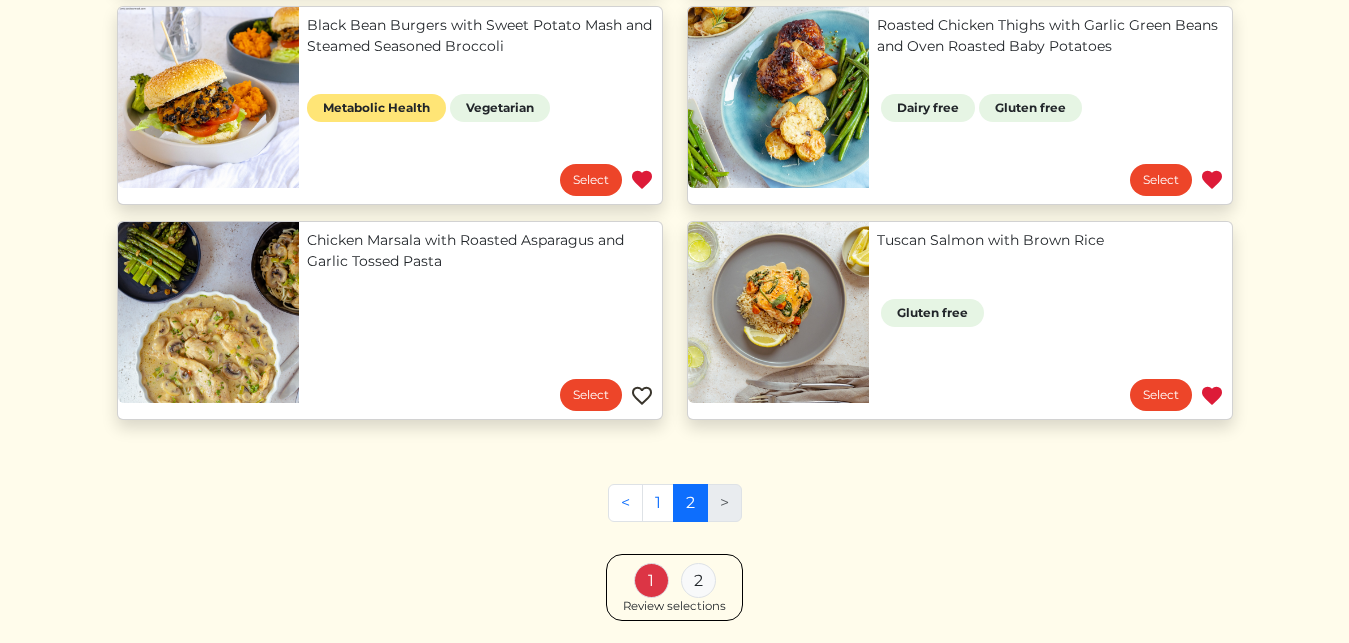 scroll, scrollTop: 1567, scrollLeft: 0, axis: vertical 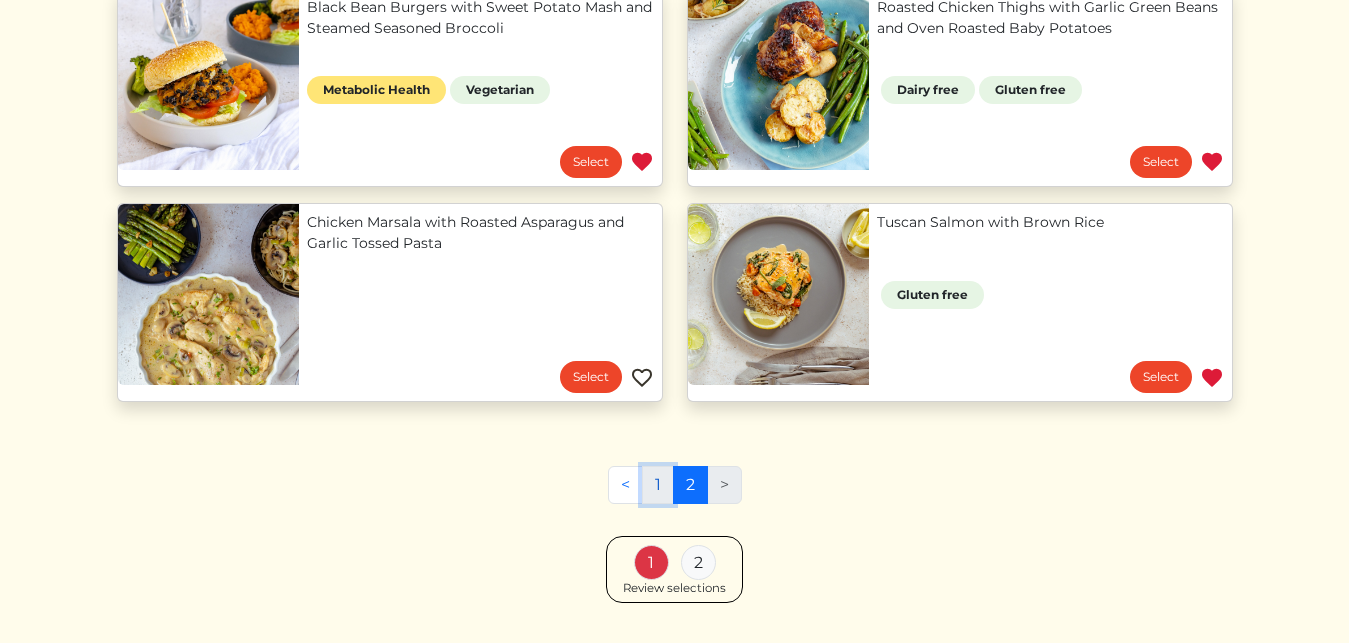 click on "1" at bounding box center [658, 485] 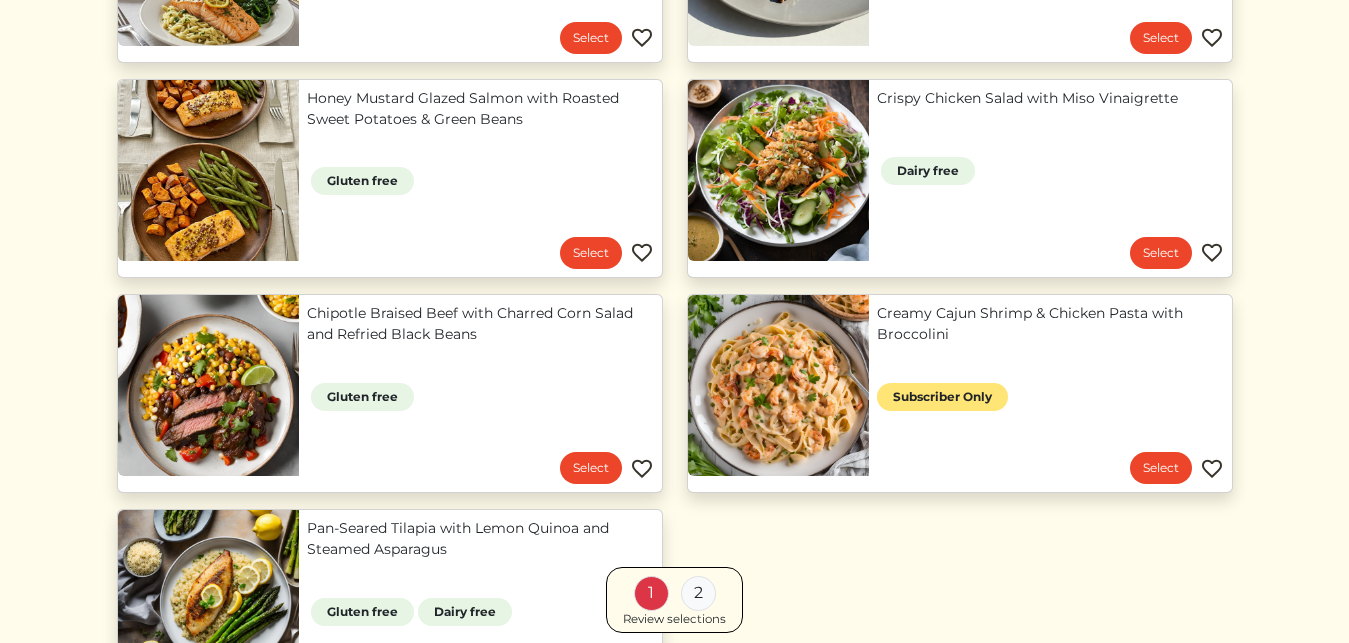 scroll, scrollTop: 1654, scrollLeft: 0, axis: vertical 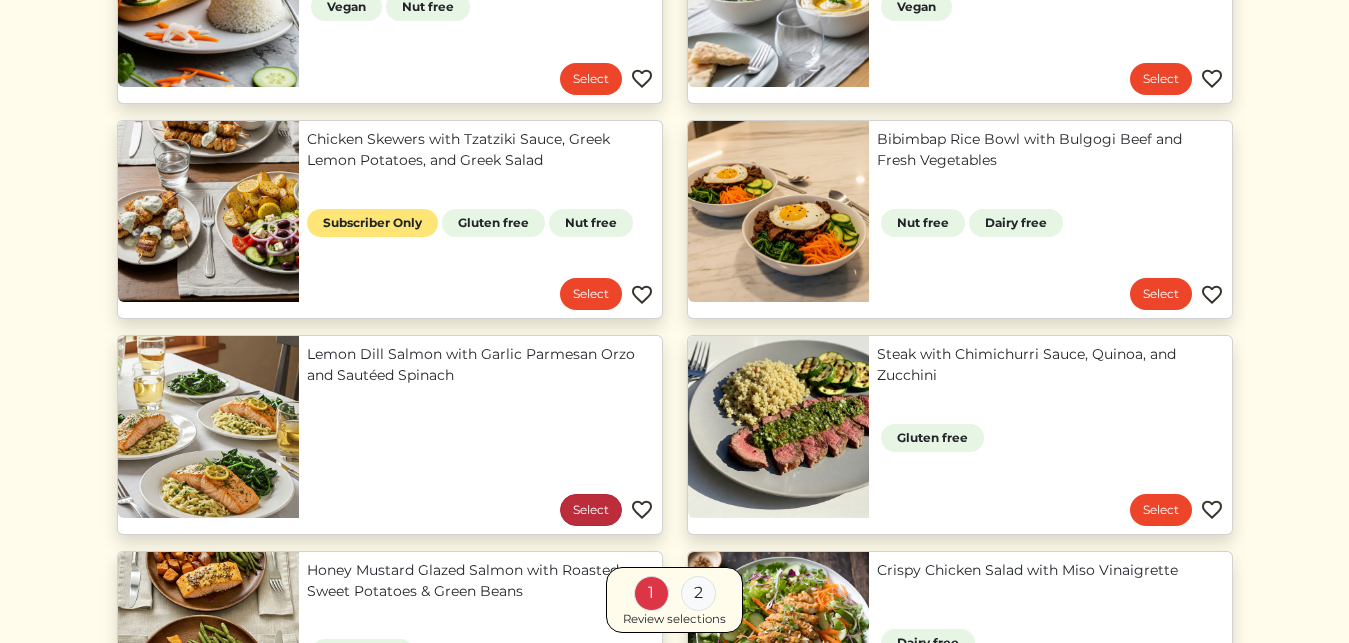 click on "Select" at bounding box center (591, 510) 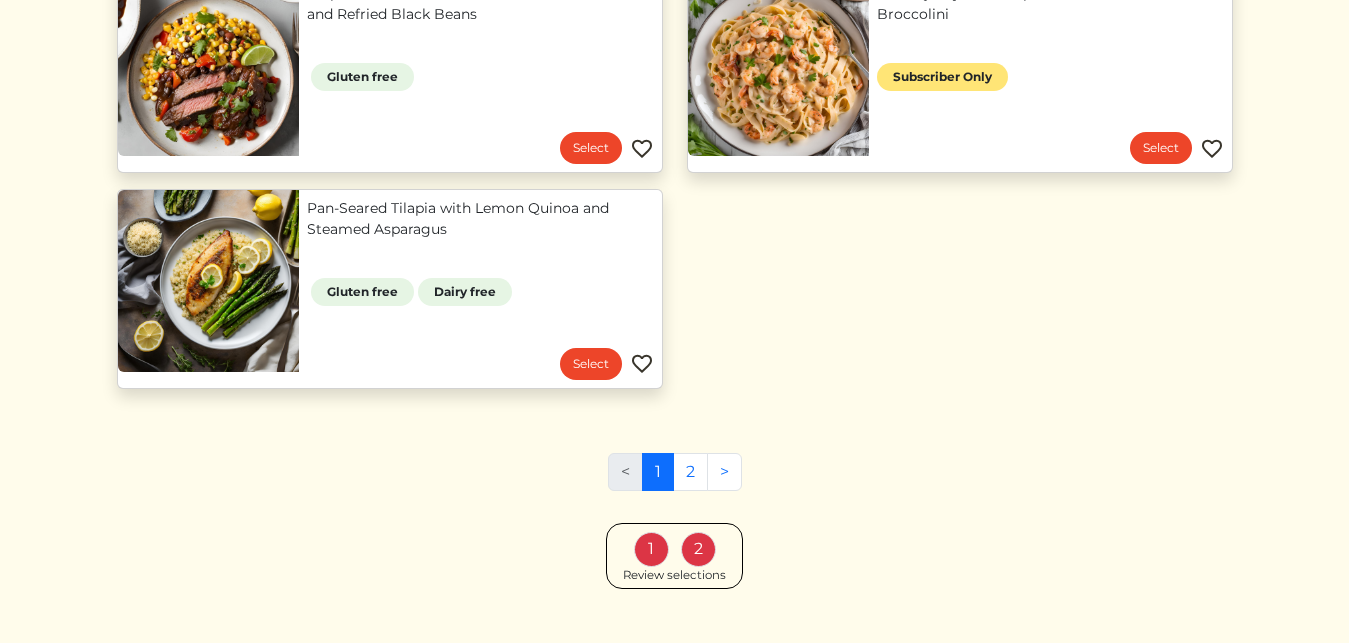 scroll, scrollTop: 1808, scrollLeft: 0, axis: vertical 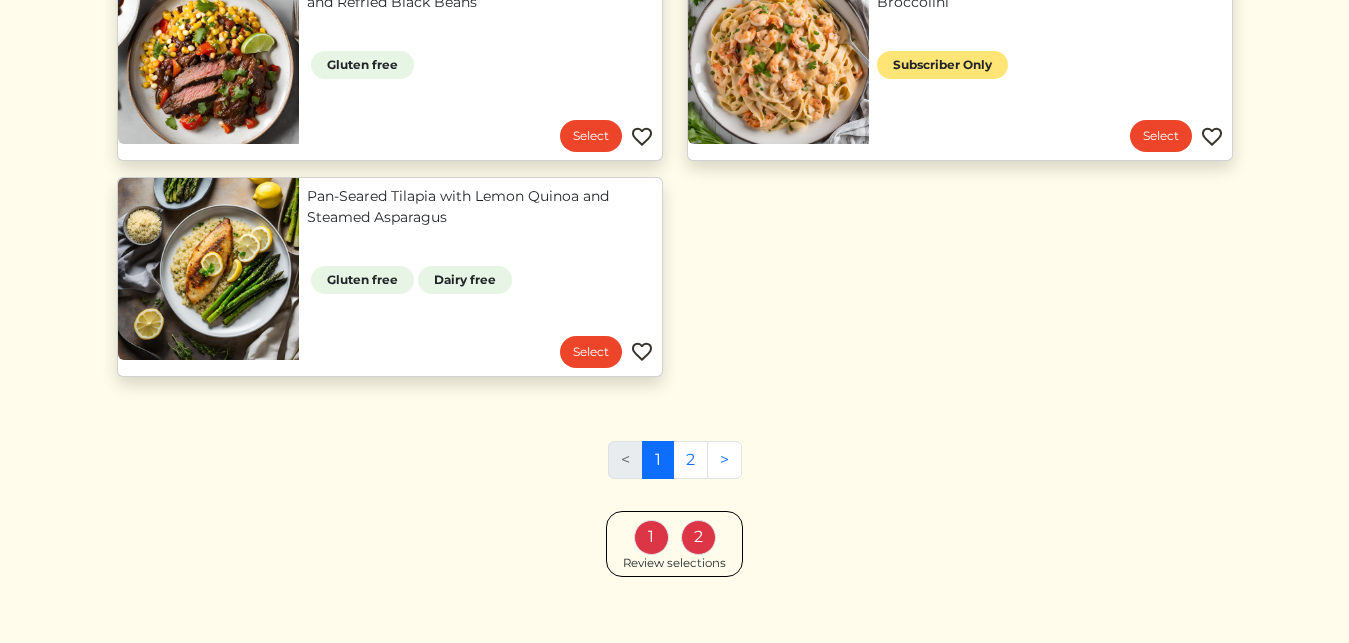 click on "Review selections" at bounding box center (674, 564) 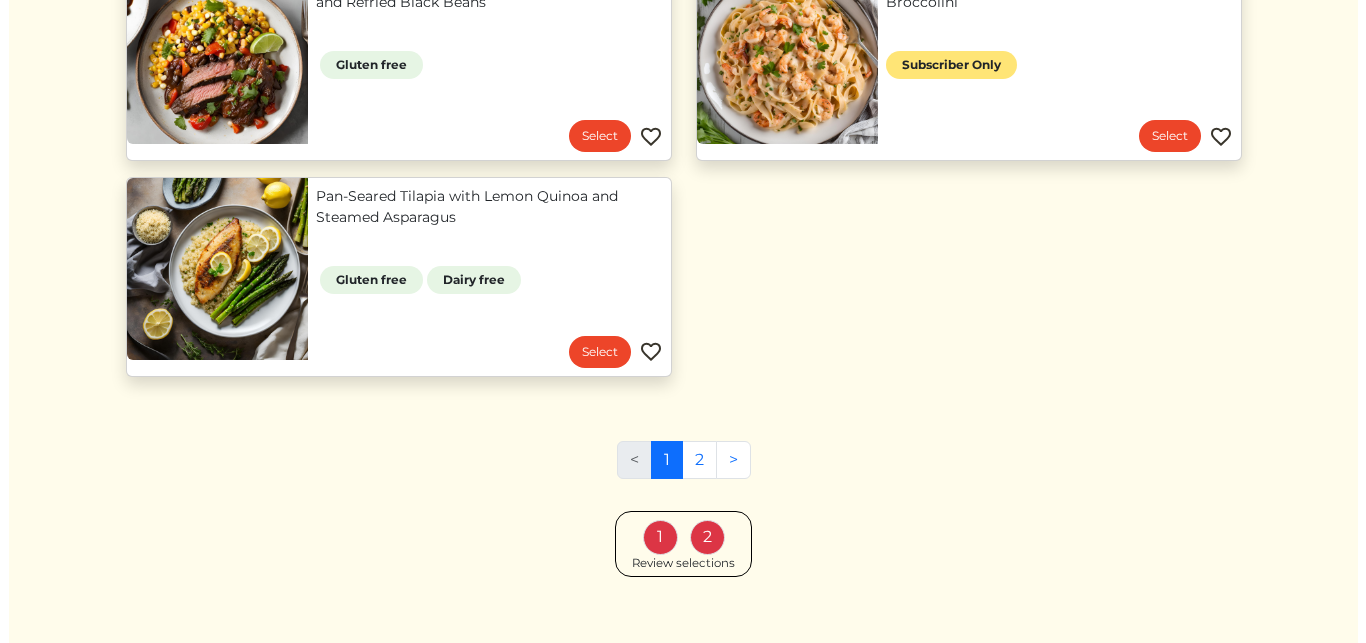 scroll, scrollTop: 1808, scrollLeft: 0, axis: vertical 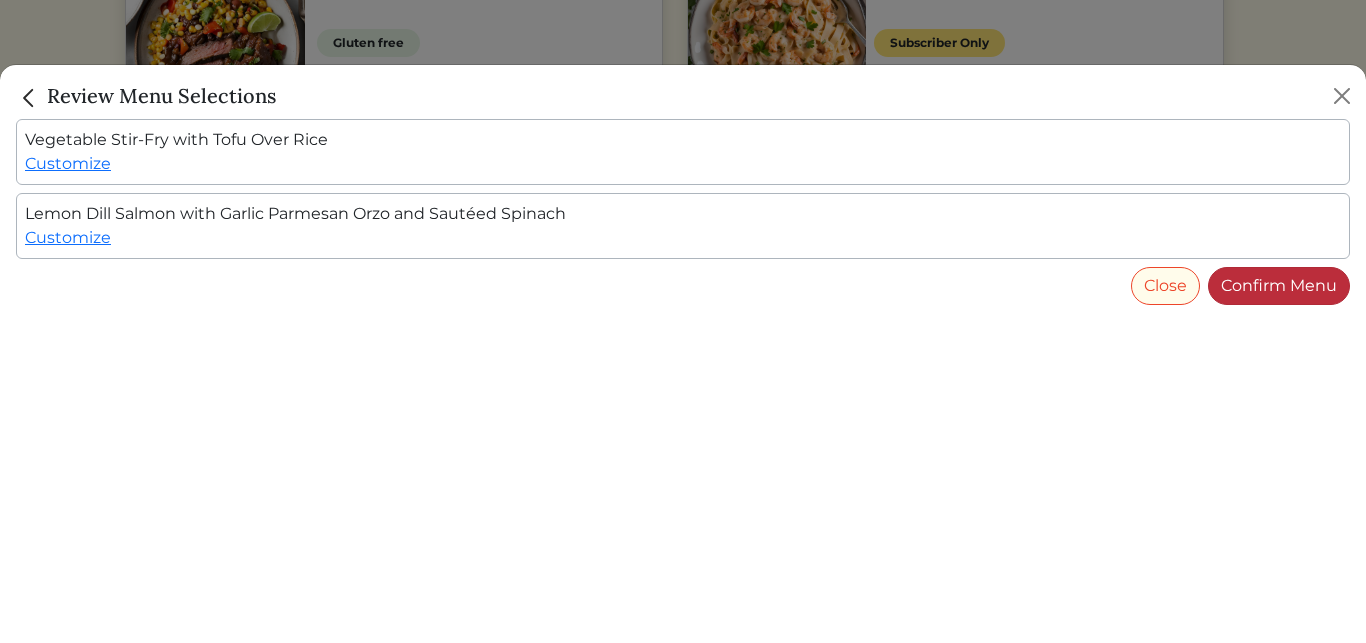 click on "Confirm Menu" at bounding box center [1279, 286] 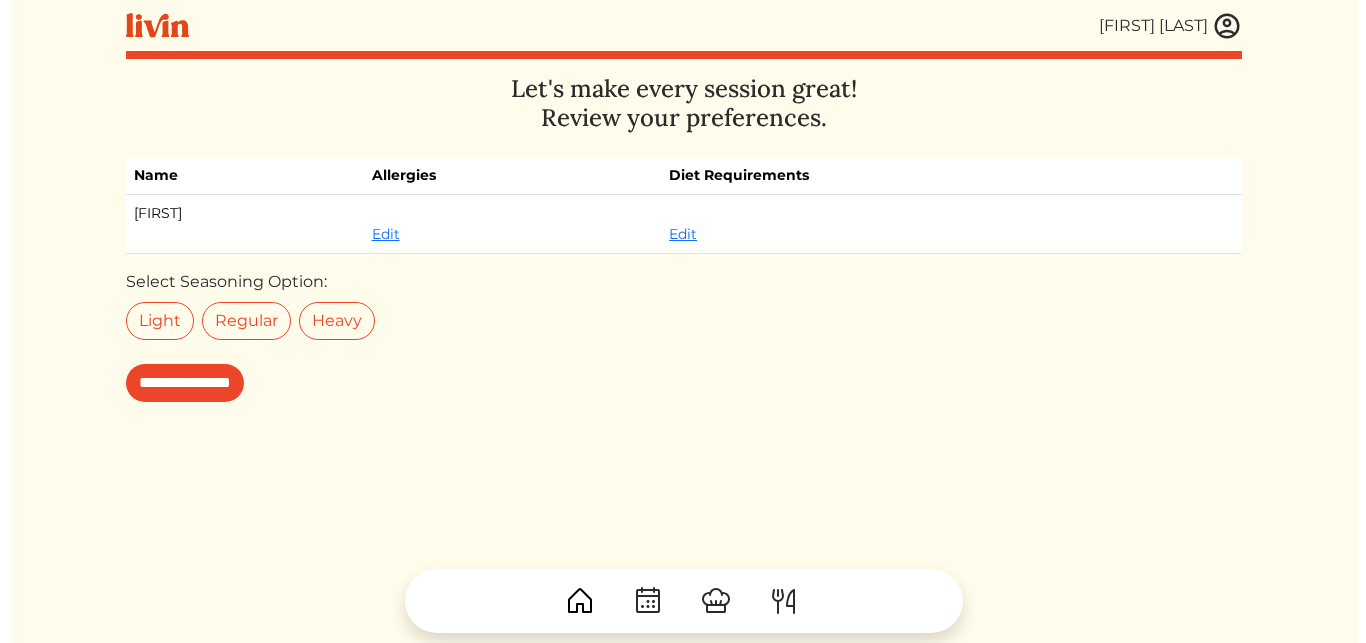 scroll, scrollTop: 0, scrollLeft: 0, axis: both 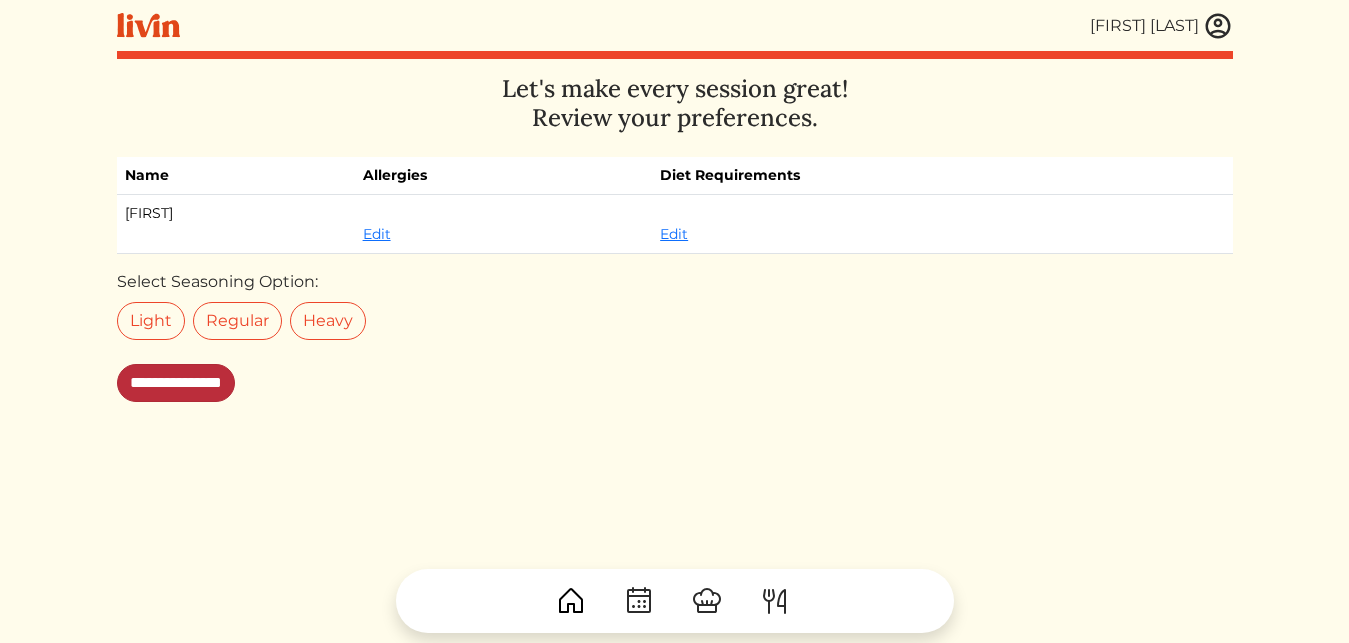 click on "**********" at bounding box center (176, 383) 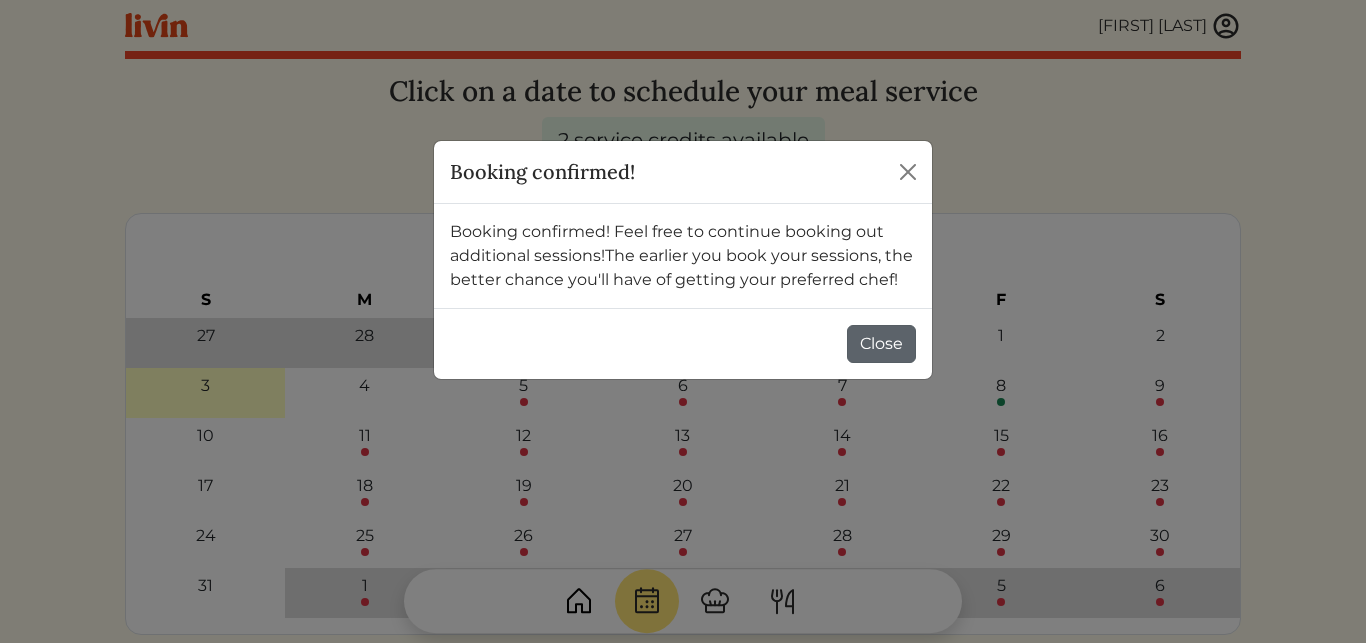 click on "Close" at bounding box center [881, 344] 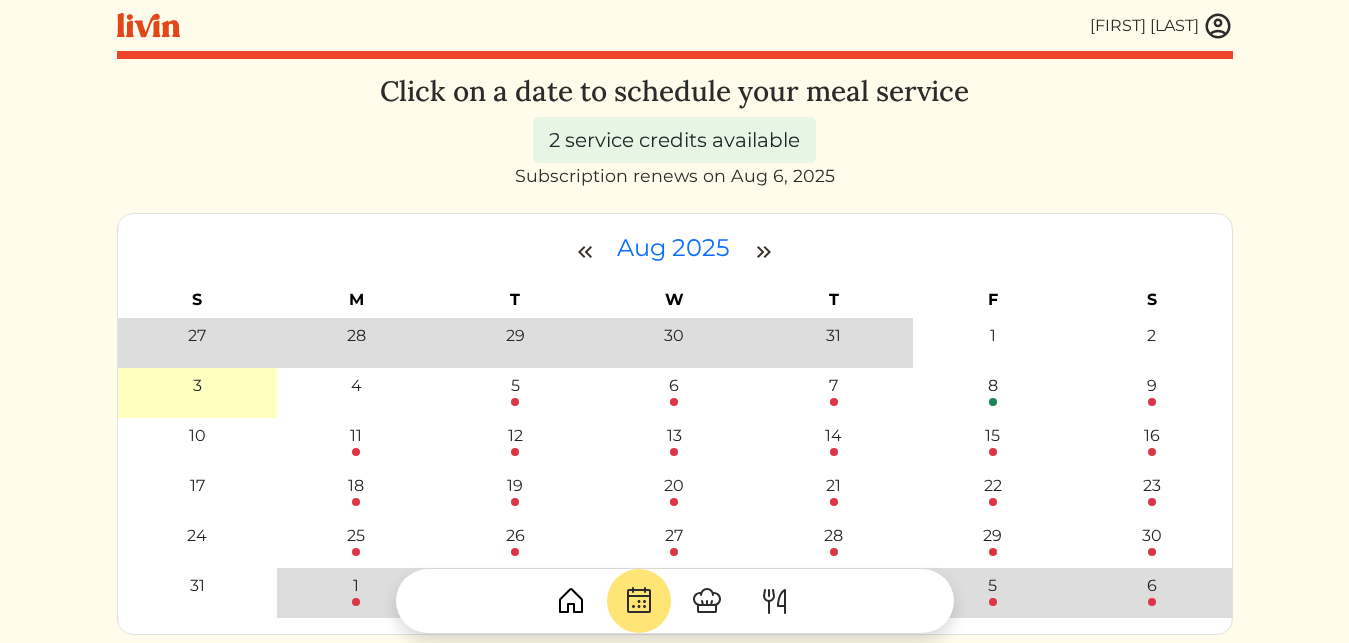 click at bounding box center (1218, 26) 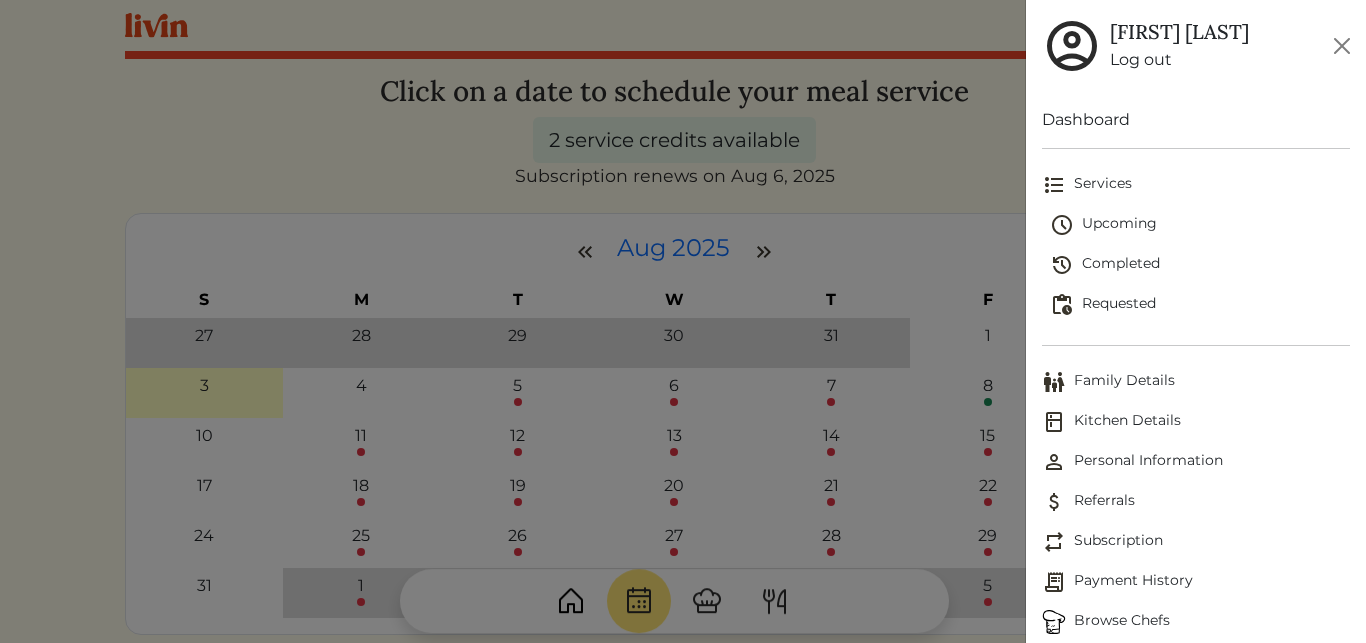 click on "Log out" at bounding box center (1179, 60) 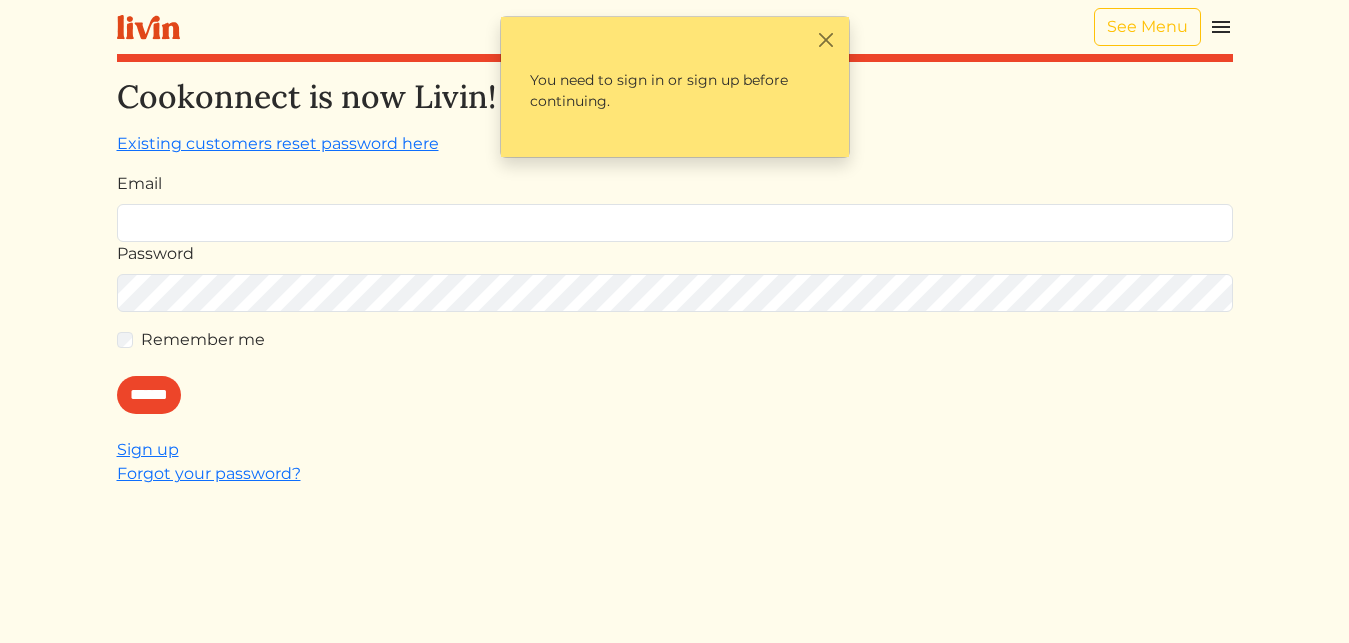 scroll, scrollTop: 0, scrollLeft: 0, axis: both 